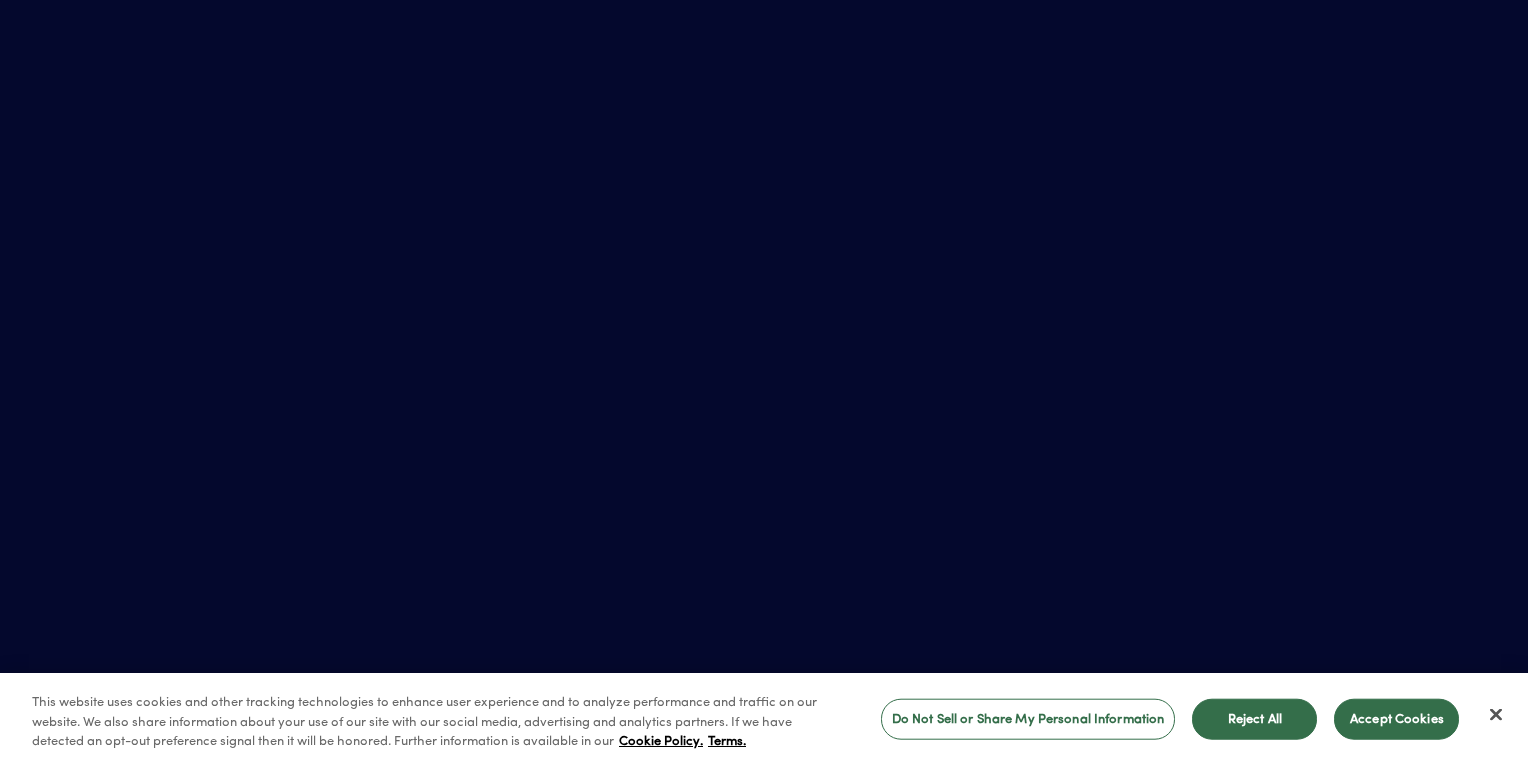 scroll, scrollTop: 0, scrollLeft: 0, axis: both 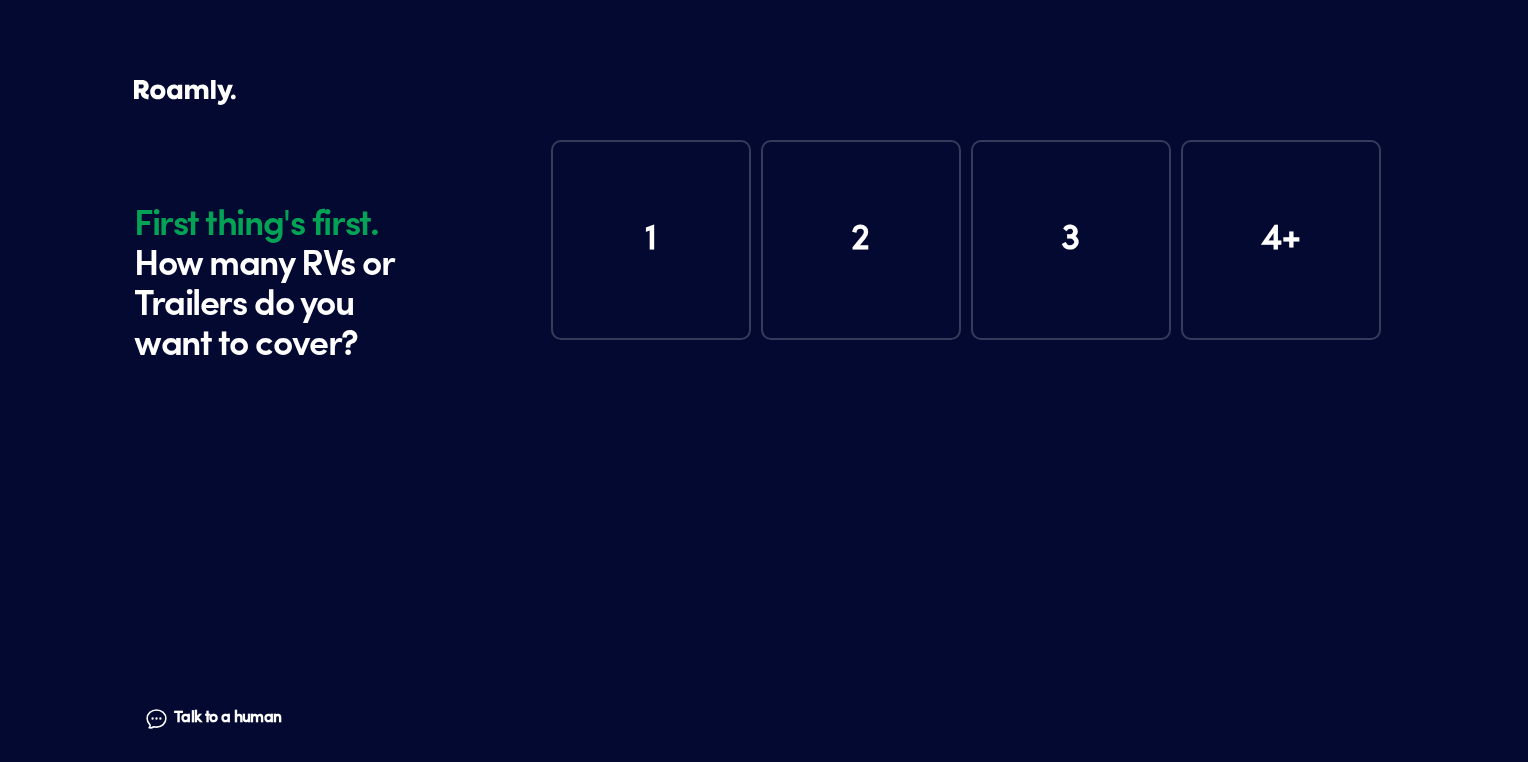 click on "1" at bounding box center (651, 240) 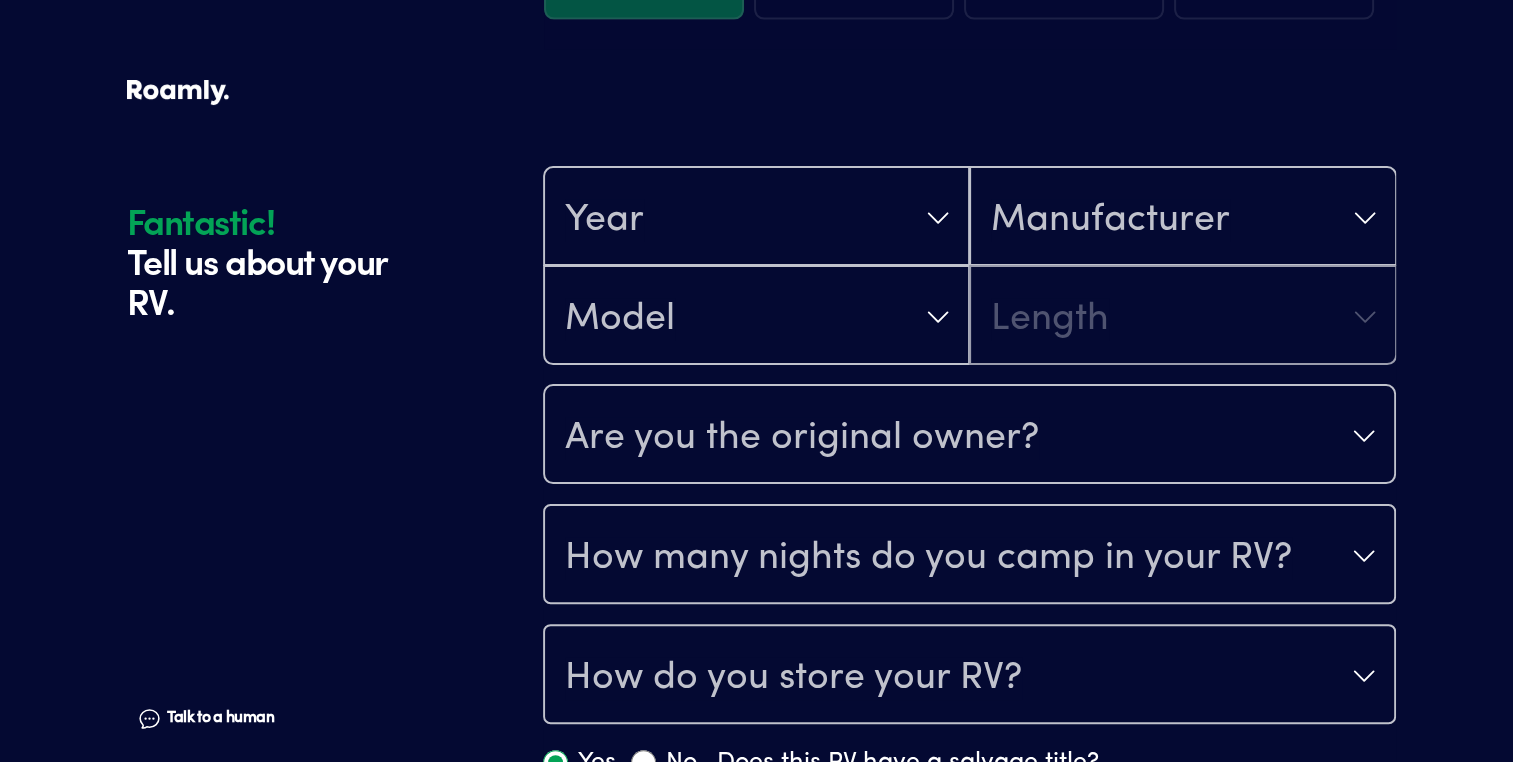scroll, scrollTop: 390, scrollLeft: 0, axis: vertical 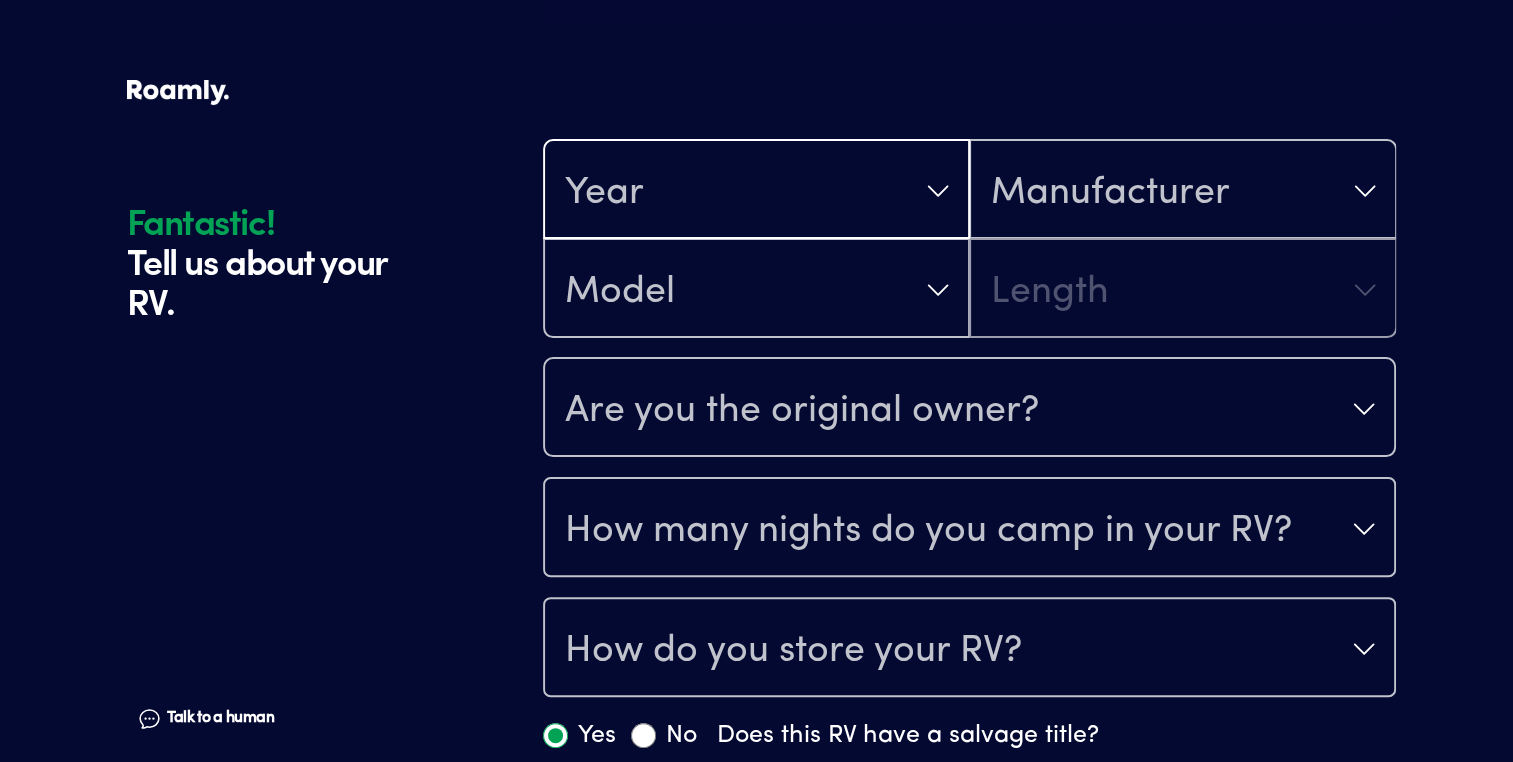 click on "Year" at bounding box center (756, 191) 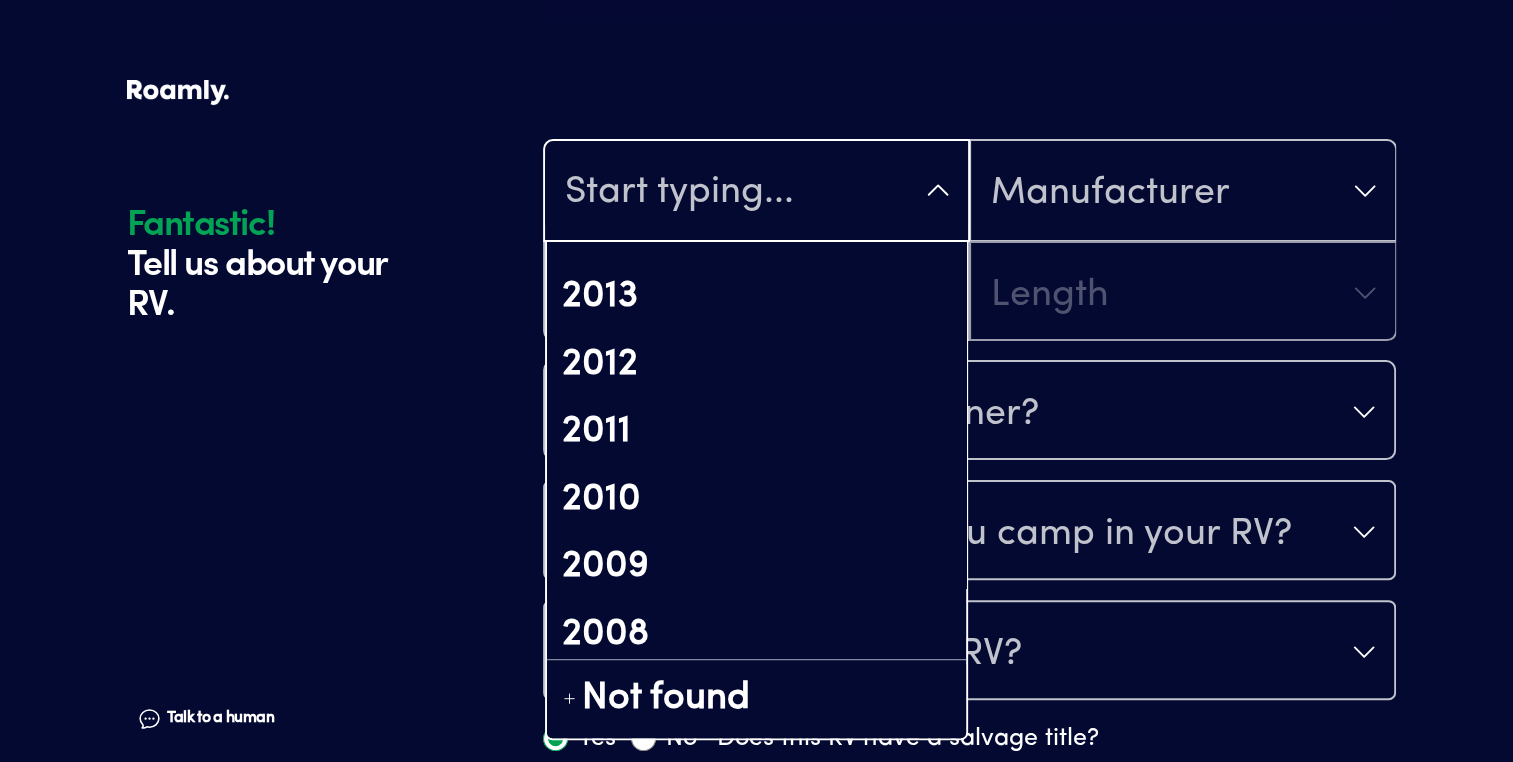 scroll, scrollTop: 880, scrollLeft: 0, axis: vertical 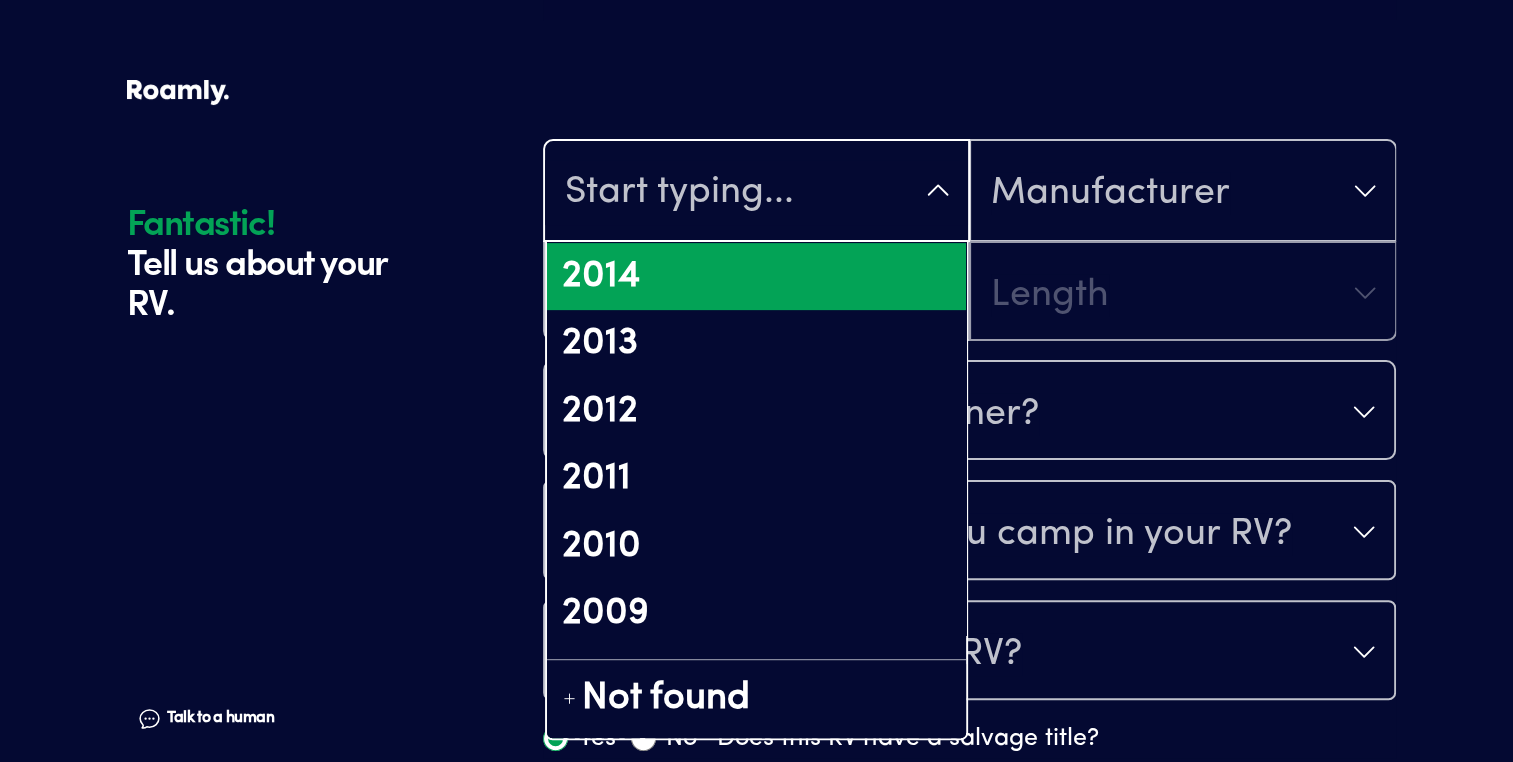 click on "2014" at bounding box center (756, 277) 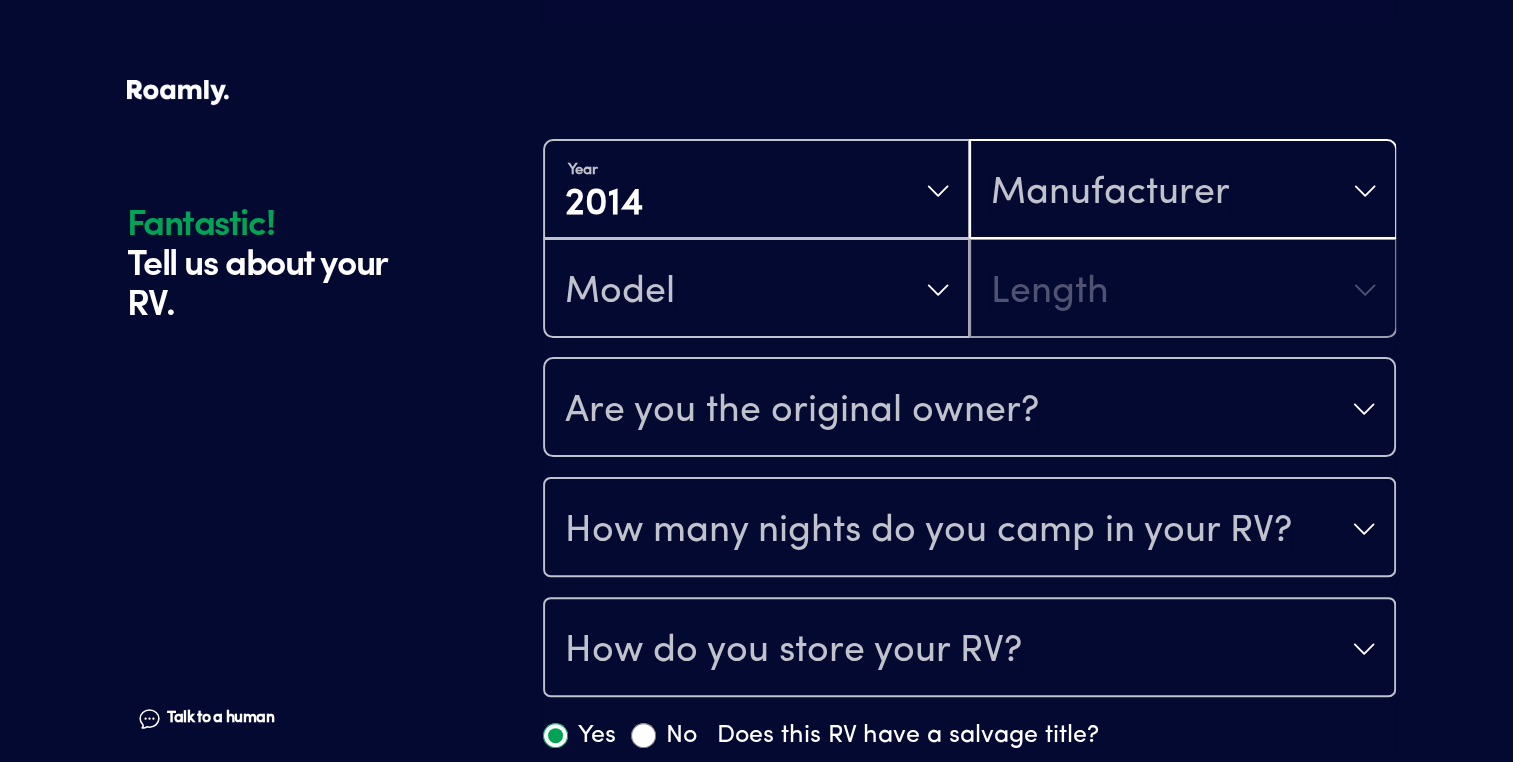 click on "Manufacturer" at bounding box center [1182, 191] 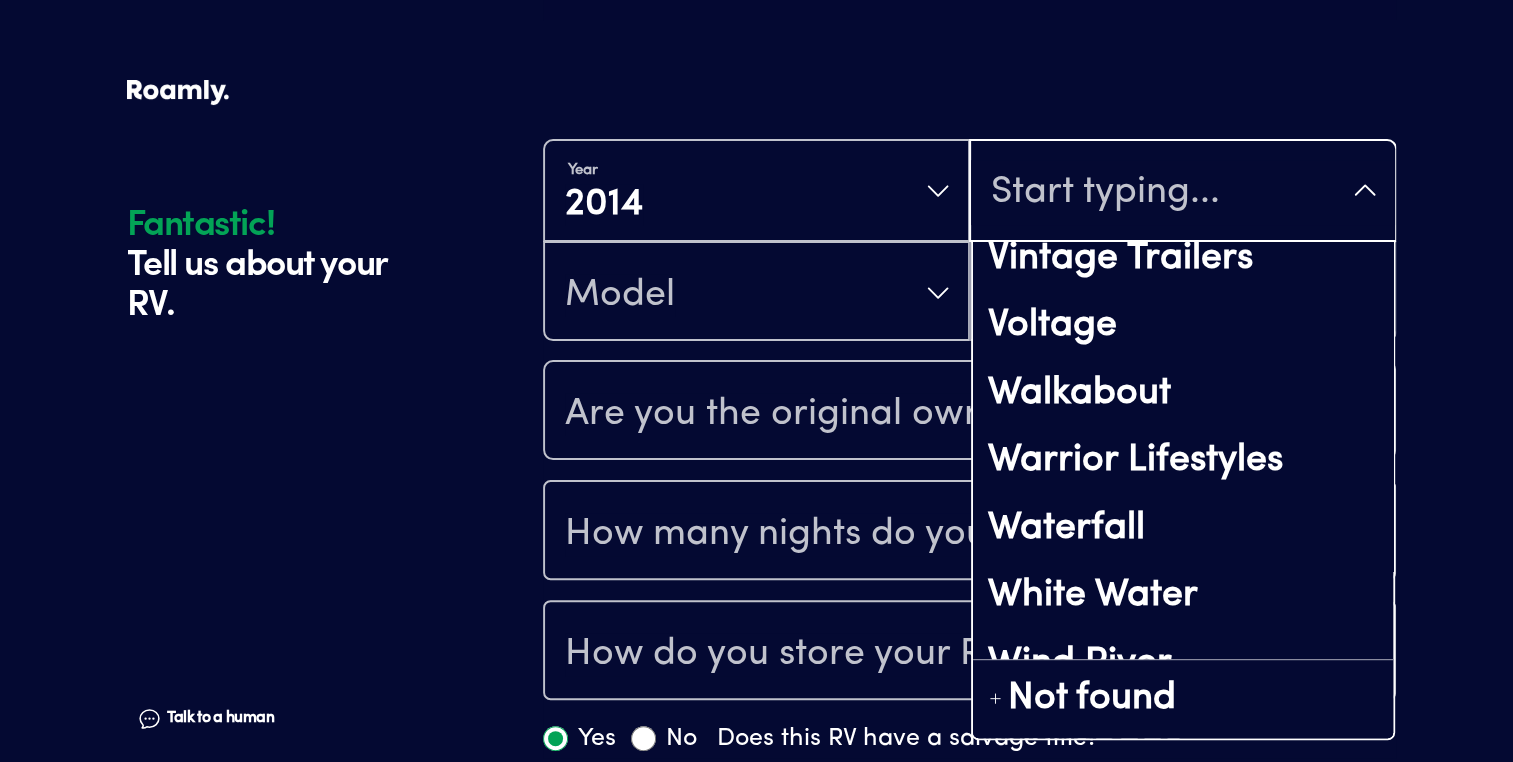 scroll, scrollTop: 15955, scrollLeft: 0, axis: vertical 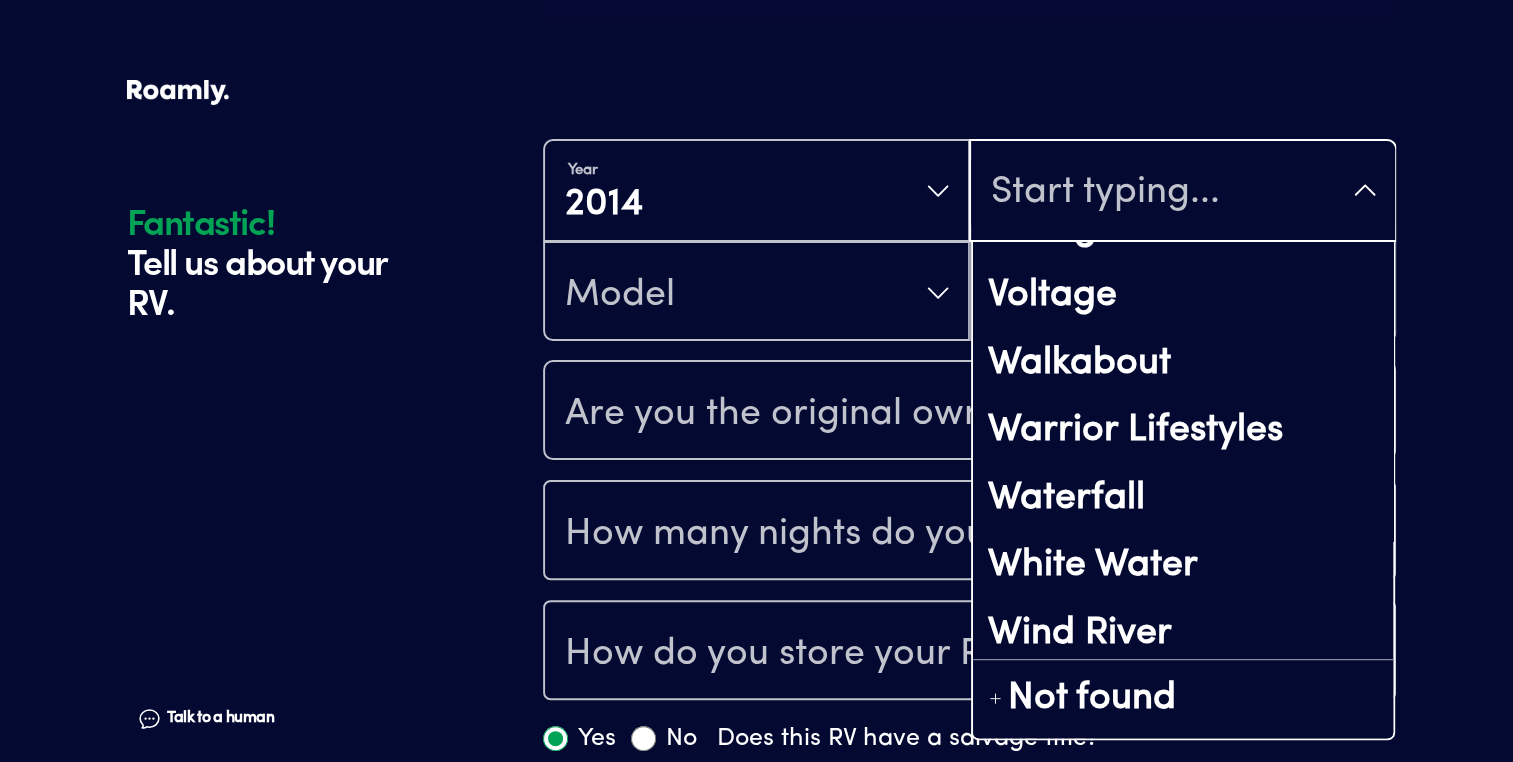 drag, startPoint x: 1119, startPoint y: 519, endPoint x: 1108, endPoint y: 519, distance: 11 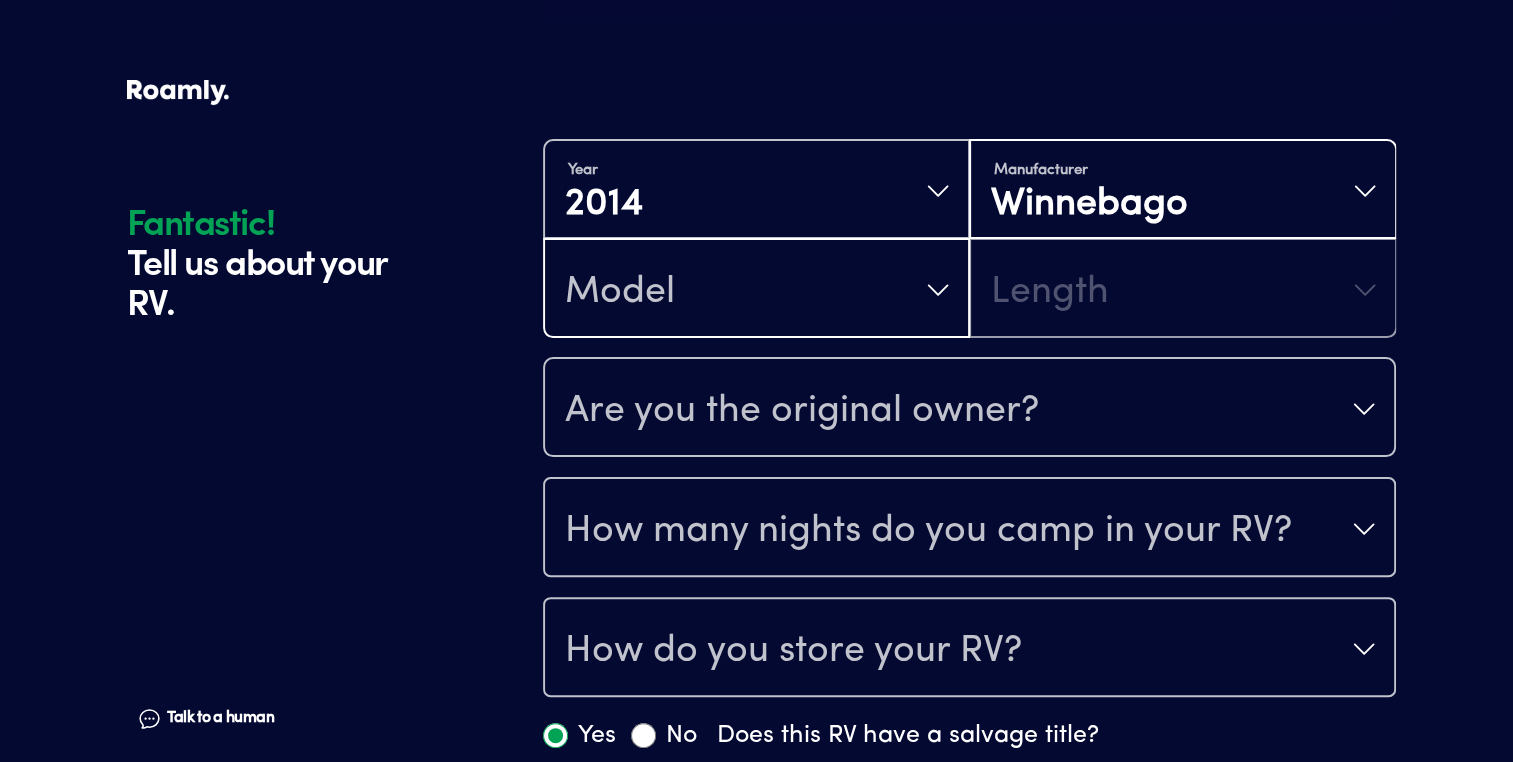 click on "Model" at bounding box center (756, 290) 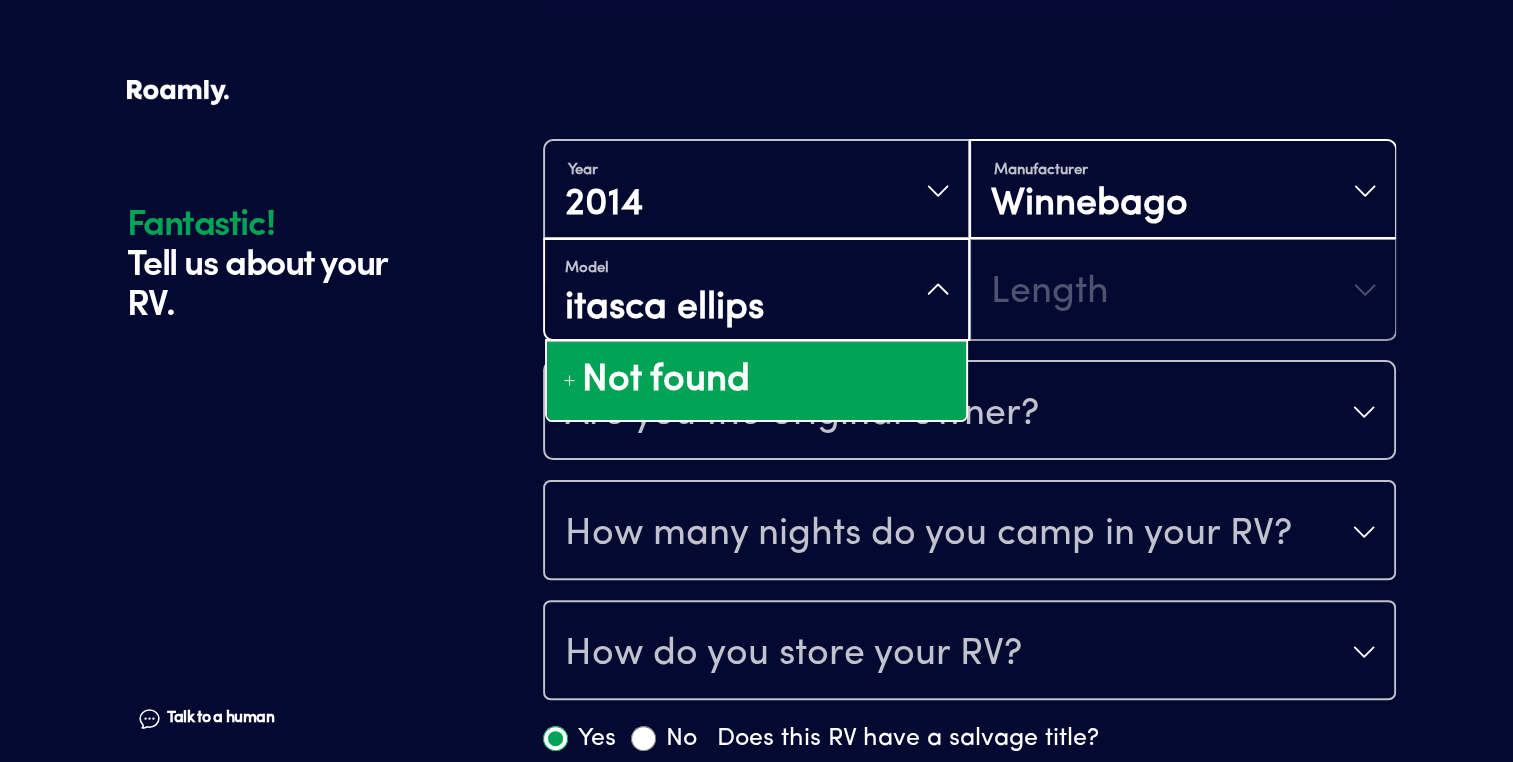 type on "itasca ellipse" 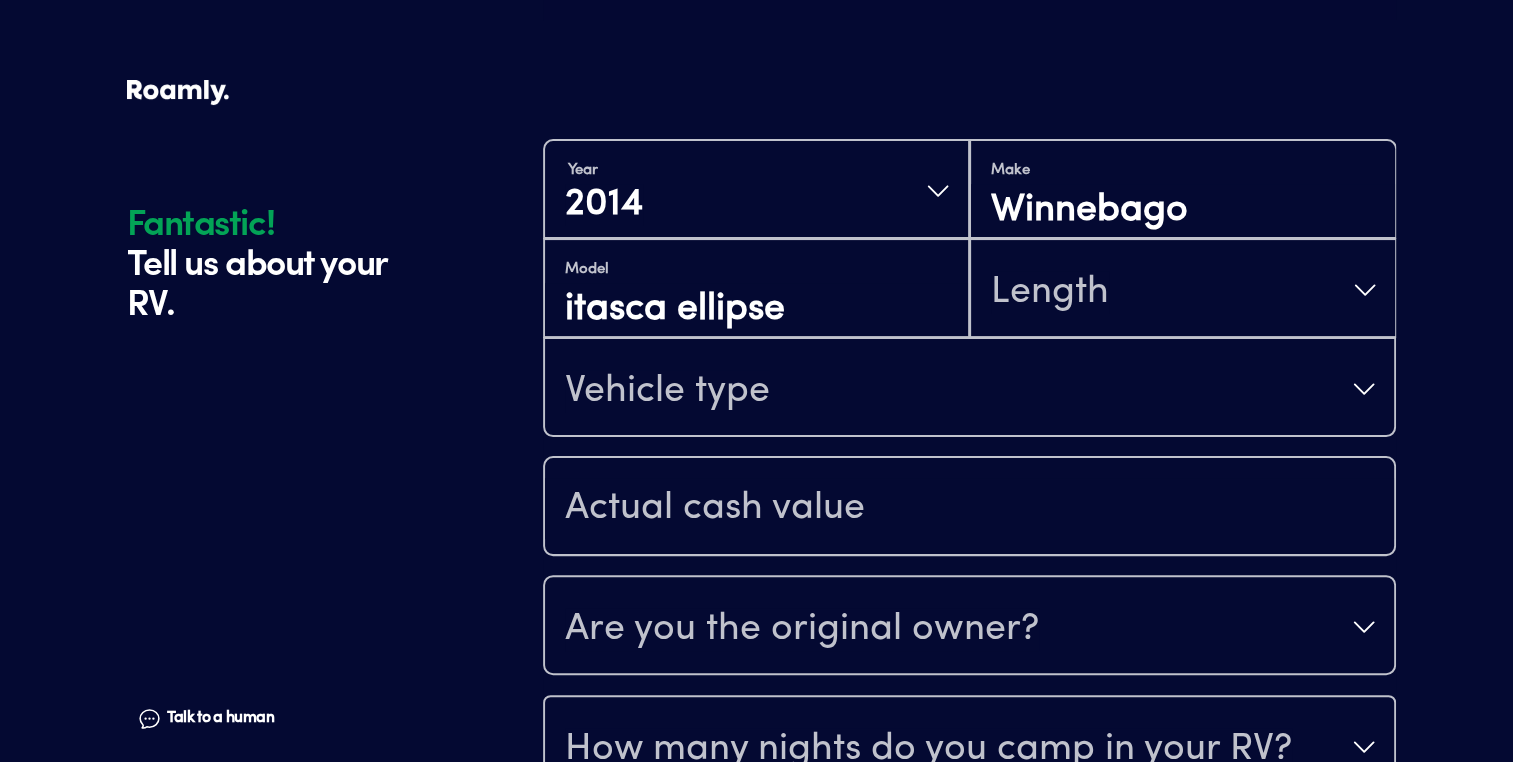 scroll, scrollTop: 0, scrollLeft: 0, axis: both 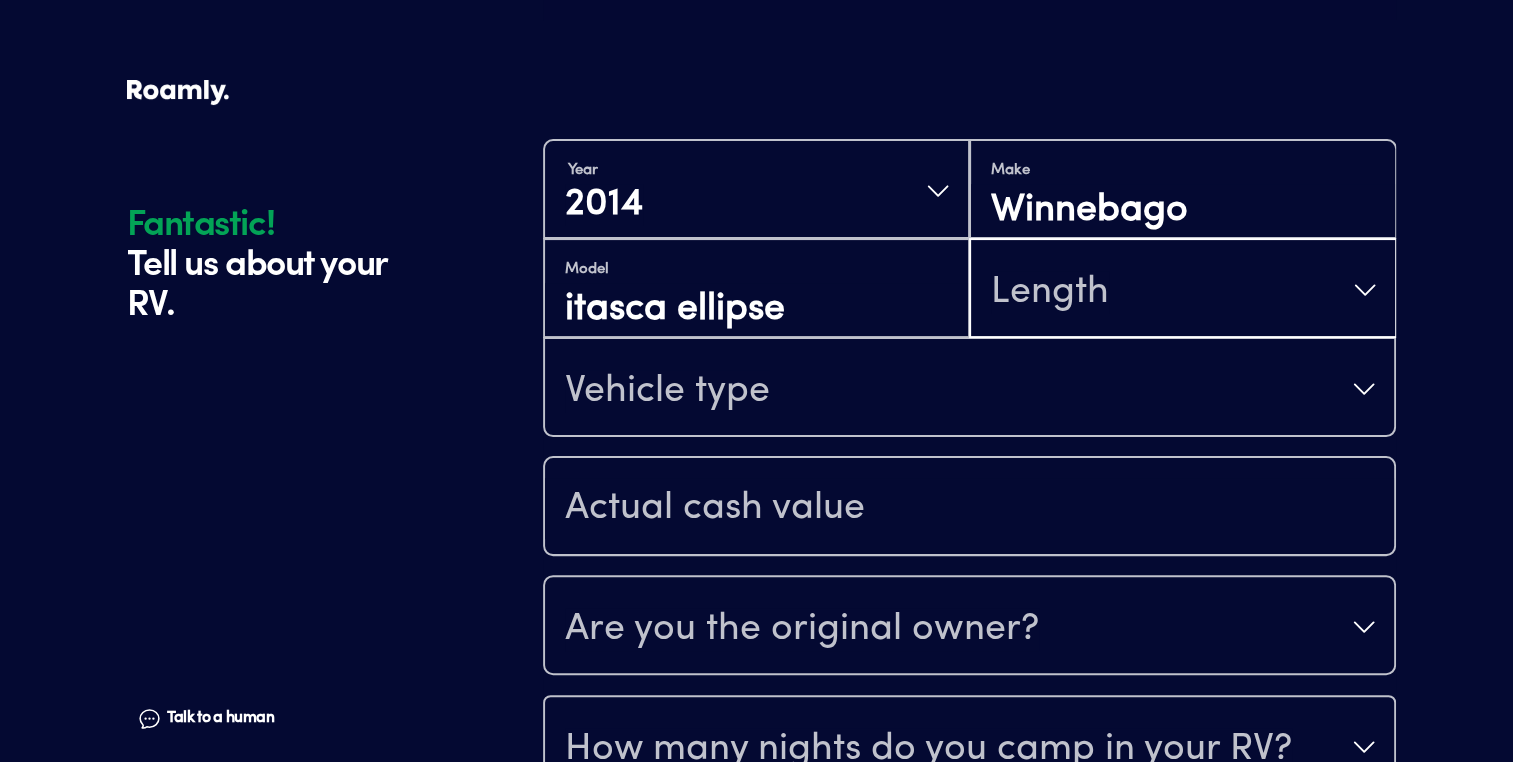 click on "Length" at bounding box center (1182, 290) 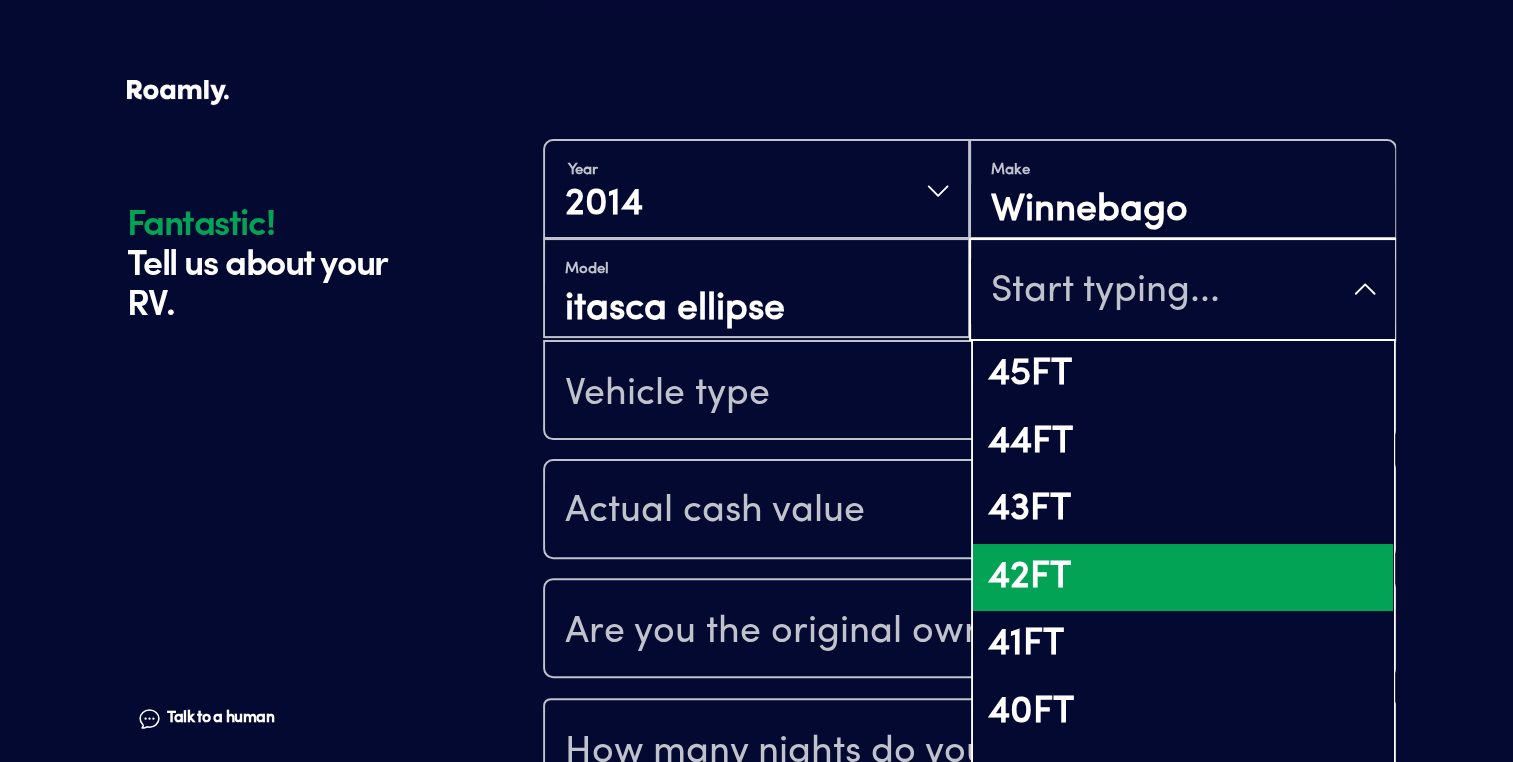 click on "42FT" at bounding box center (1182, 578) 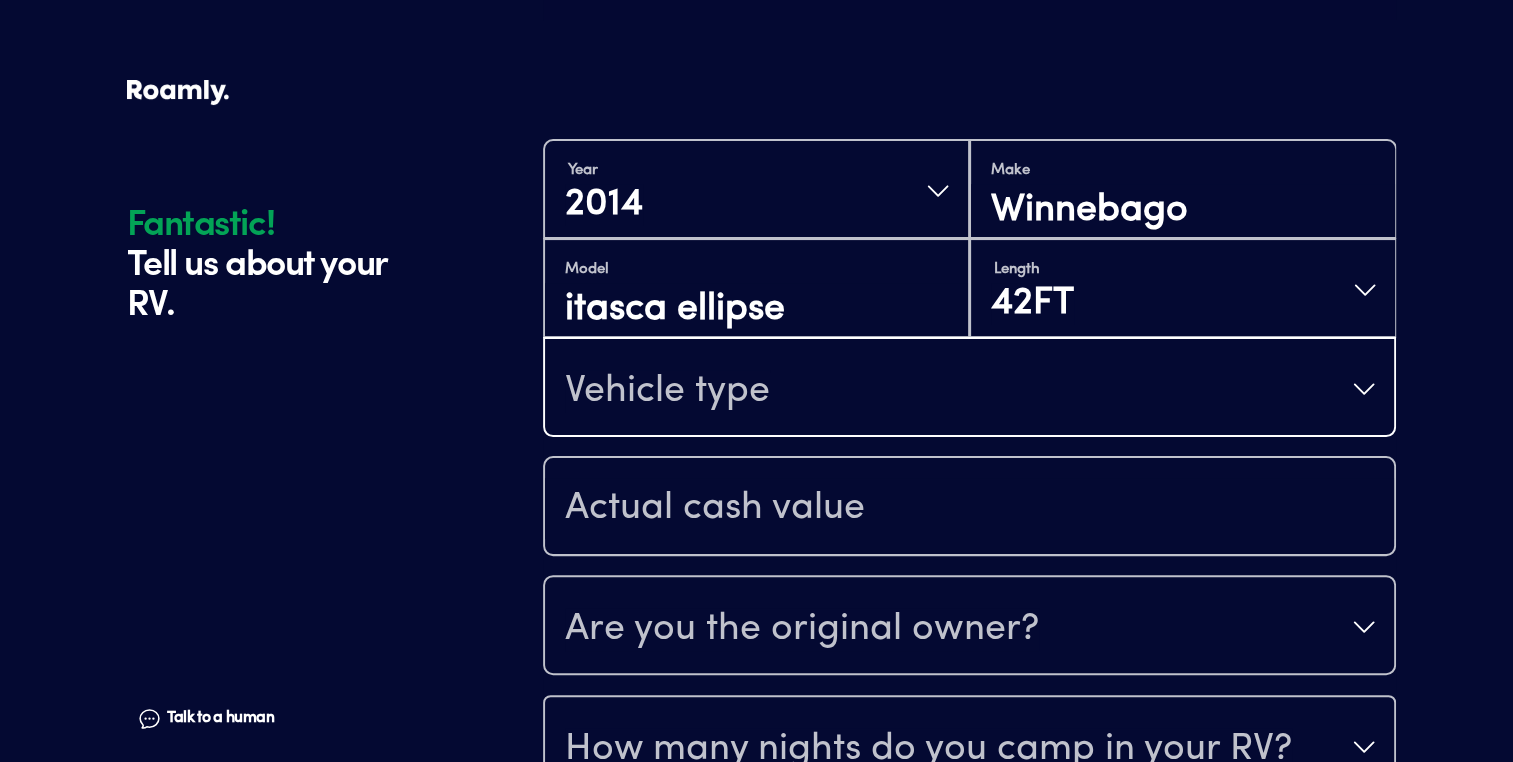 click on "Vehicle type" at bounding box center (969, 389) 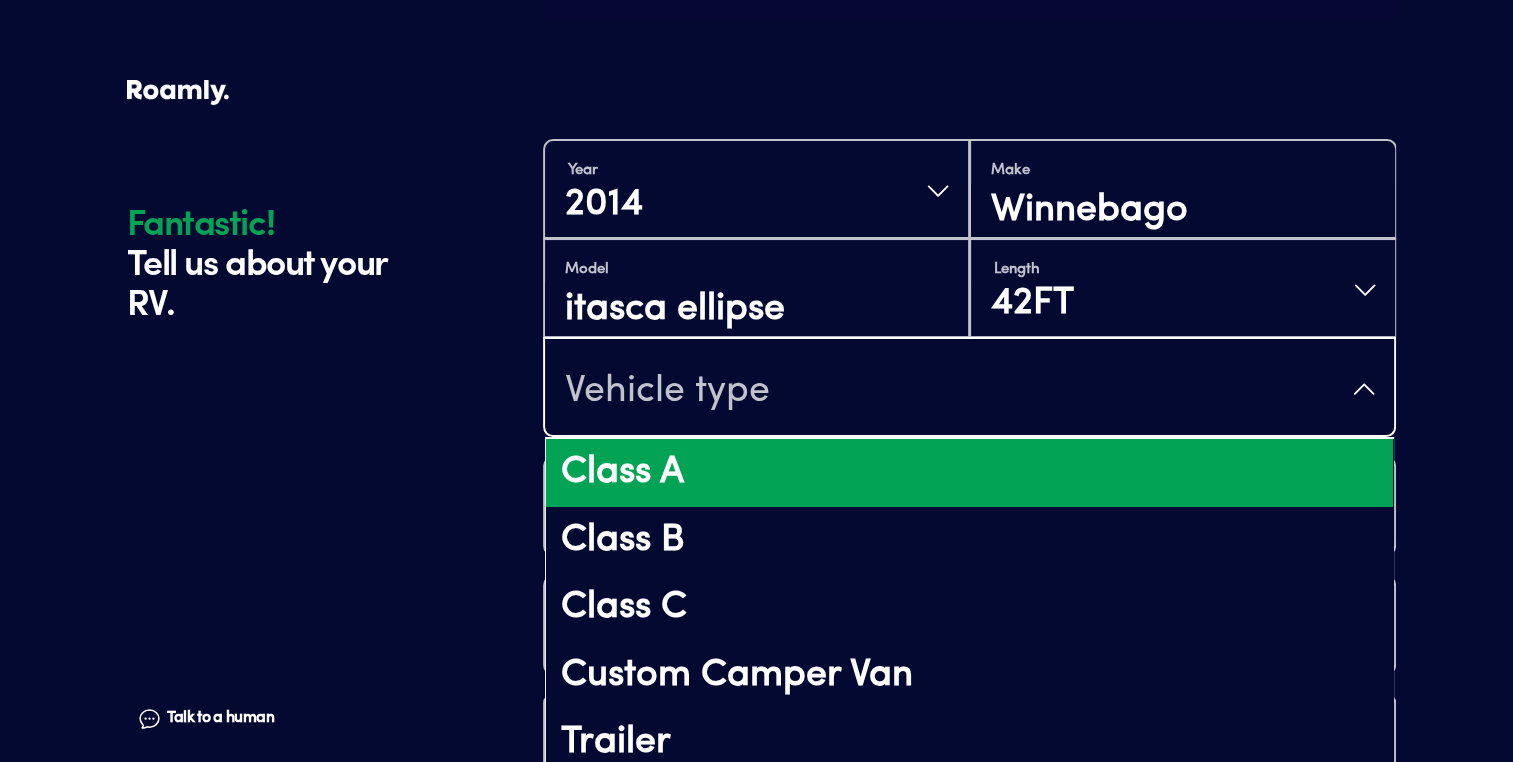 click on "Class A" at bounding box center (969, 473) 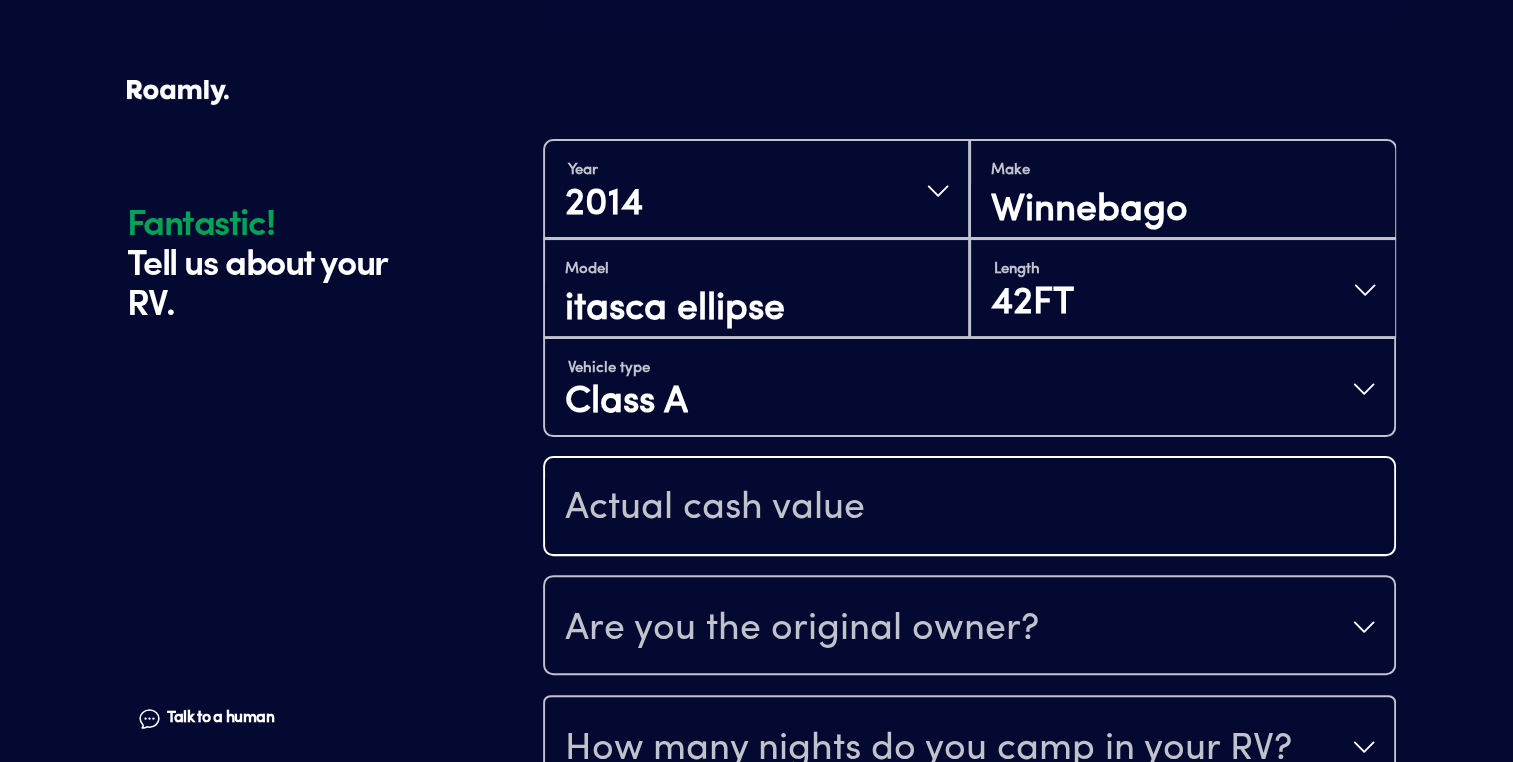 click at bounding box center [969, 508] 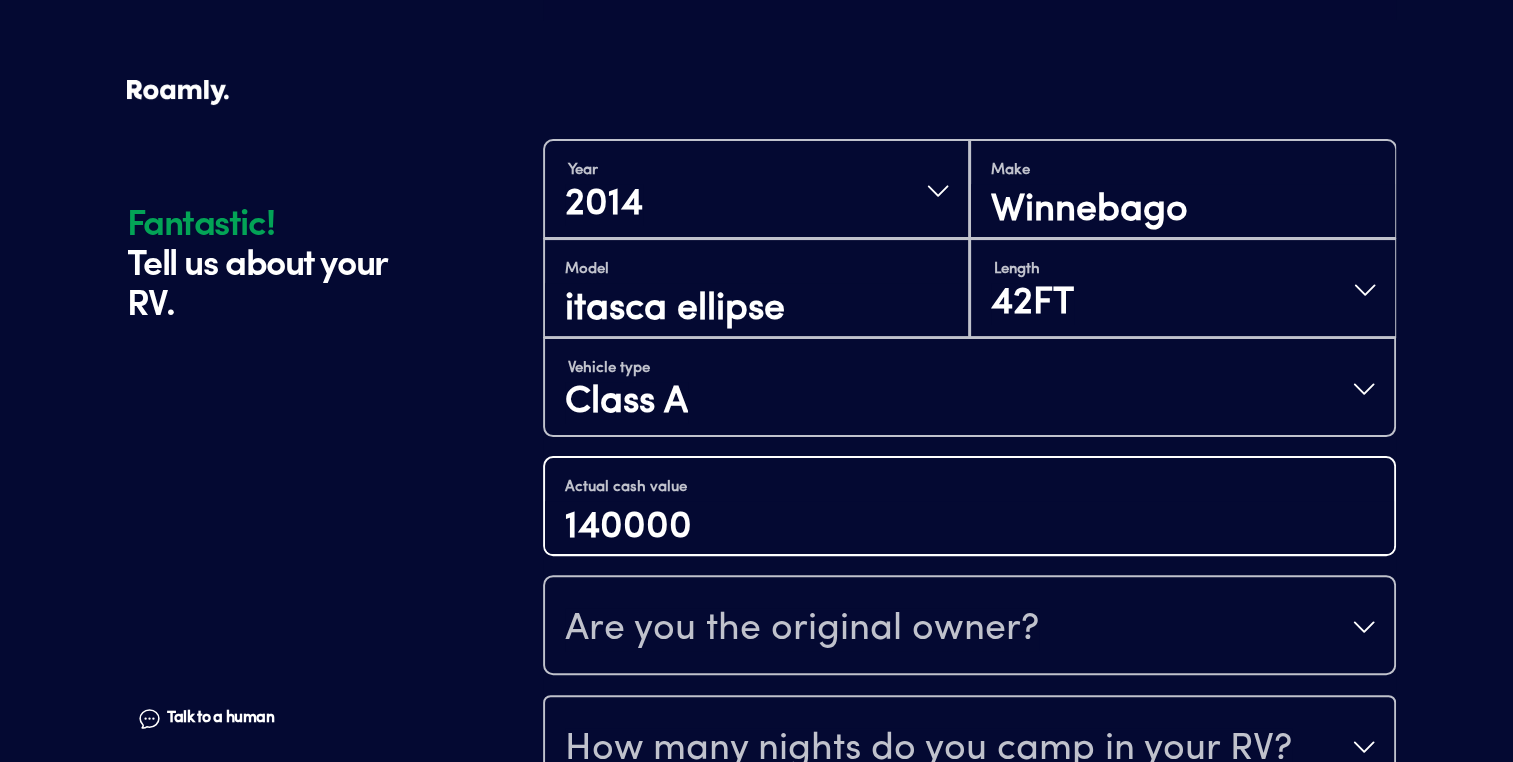 type on "140000" 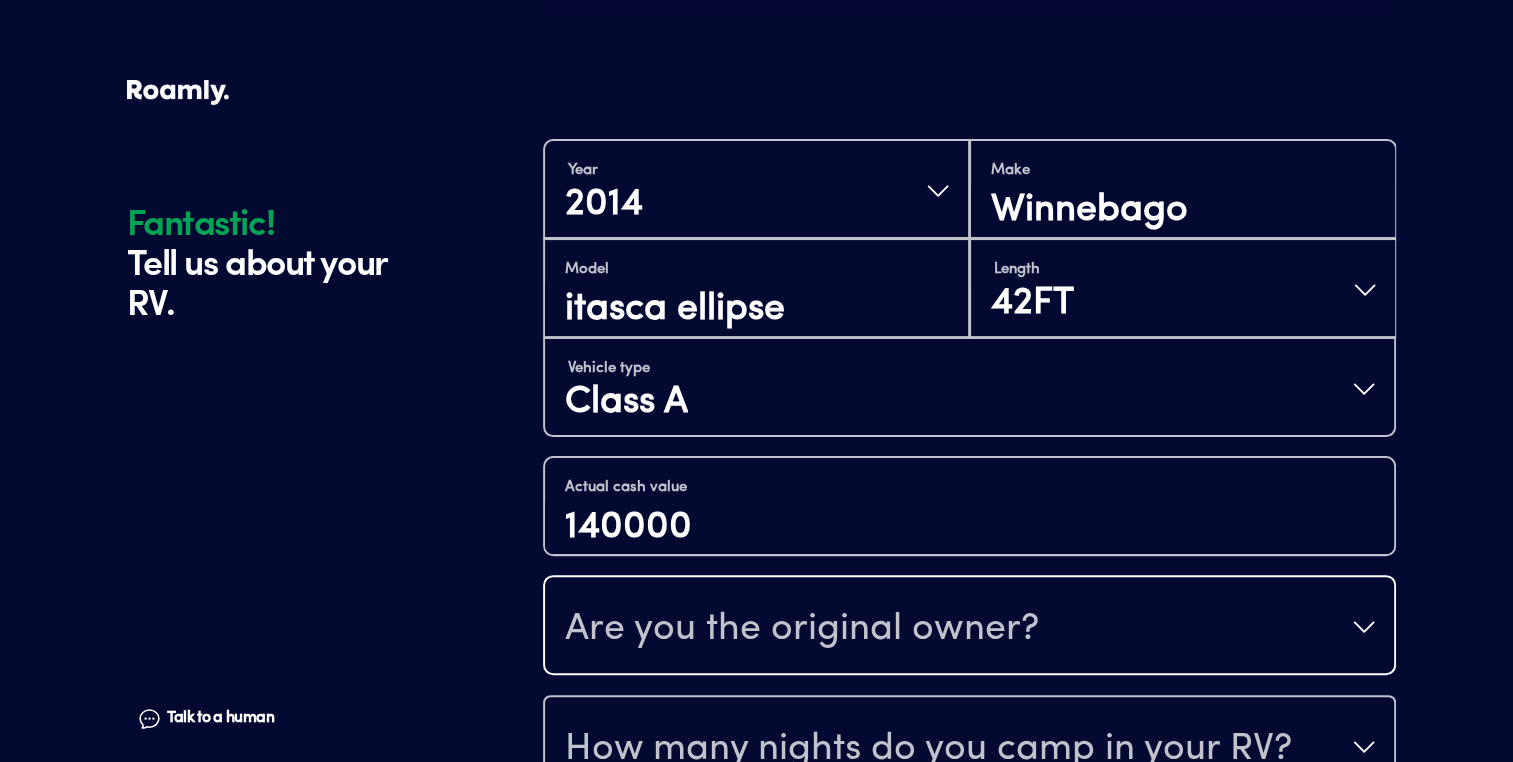click on "Are you the original owner?" at bounding box center [969, 627] 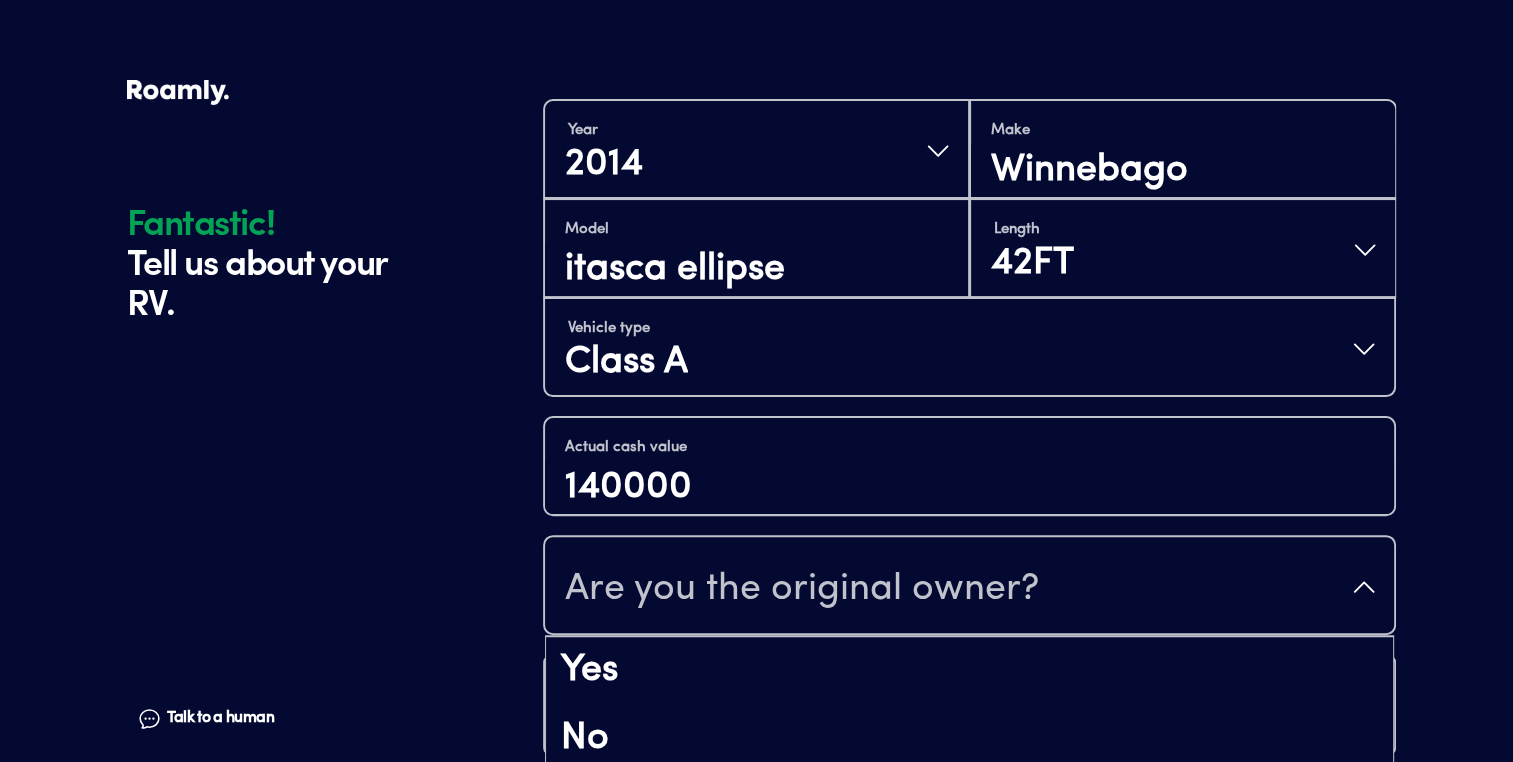 scroll, scrollTop: 616, scrollLeft: 0, axis: vertical 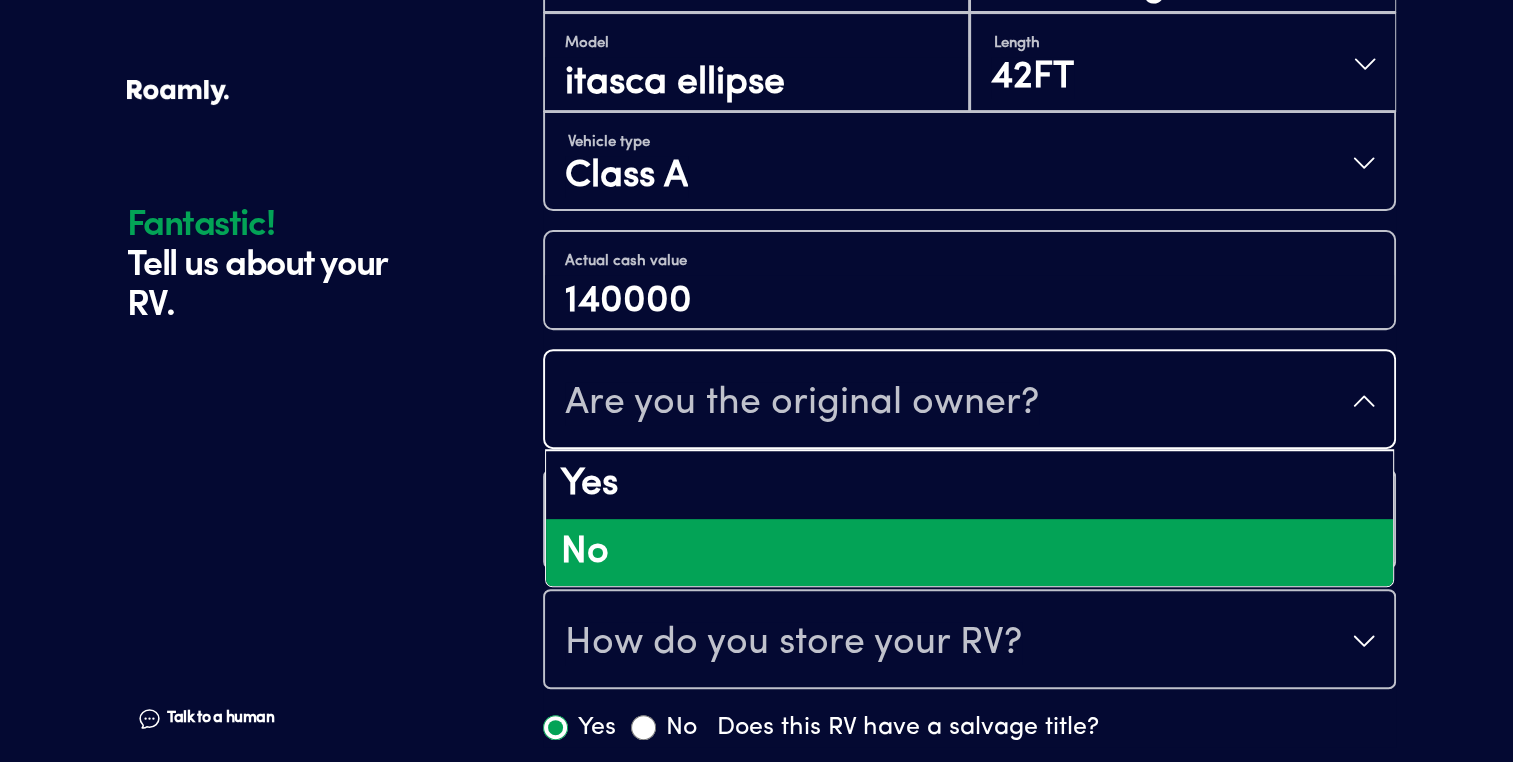 click on "No" at bounding box center (969, 553) 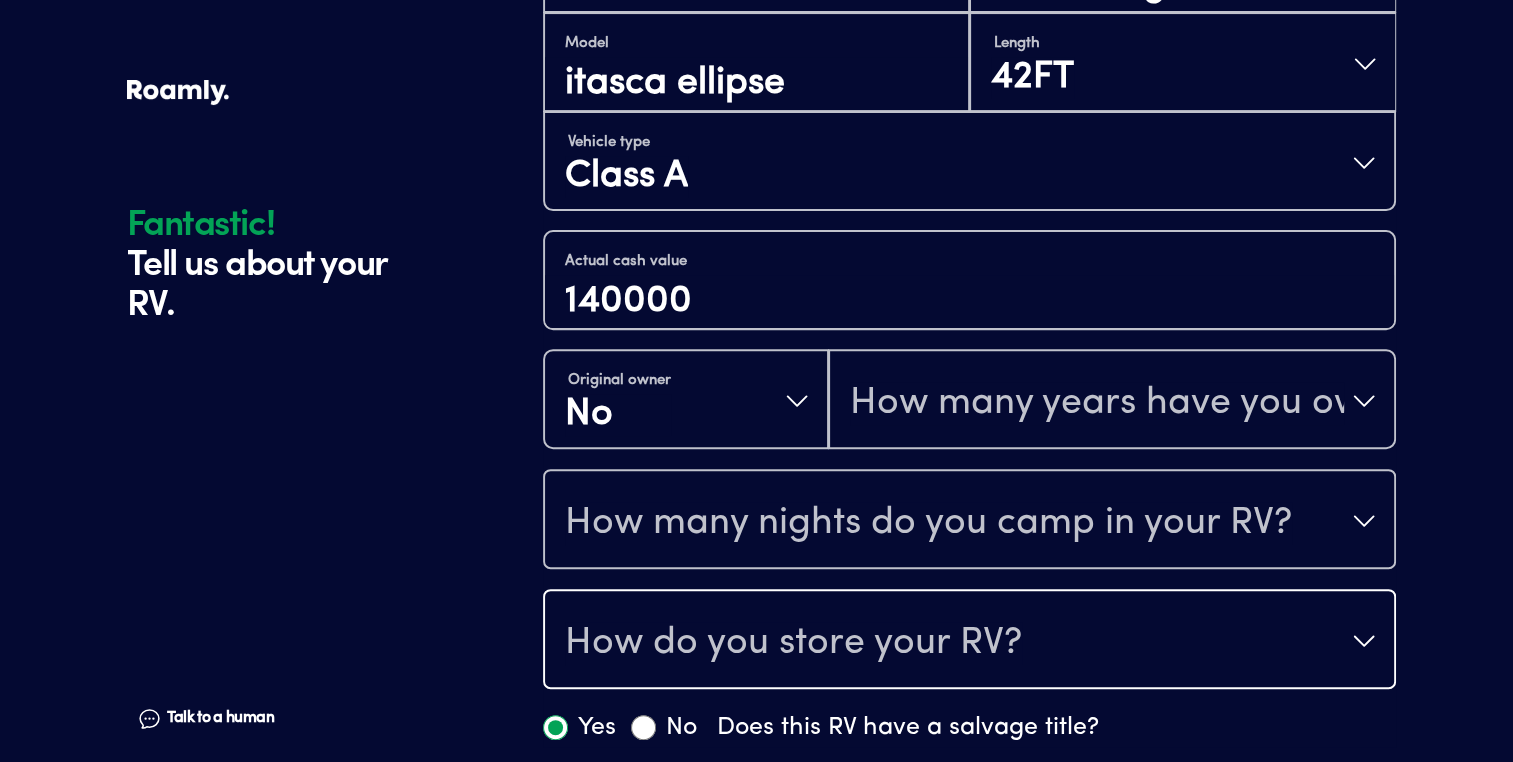 click on "How do you store your RV?" at bounding box center [969, 641] 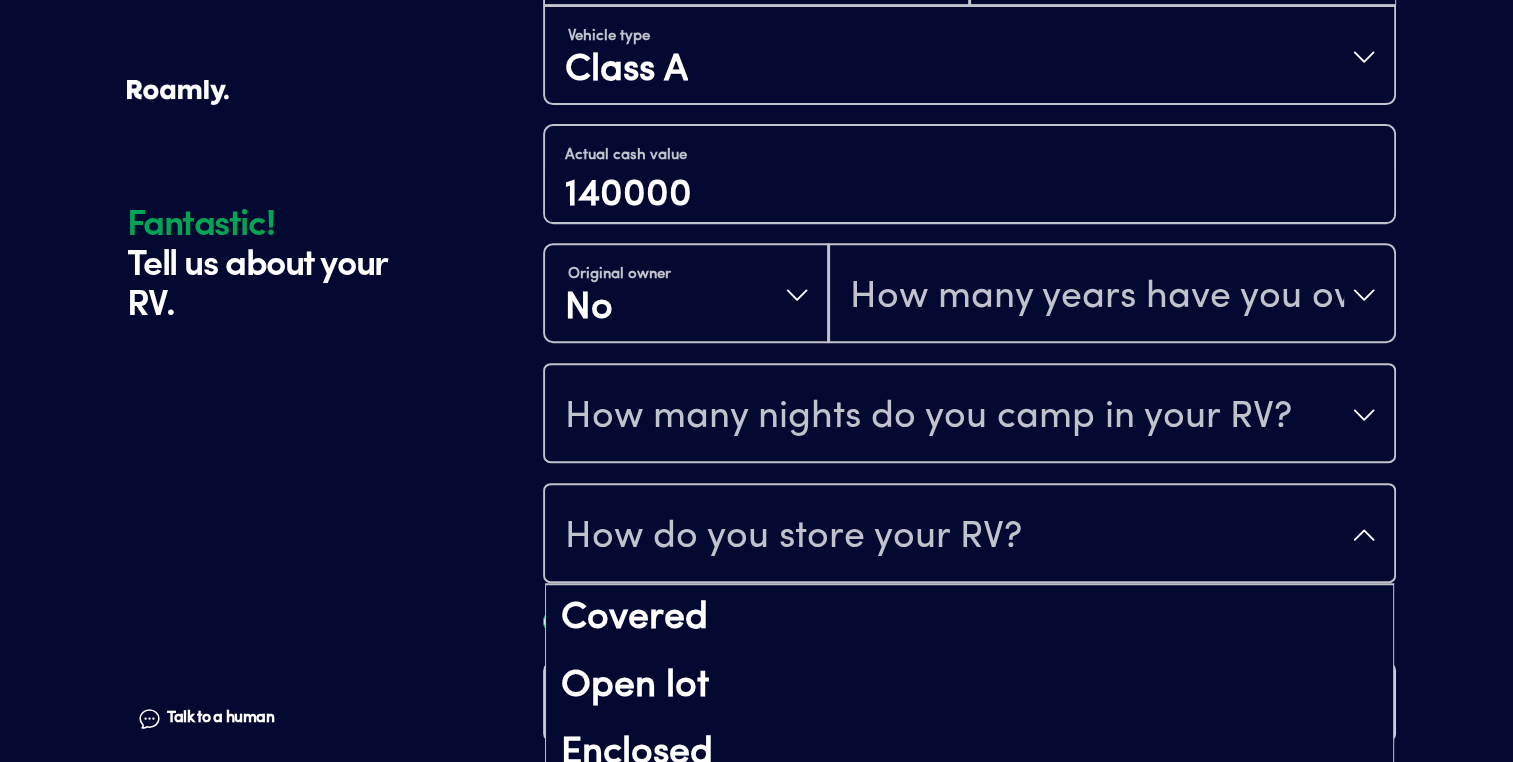 scroll, scrollTop: 732, scrollLeft: 0, axis: vertical 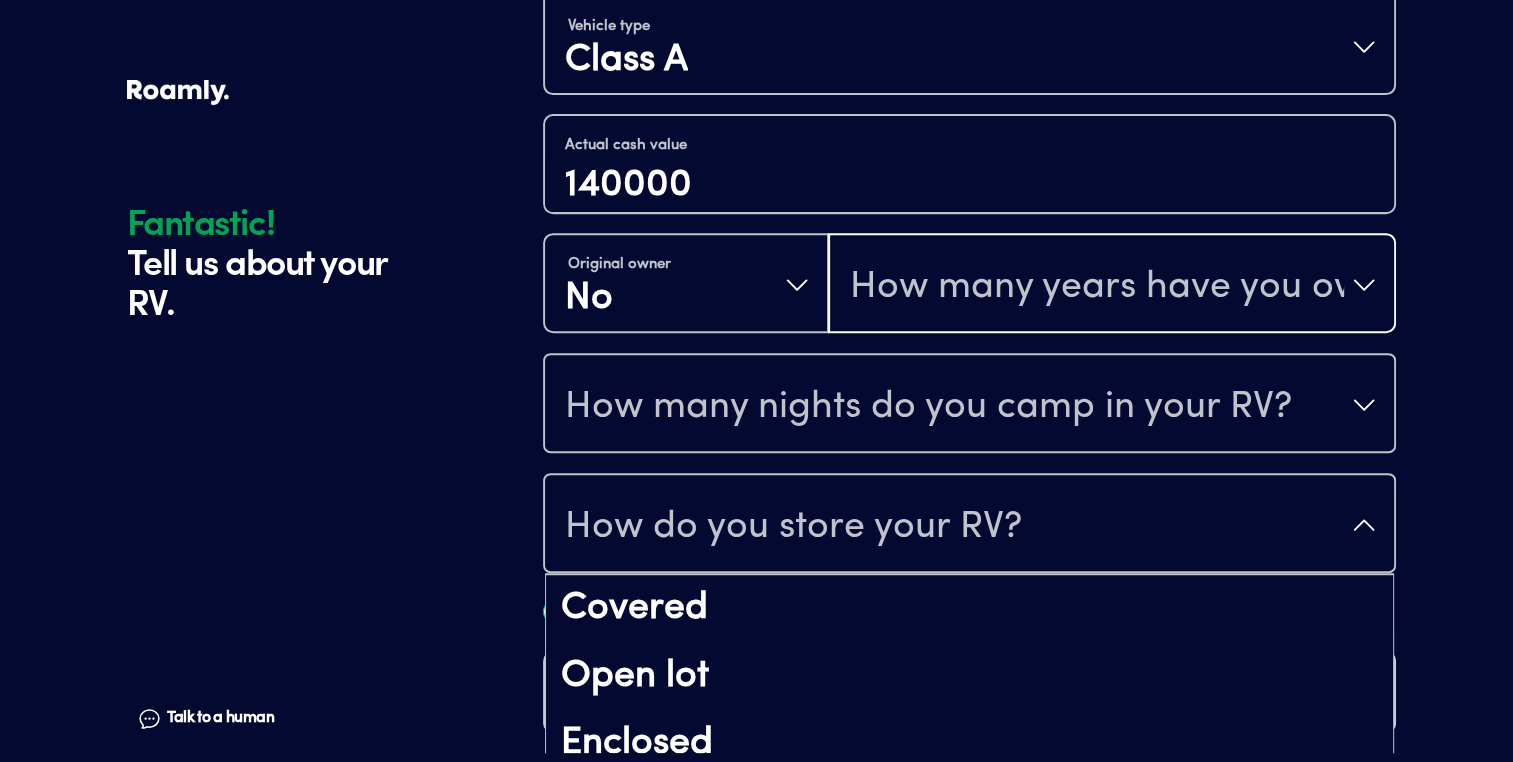 click on "How many years have you owned it?" at bounding box center [1112, 285] 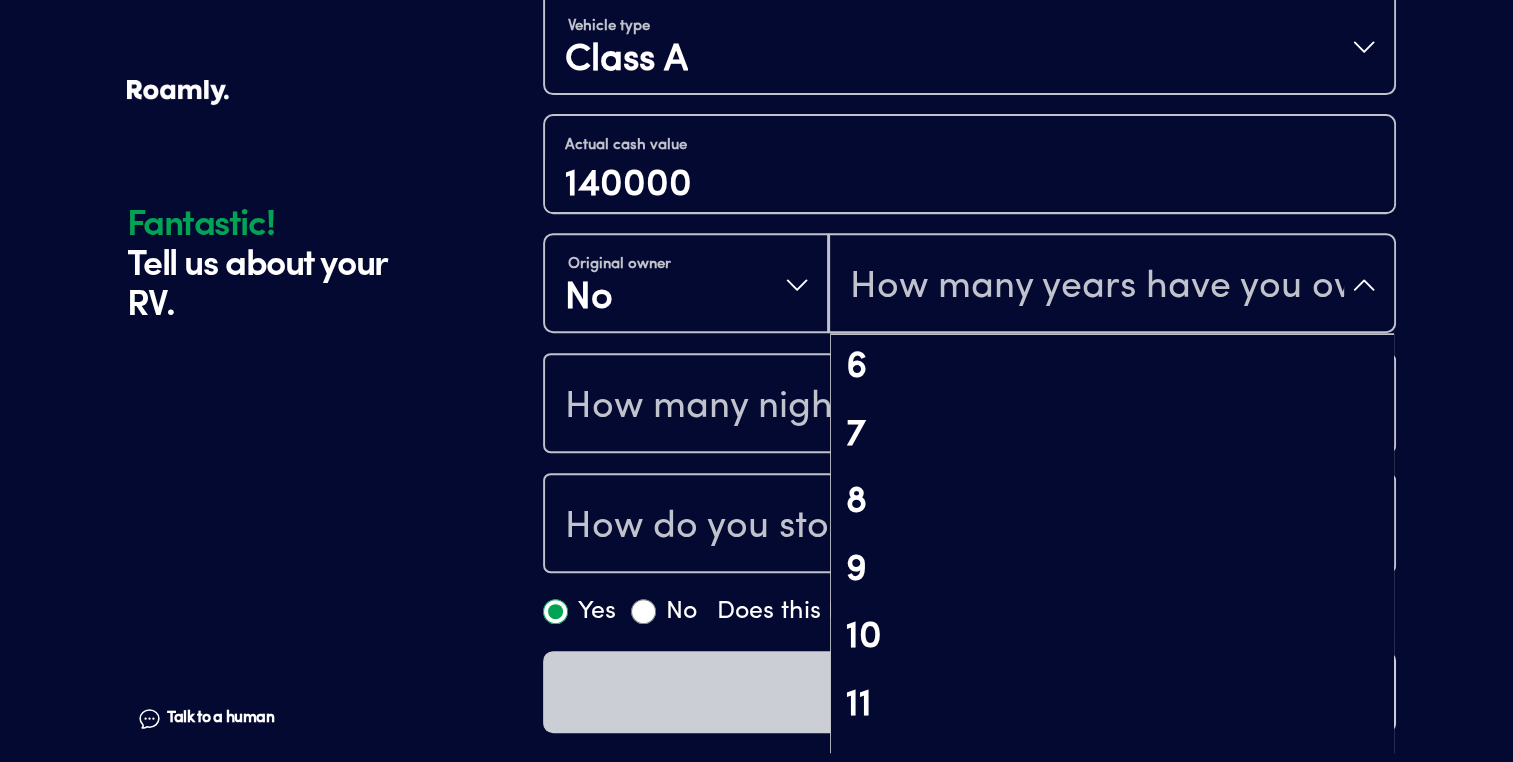 scroll, scrollTop: 420, scrollLeft: 0, axis: vertical 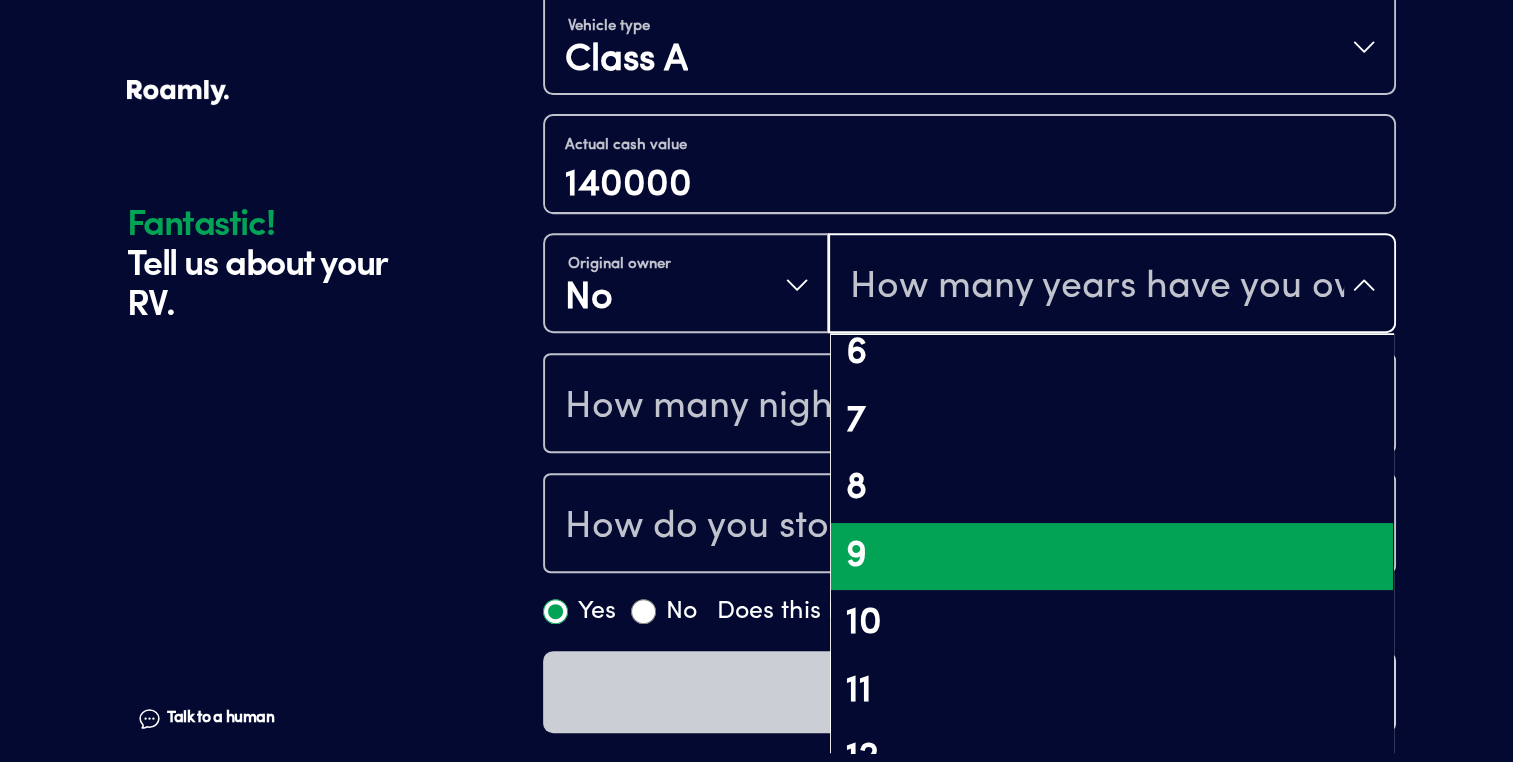 click on "9" at bounding box center [1112, 557] 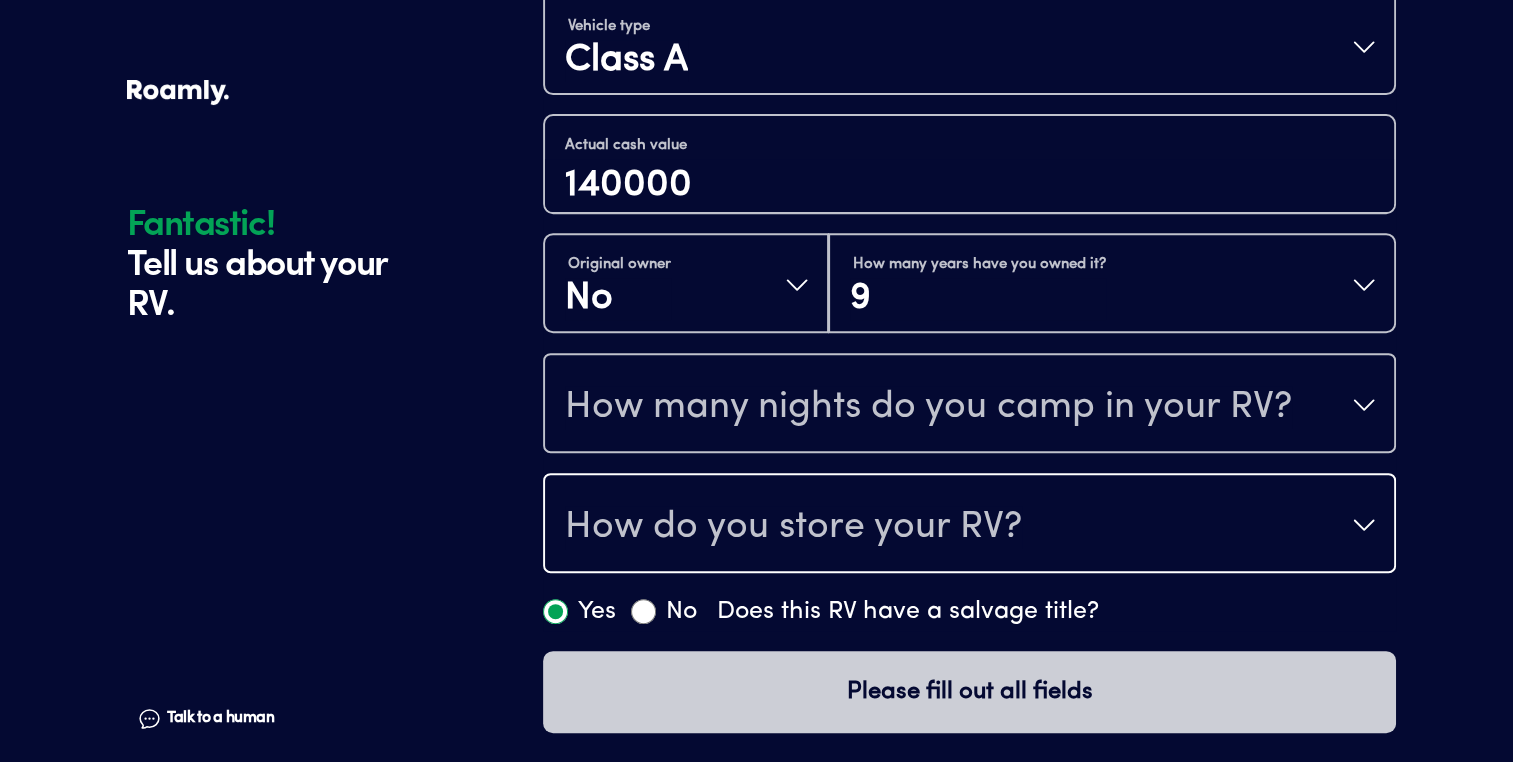 click on "How do you store your RV?" at bounding box center [969, 525] 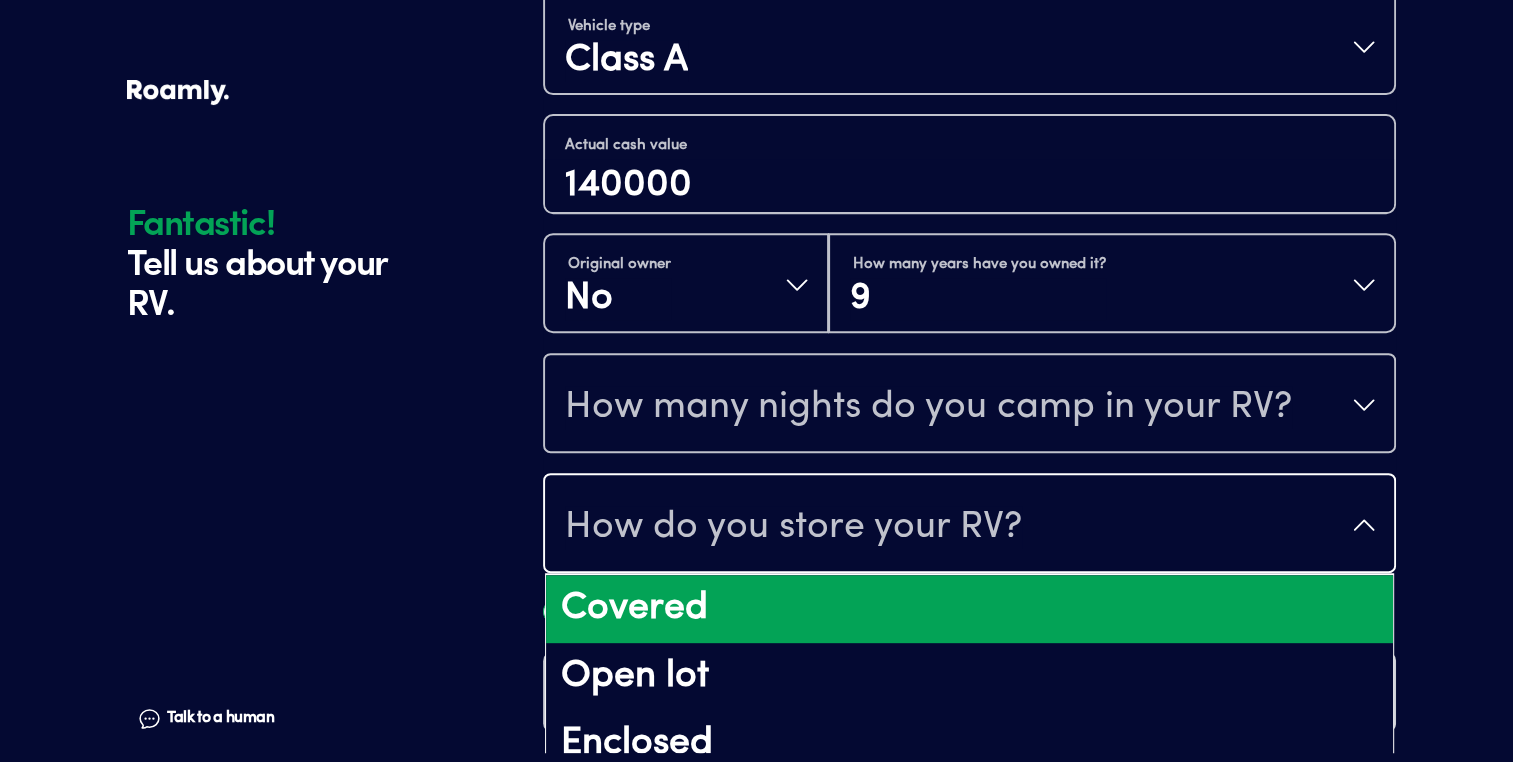 click on "Covered" at bounding box center (969, 609) 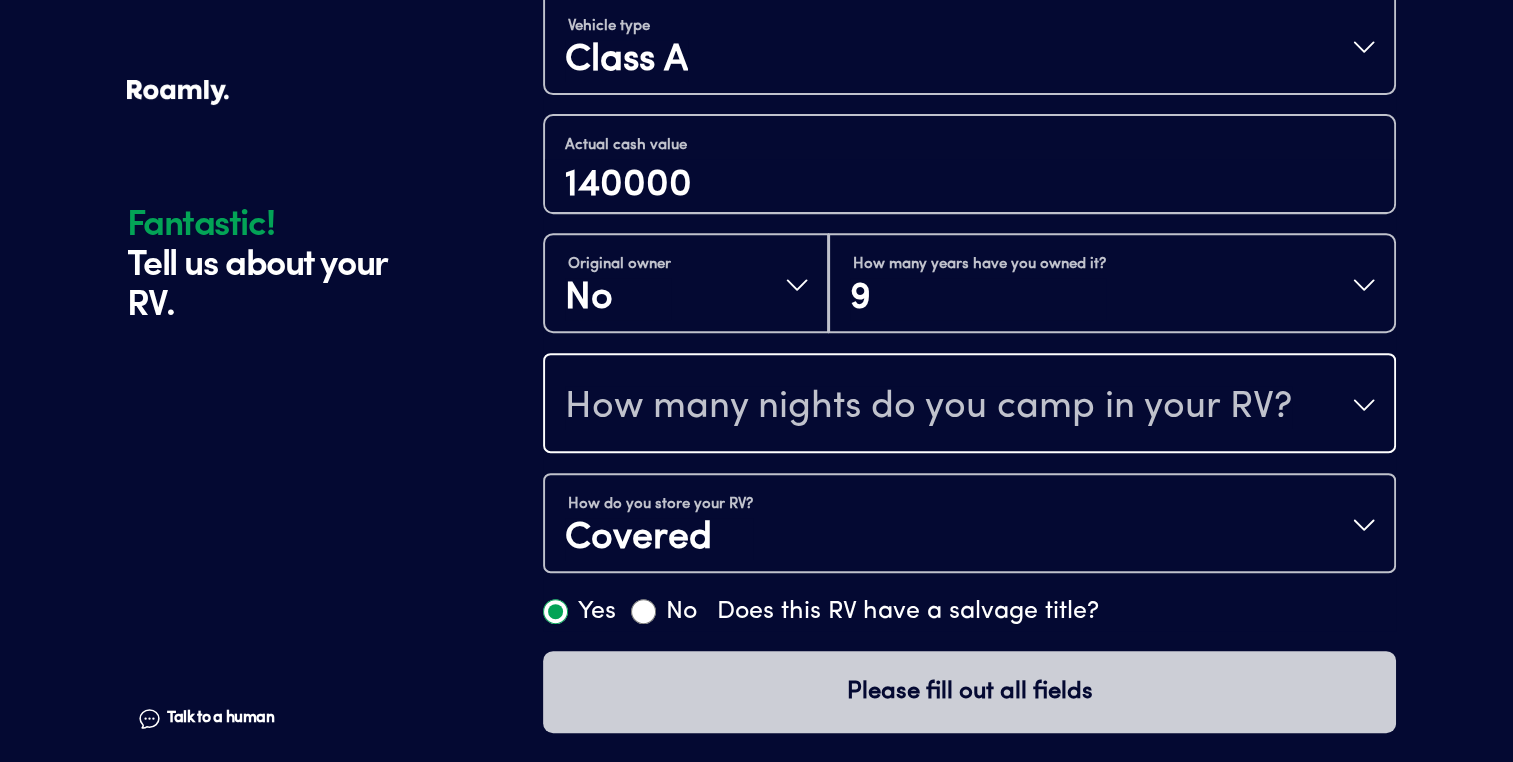 click on "How many nights do you camp in your RV?" at bounding box center [969, 405] 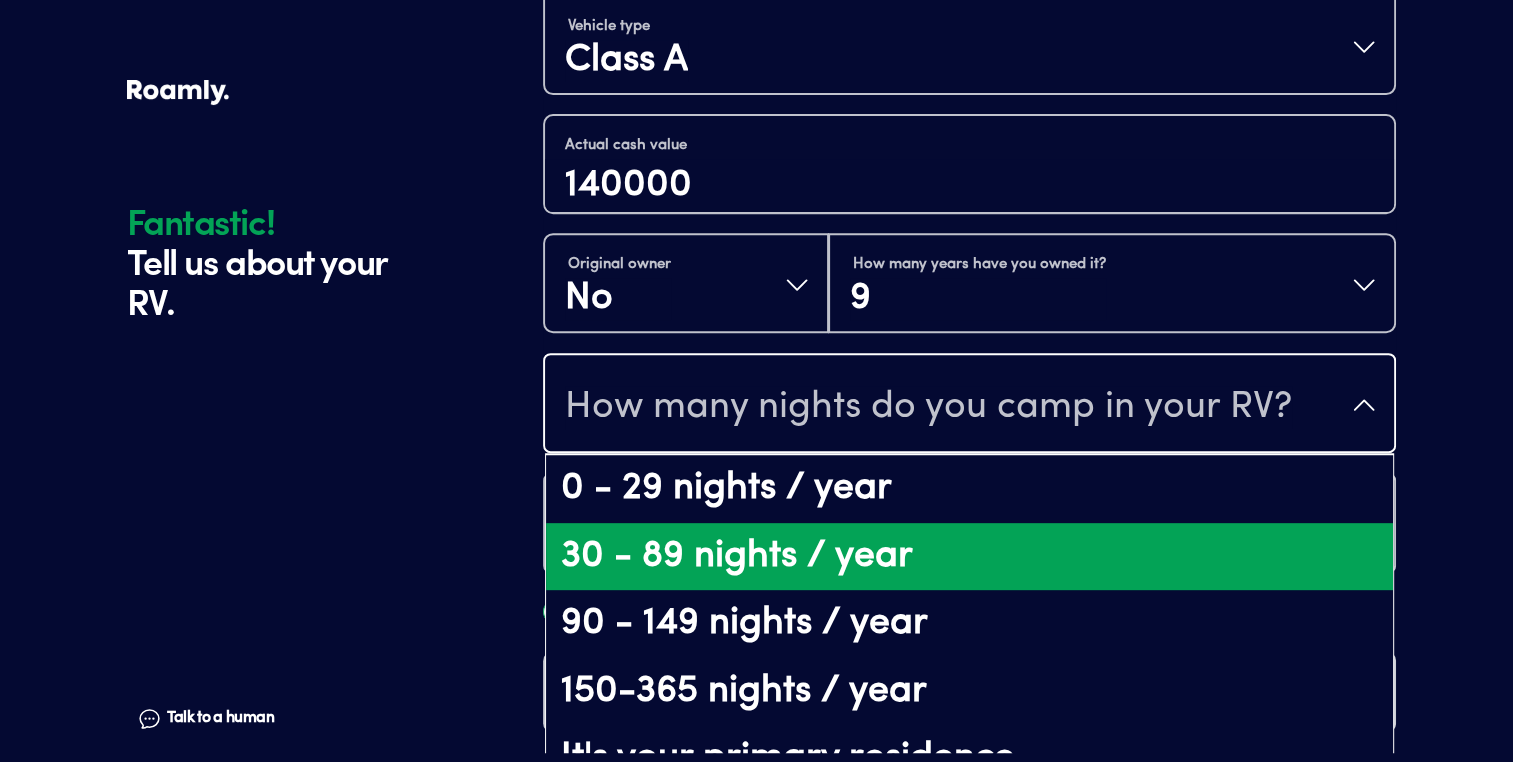 click on "30 - 89 nights / year" at bounding box center [969, 557] 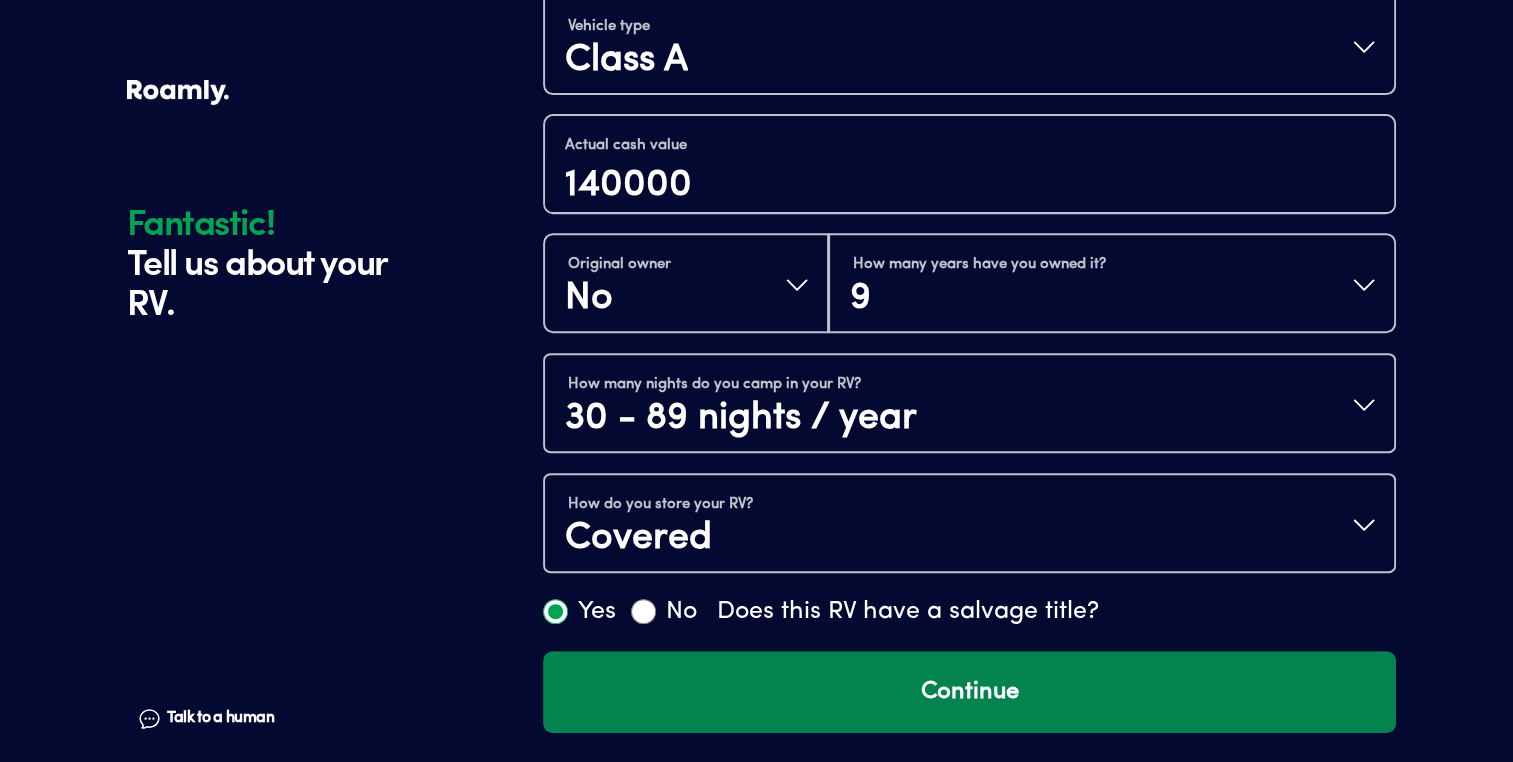 click on "Continue" at bounding box center (969, 692) 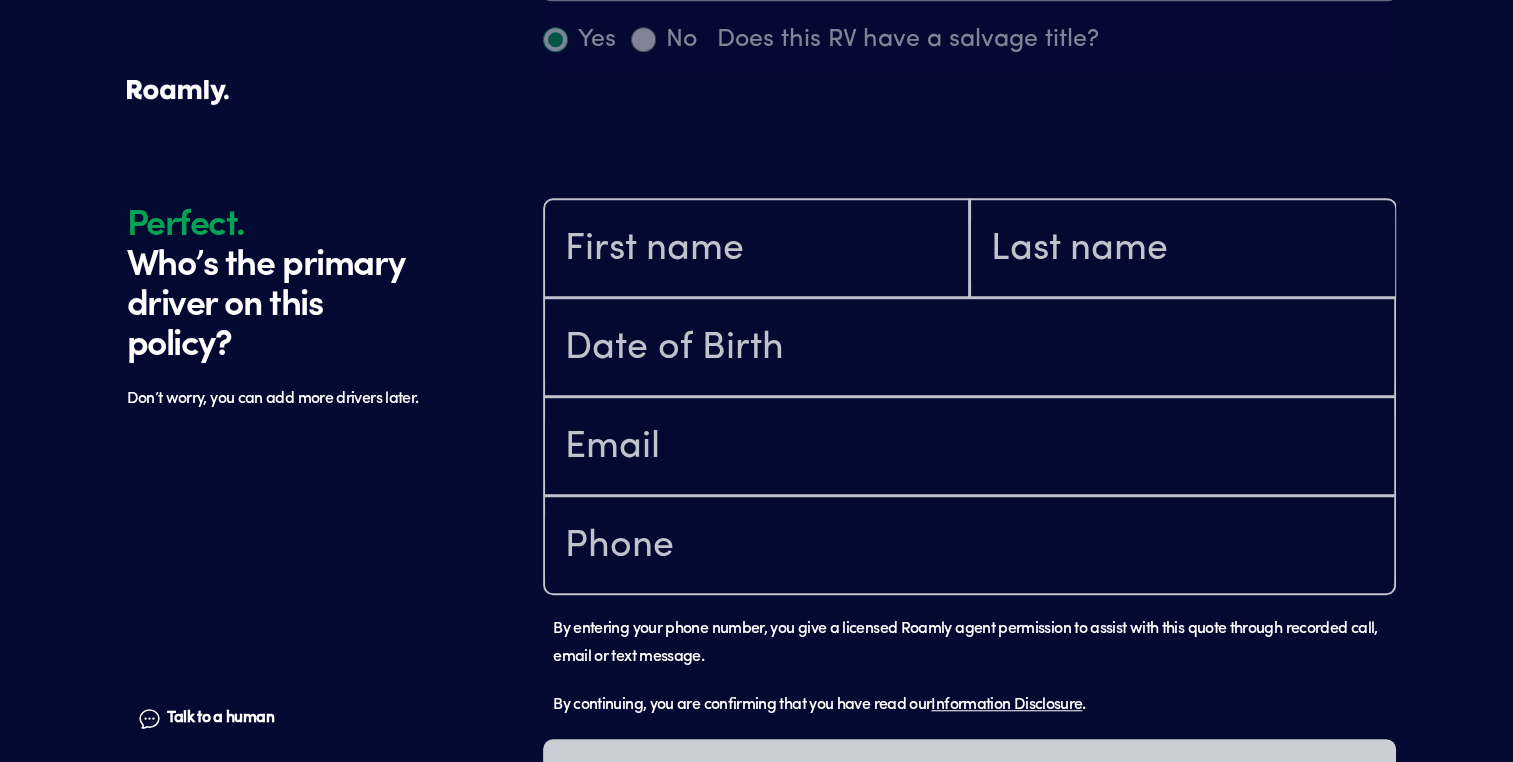 scroll, scrollTop: 1402, scrollLeft: 0, axis: vertical 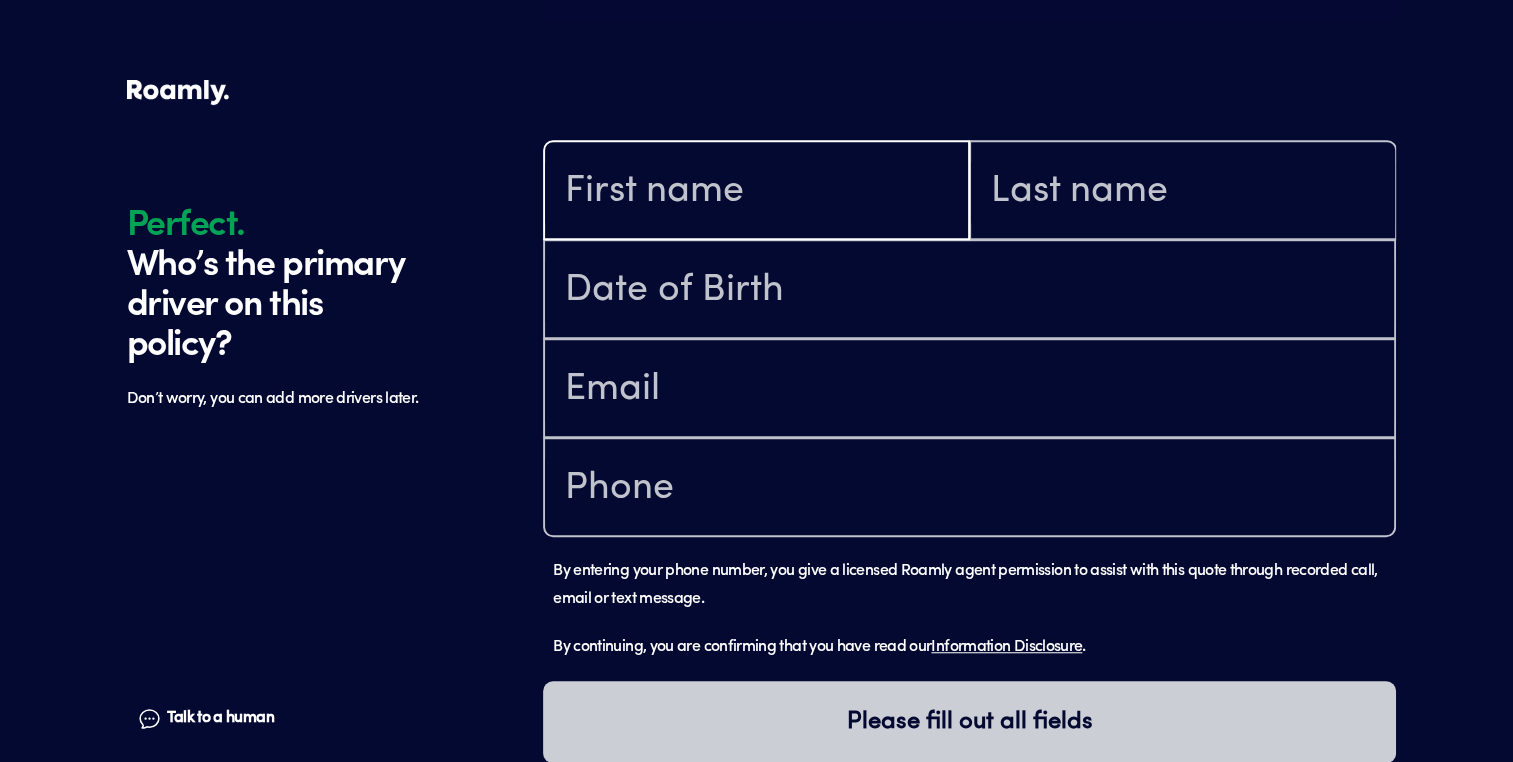 click at bounding box center (756, 192) 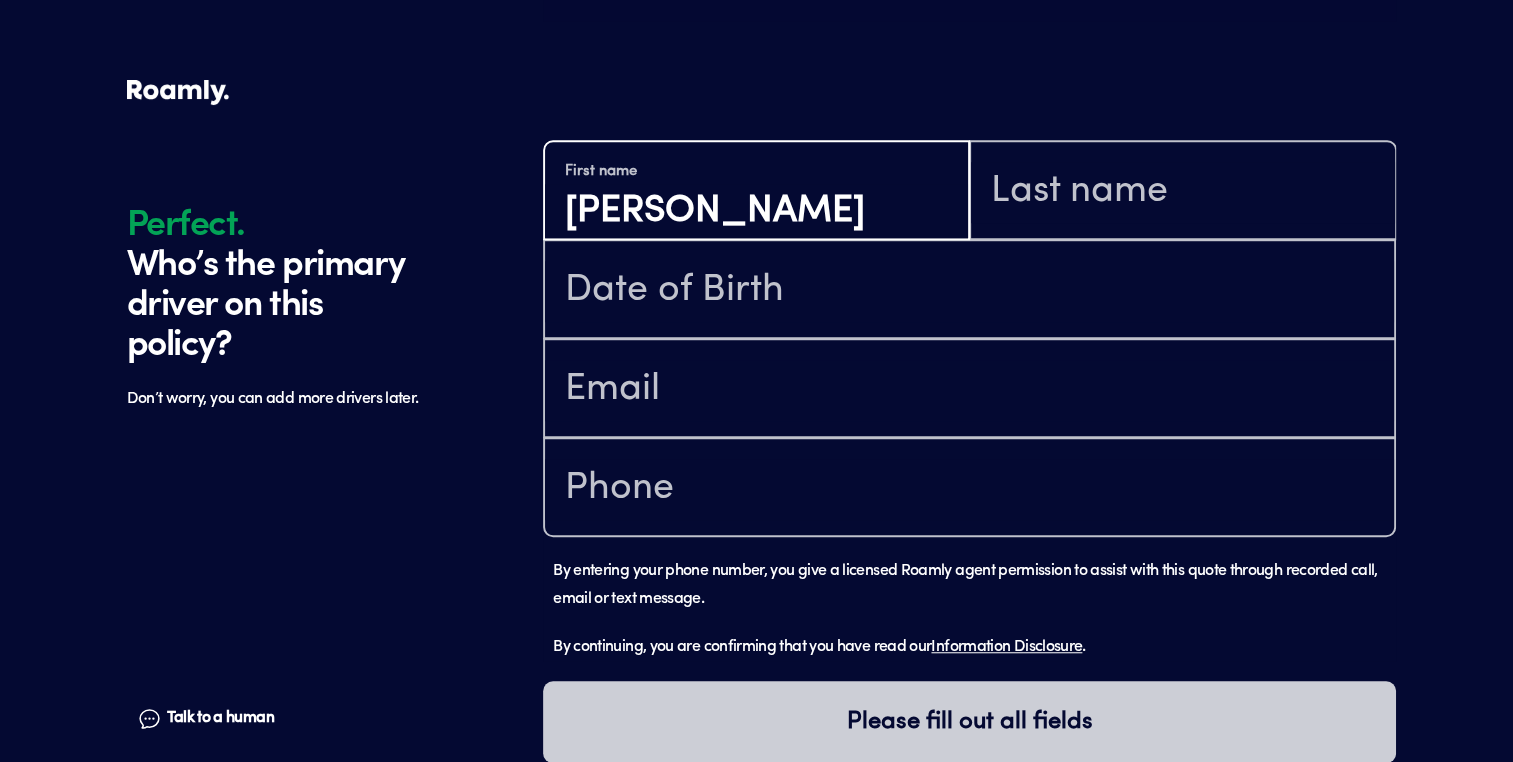 type on "[PERSON_NAME]" 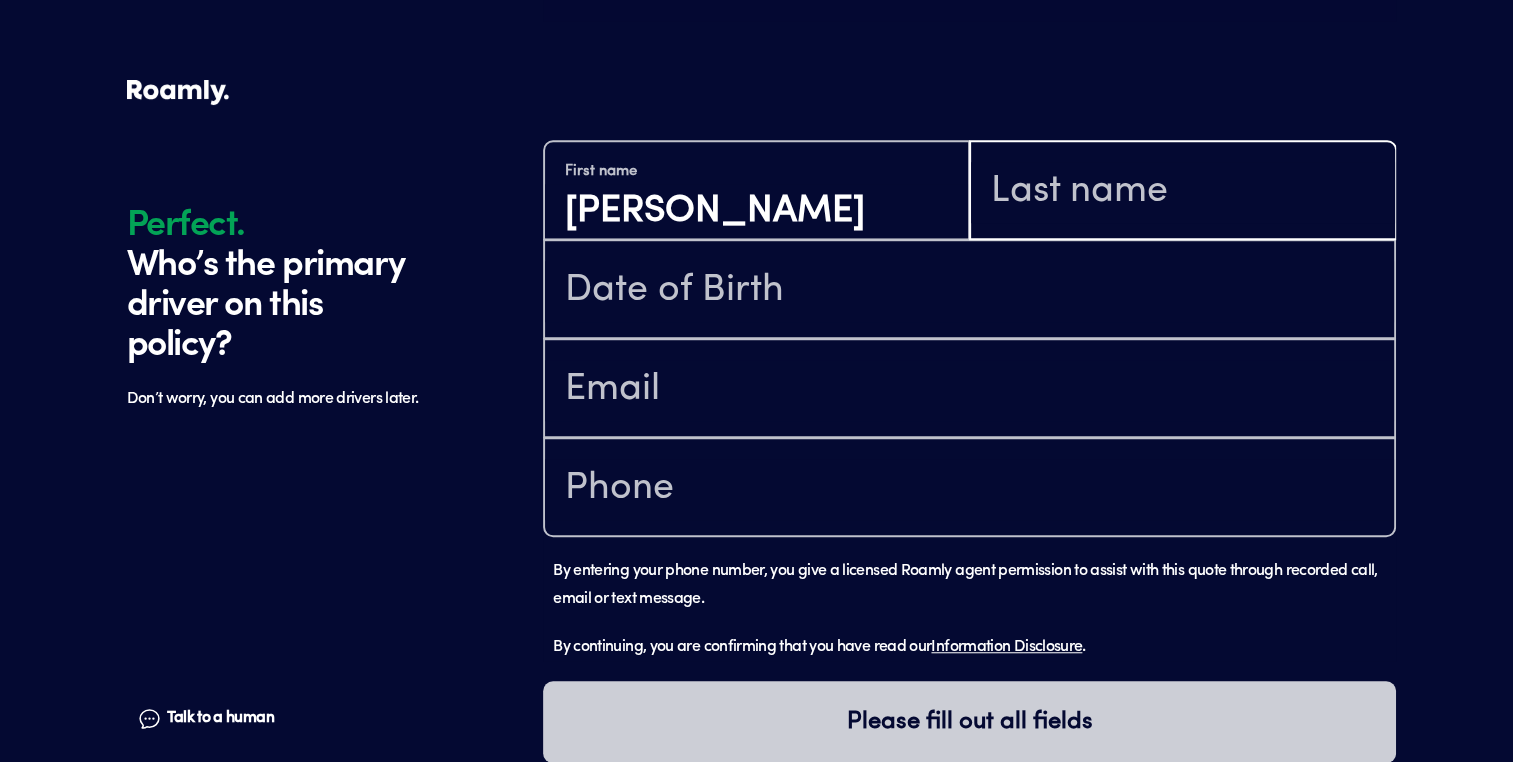 click at bounding box center (1182, 192) 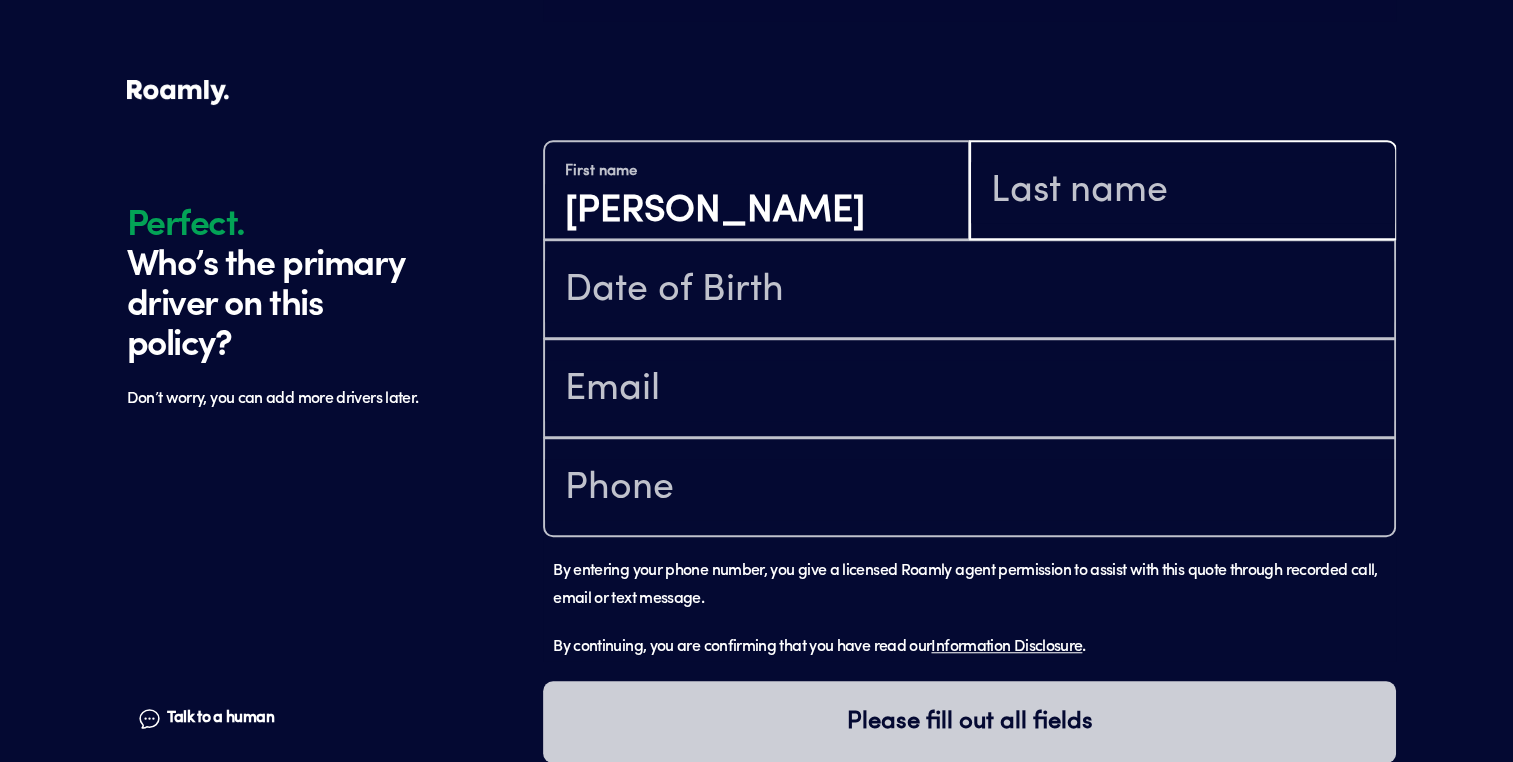 type on "[PERSON_NAME]" 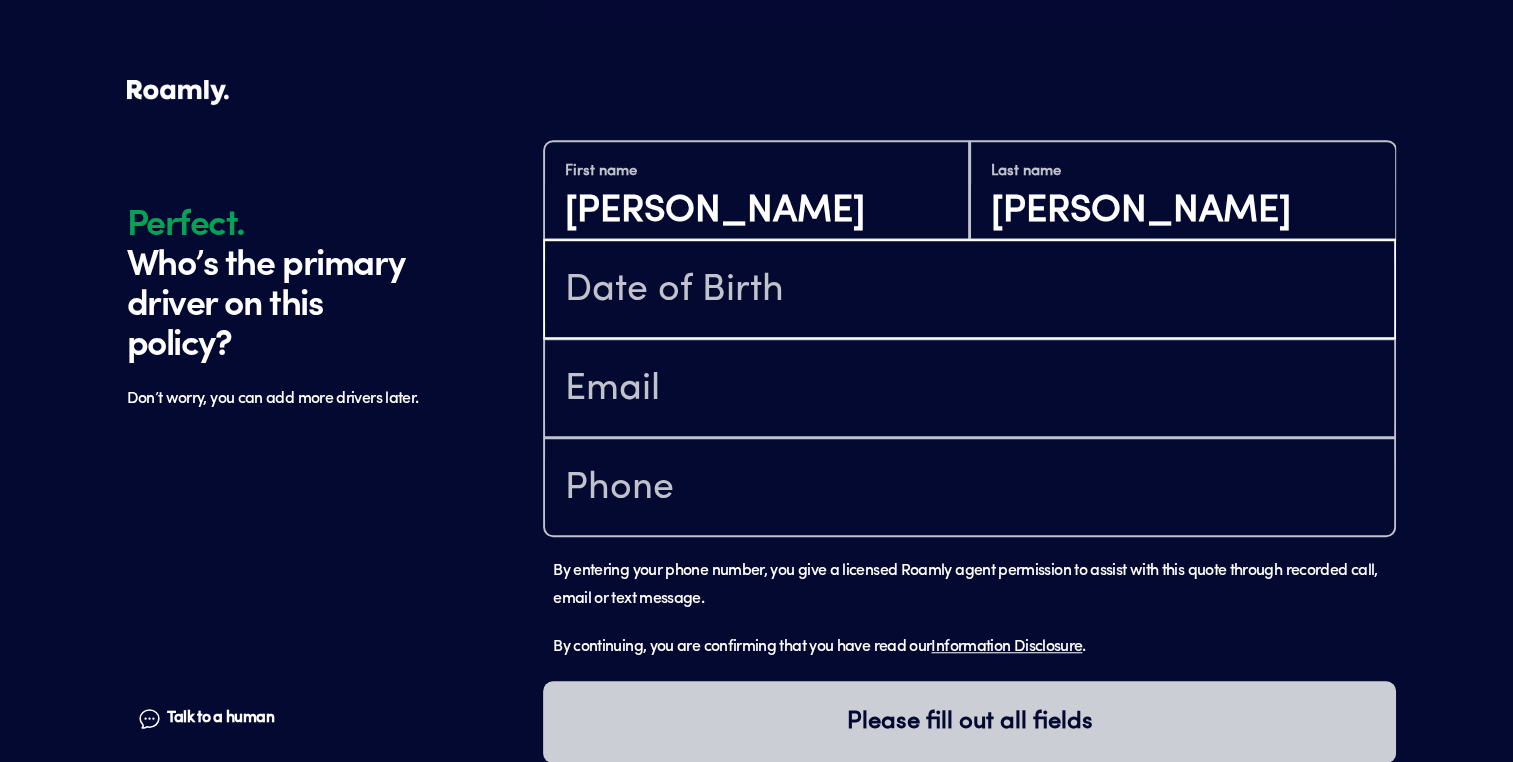 click at bounding box center [969, 291] 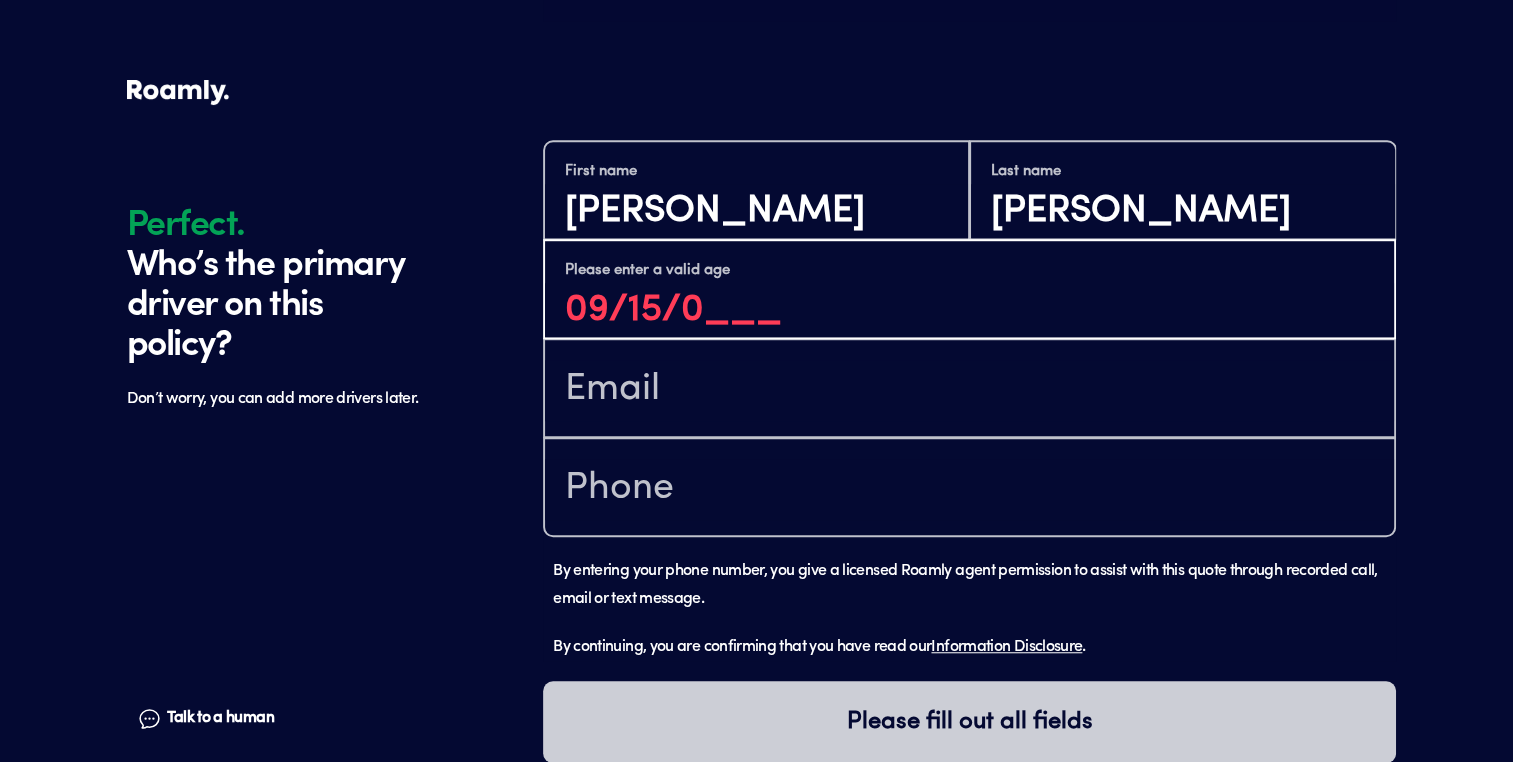 click on "09/15/0___" at bounding box center [969, 310] 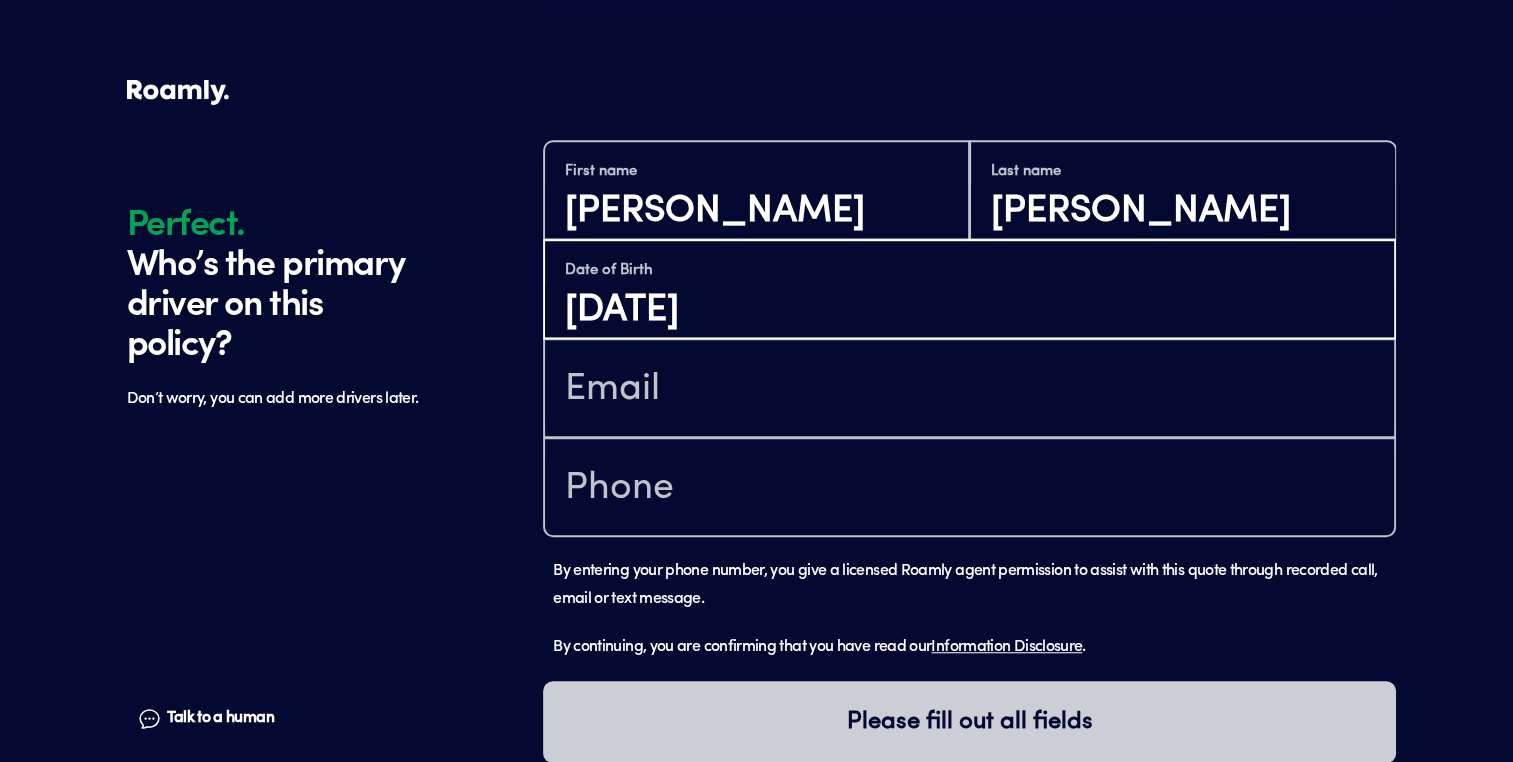 type on "[DATE]" 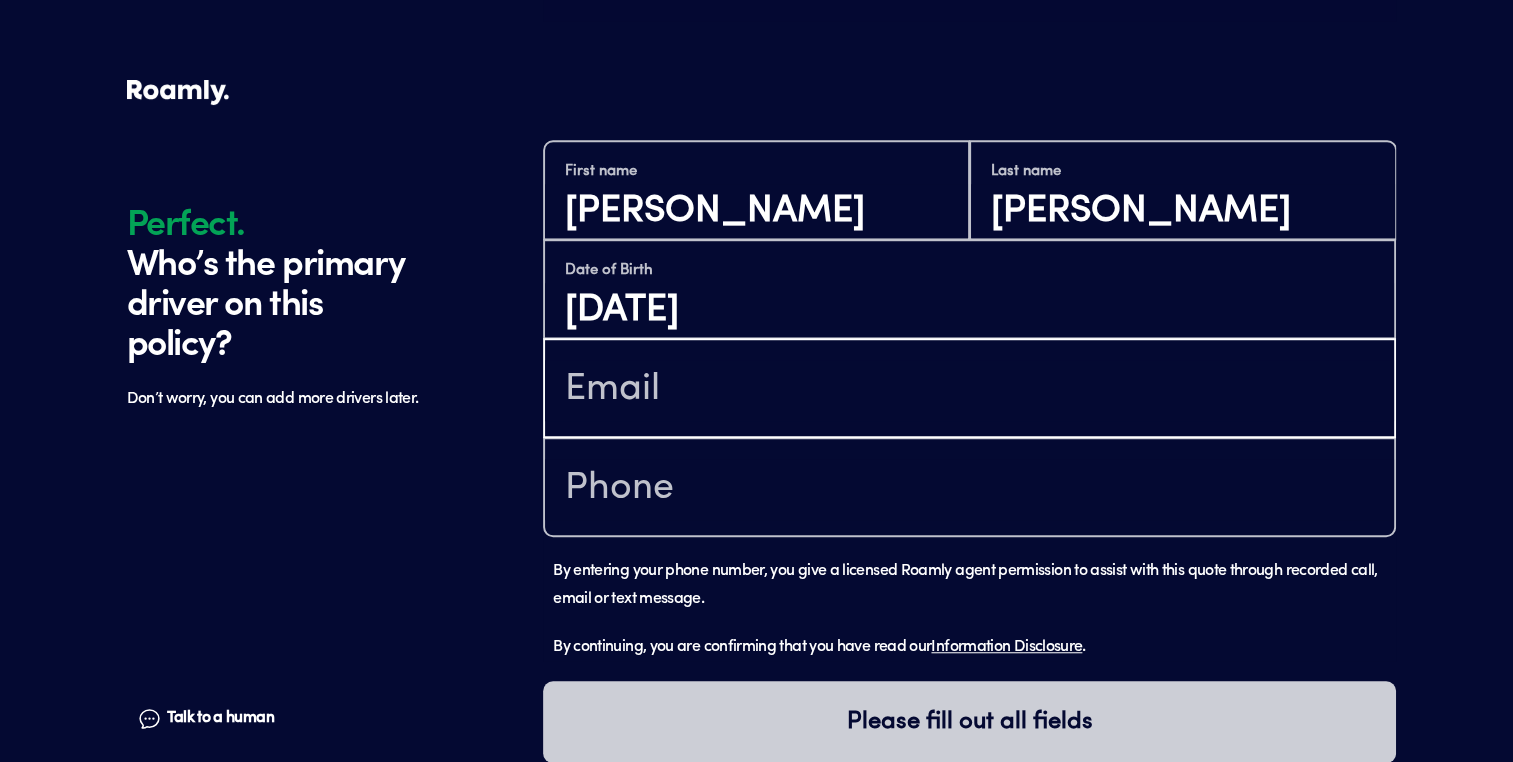 click at bounding box center [969, 390] 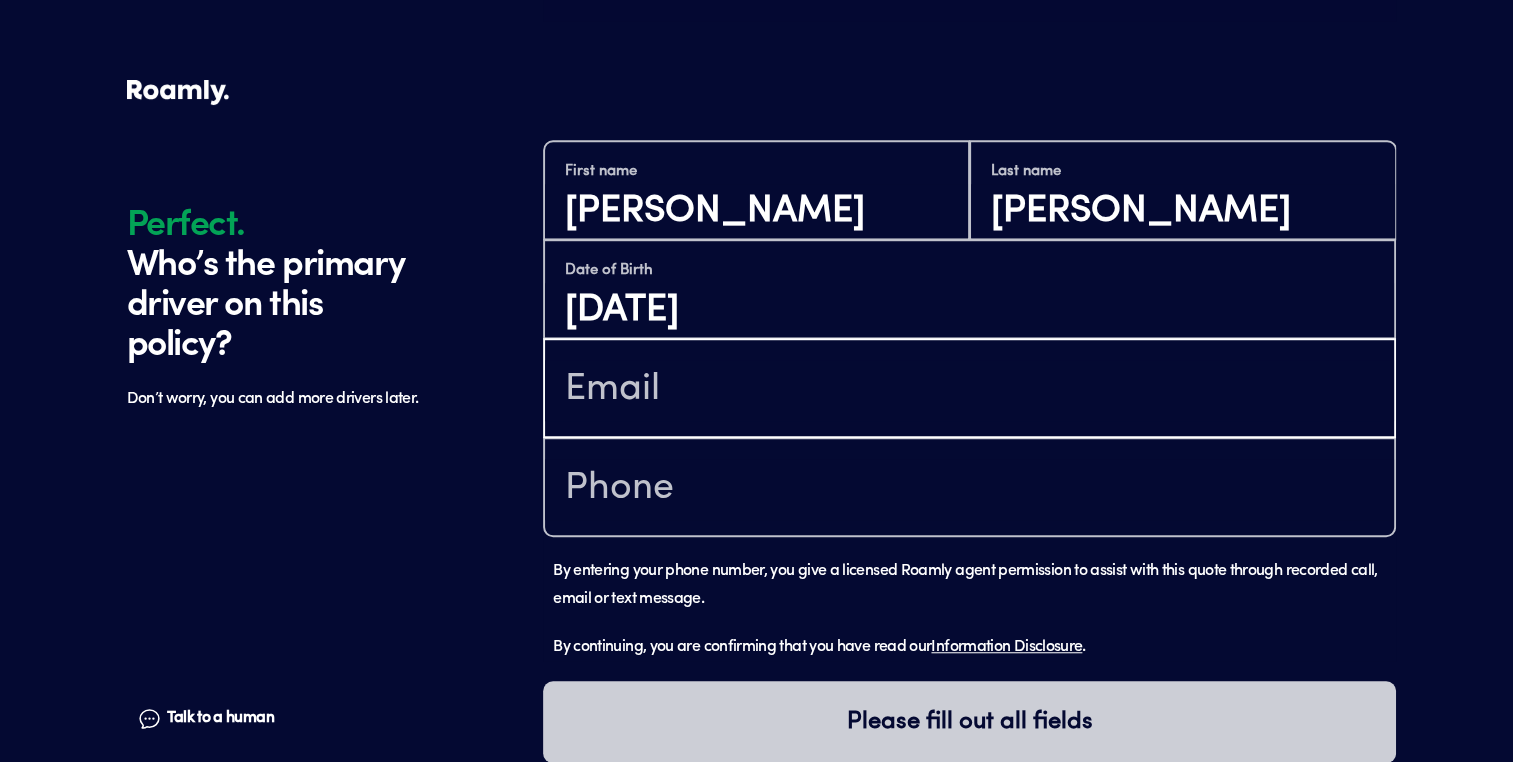 type on "[EMAIL_ADDRESS][DOMAIN_NAME]" 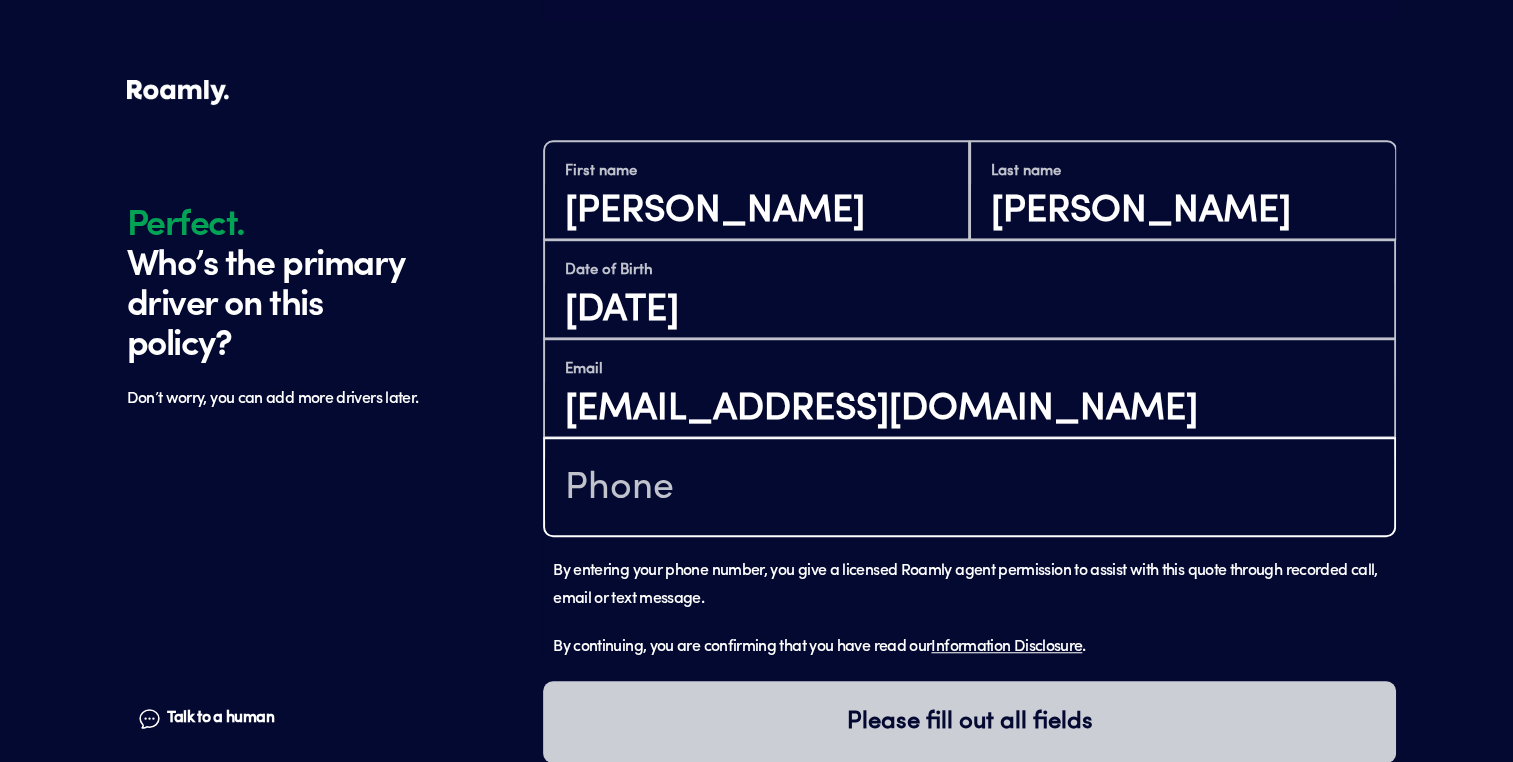 click at bounding box center [969, 489] 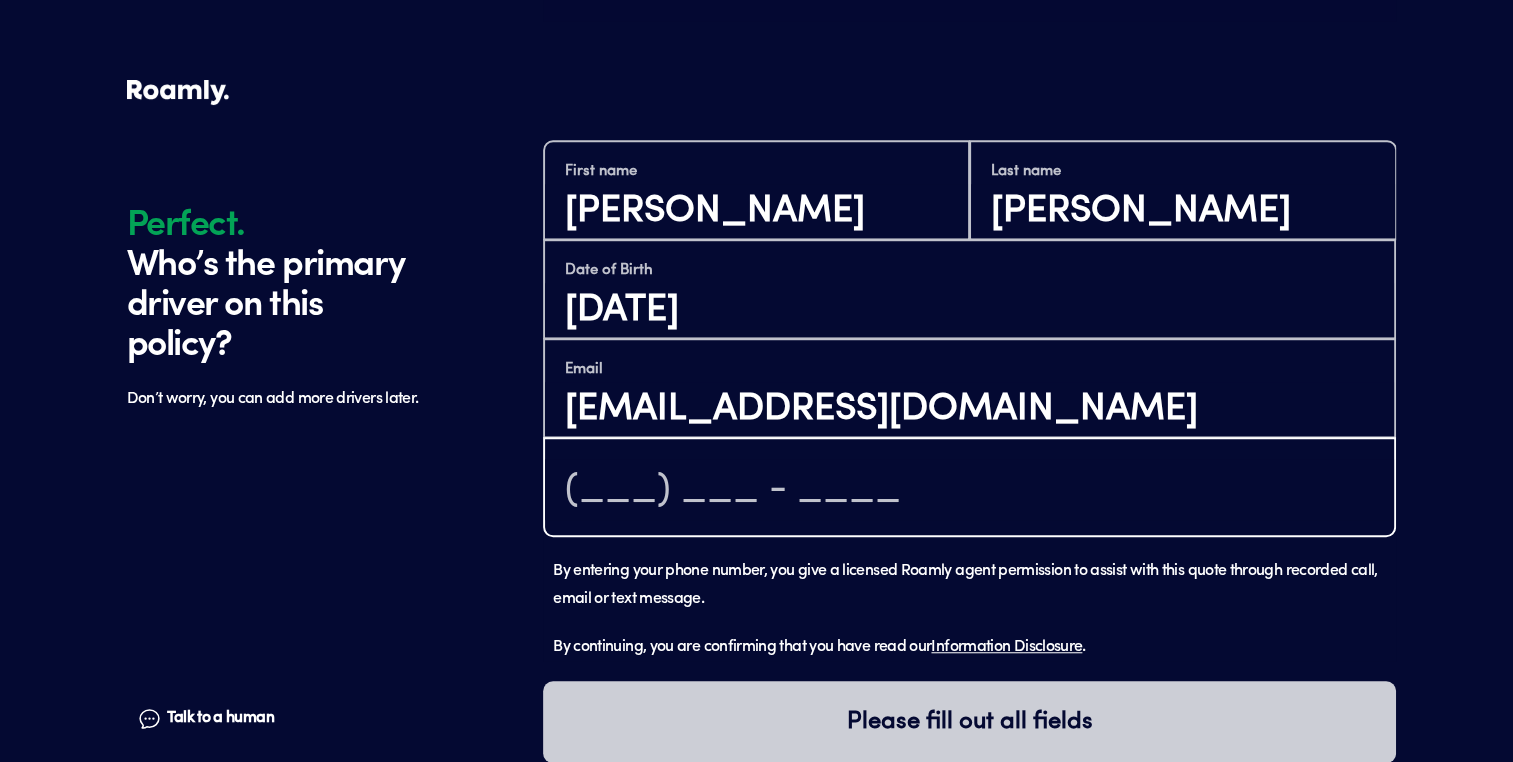 type on "[PHONE_NUMBER]" 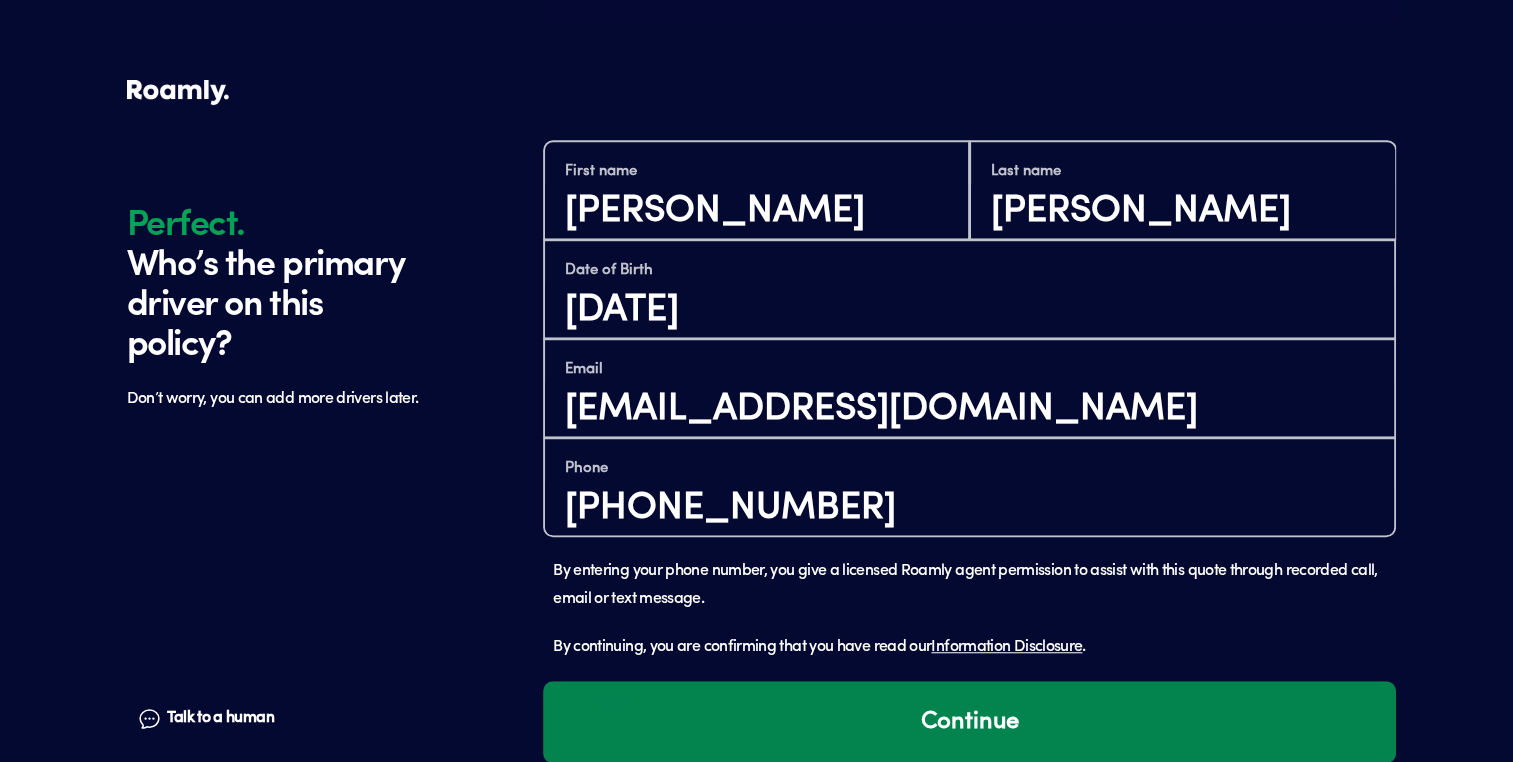 click on "Continue" at bounding box center (969, 722) 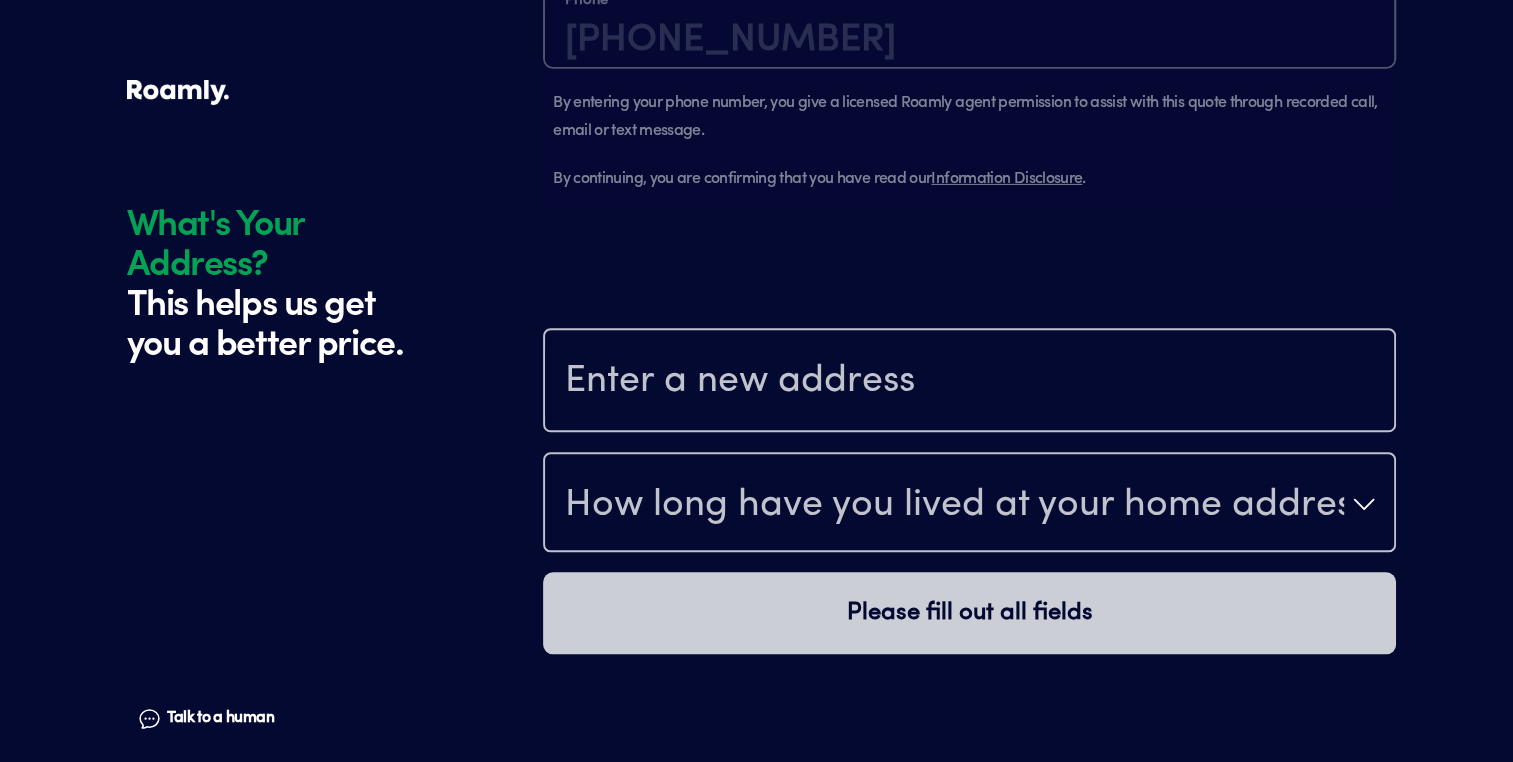 scroll, scrollTop: 2080, scrollLeft: 0, axis: vertical 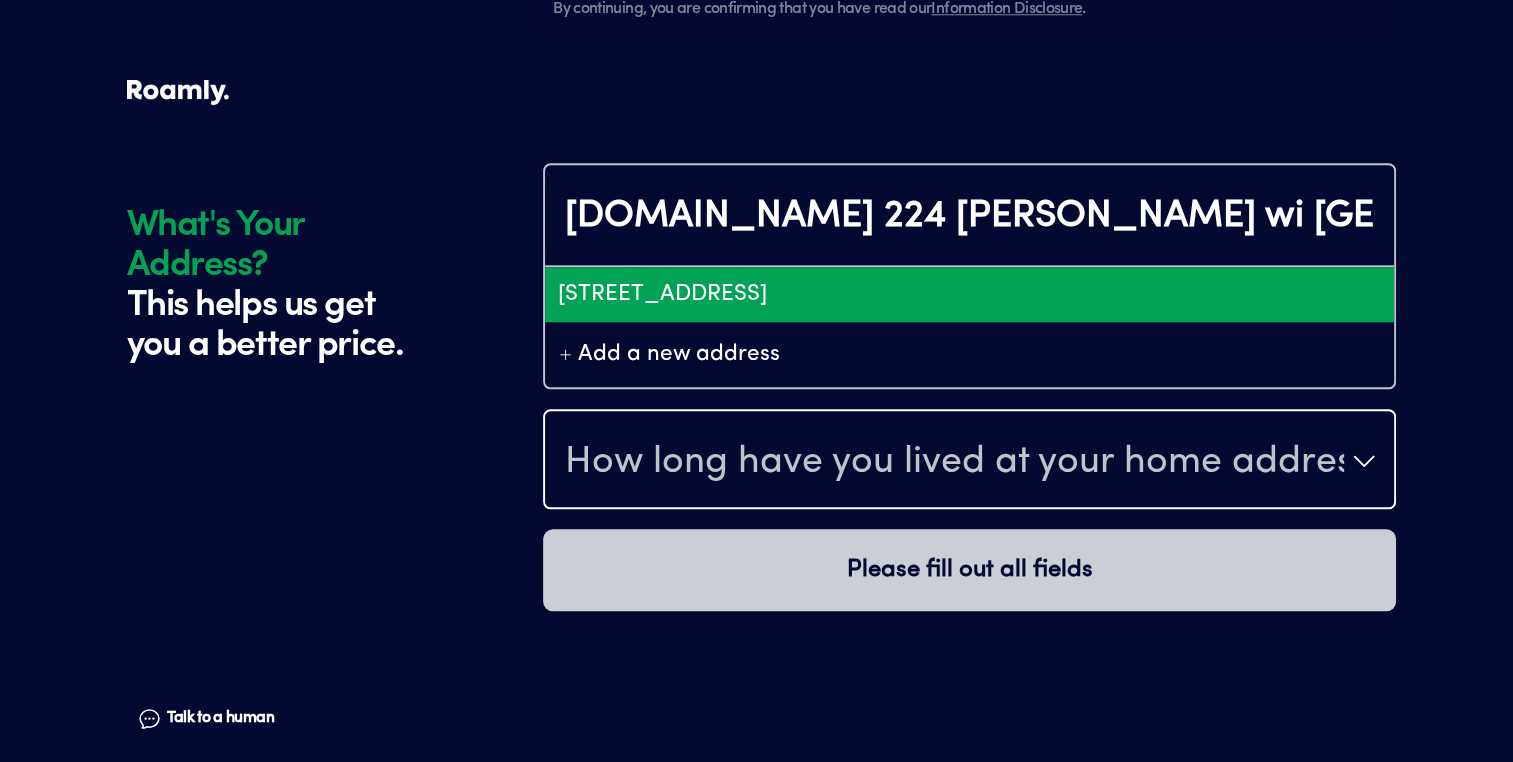 type on "Eh0yMjQgUCBPIFJvYWQsIFBvcGxhciwgV0ksIFVTQSIuKiwKFAoSCXPa_ceO8a5SEYNhB5Q9WSioEhQKEgllXZmTB_GuUhHArkd-51bVOw" 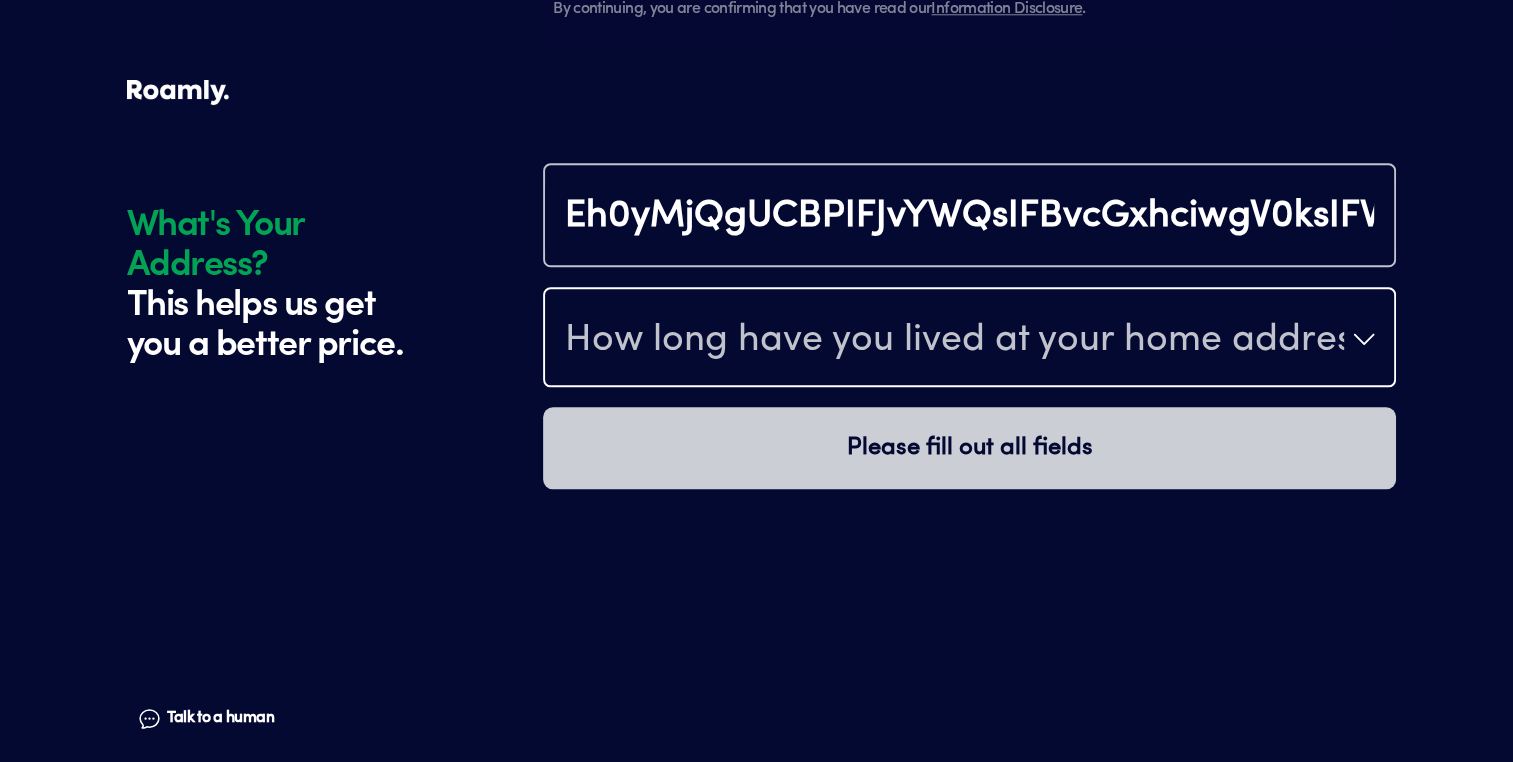 click on "How long have you lived at your home address?" at bounding box center (969, 339) 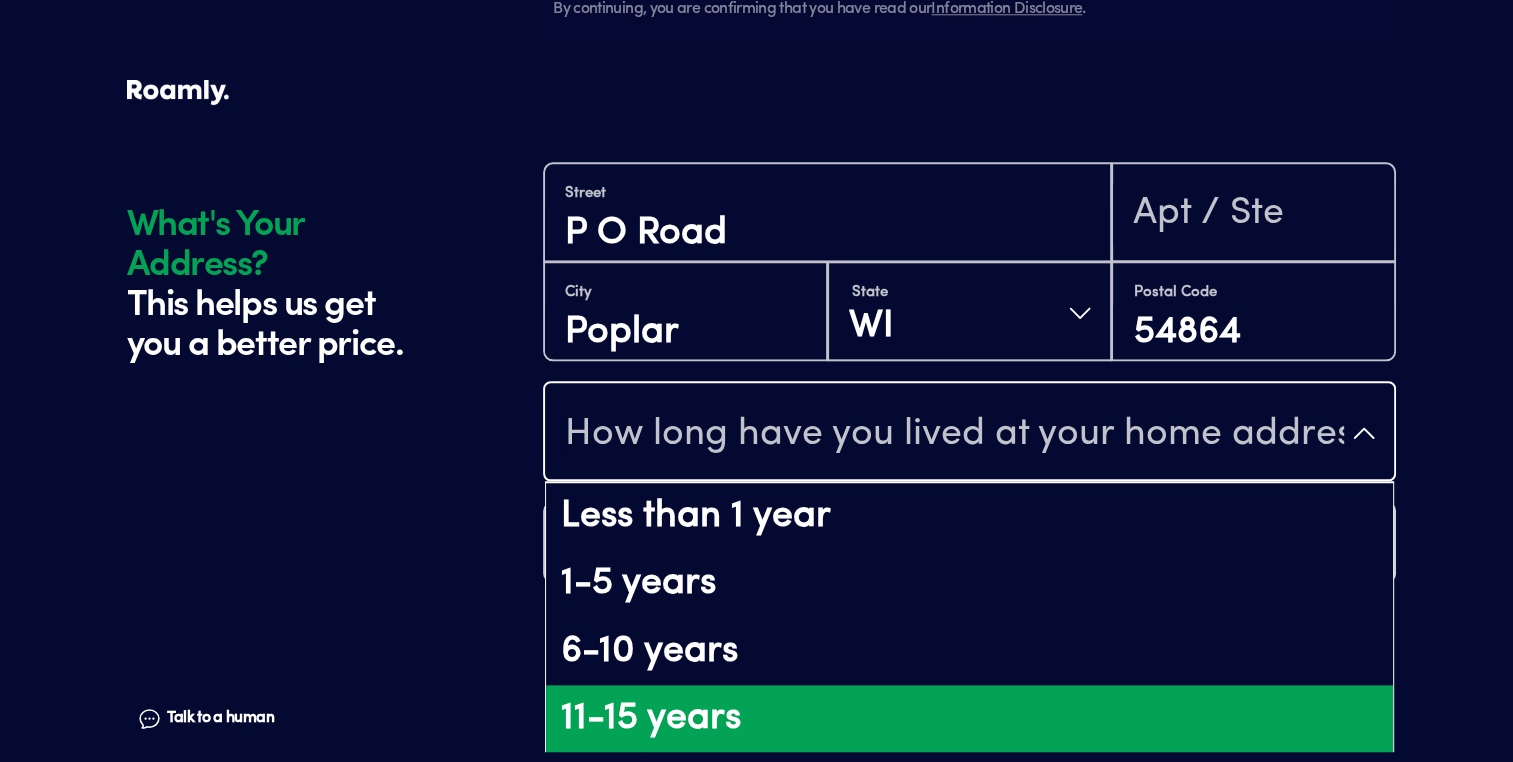 click on "11-15 years" at bounding box center (969, 719) 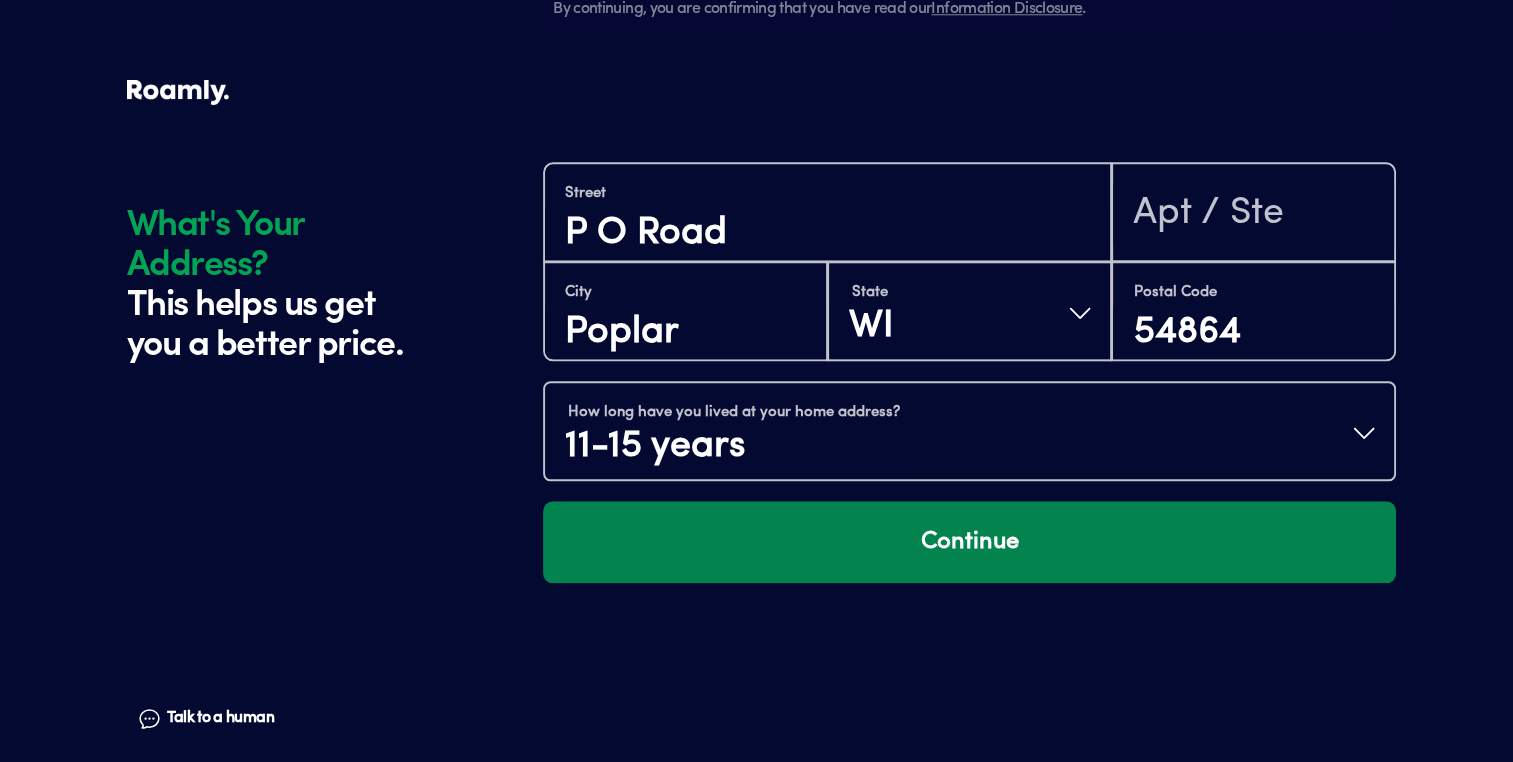 click on "Continue" at bounding box center (969, 542) 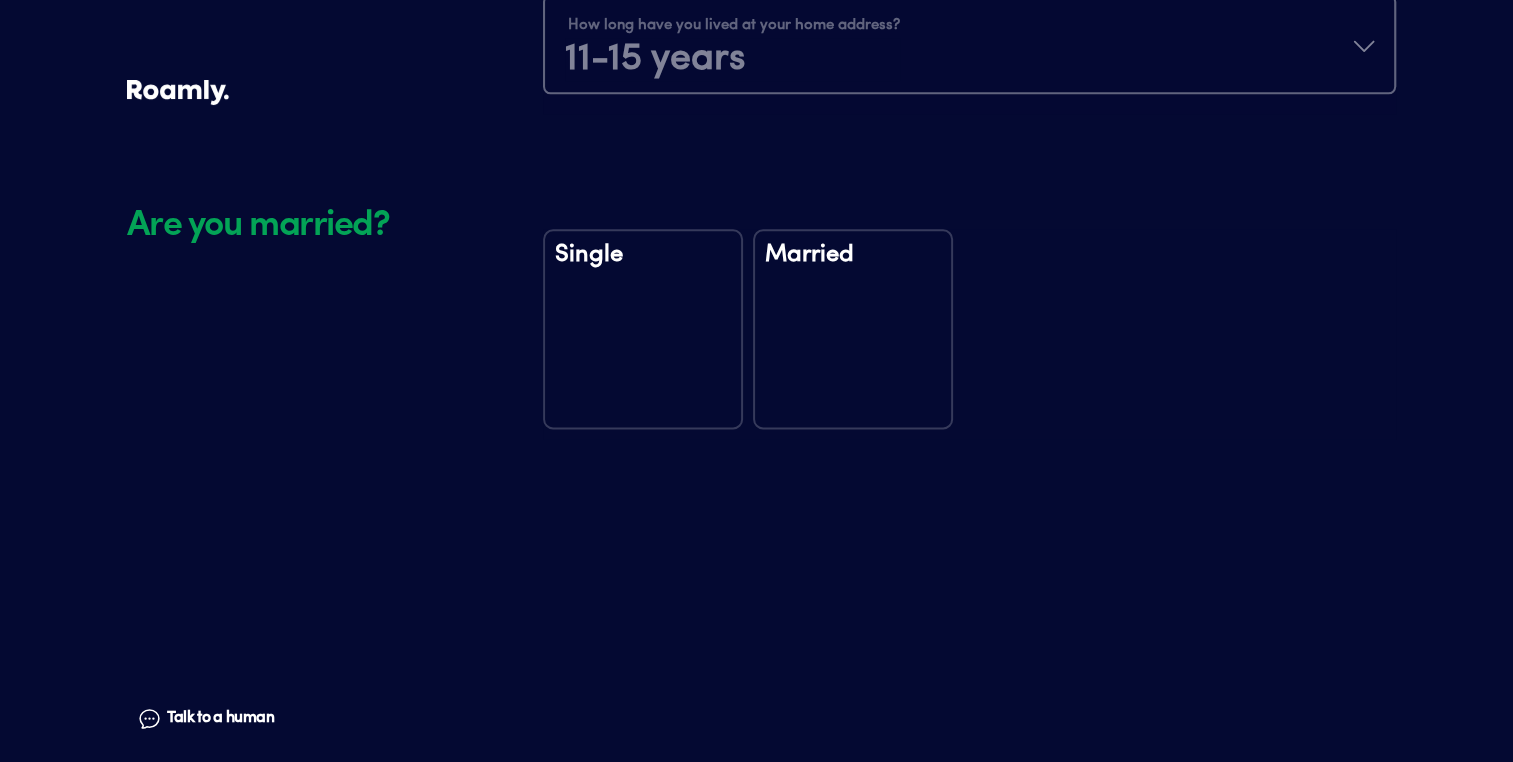 scroll, scrollTop: 2549, scrollLeft: 0, axis: vertical 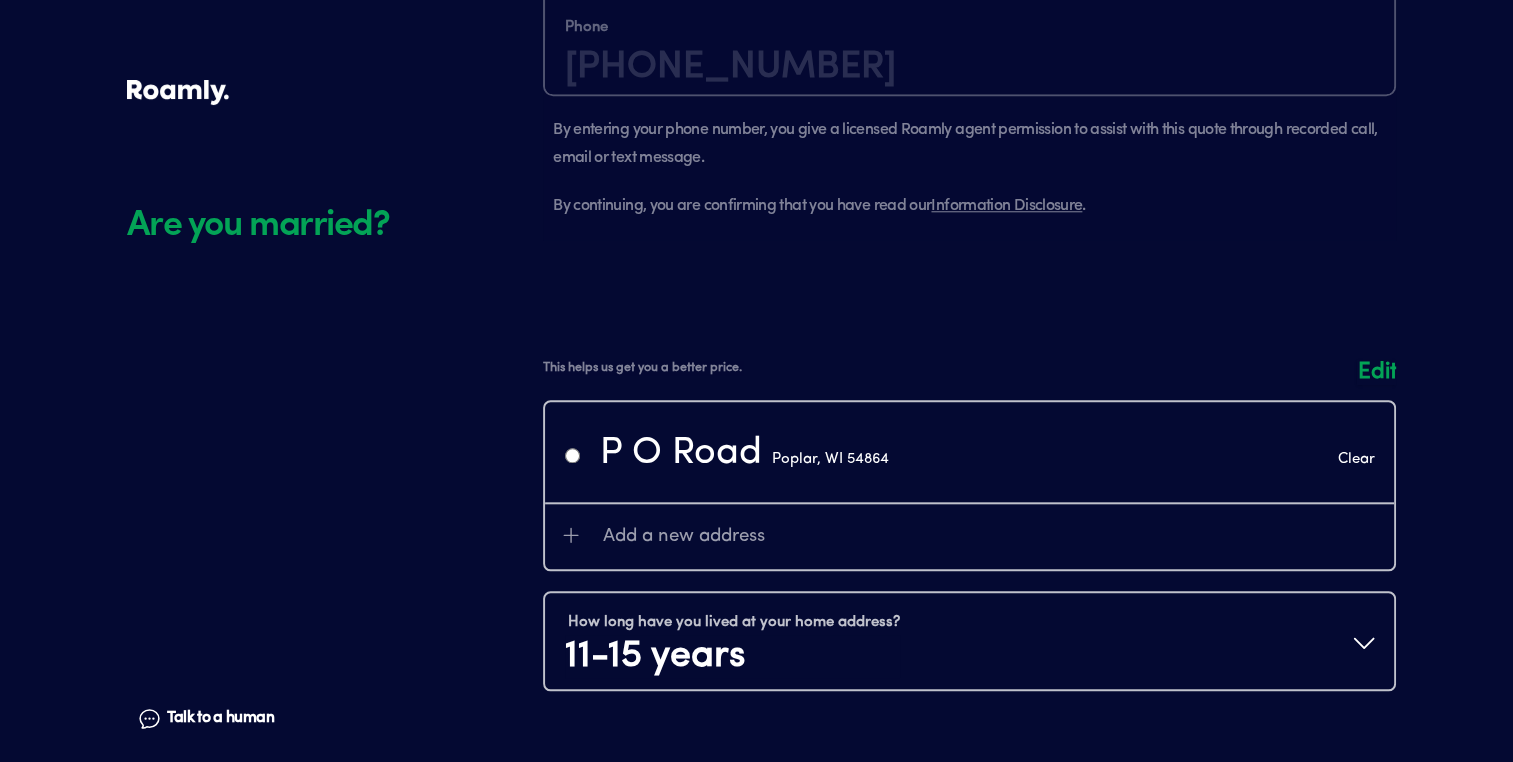 click at bounding box center [969, 535] 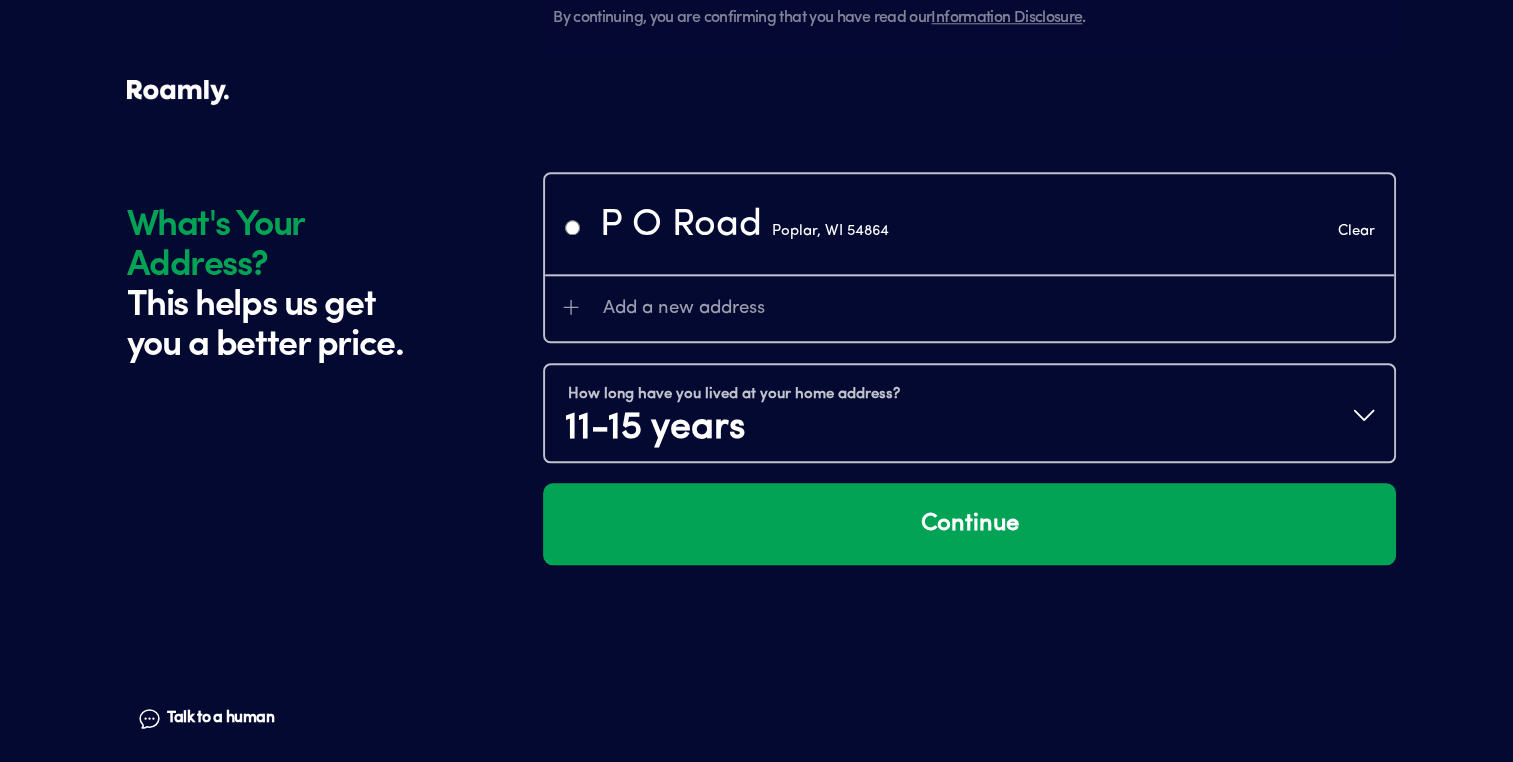 scroll, scrollTop: 2080, scrollLeft: 0, axis: vertical 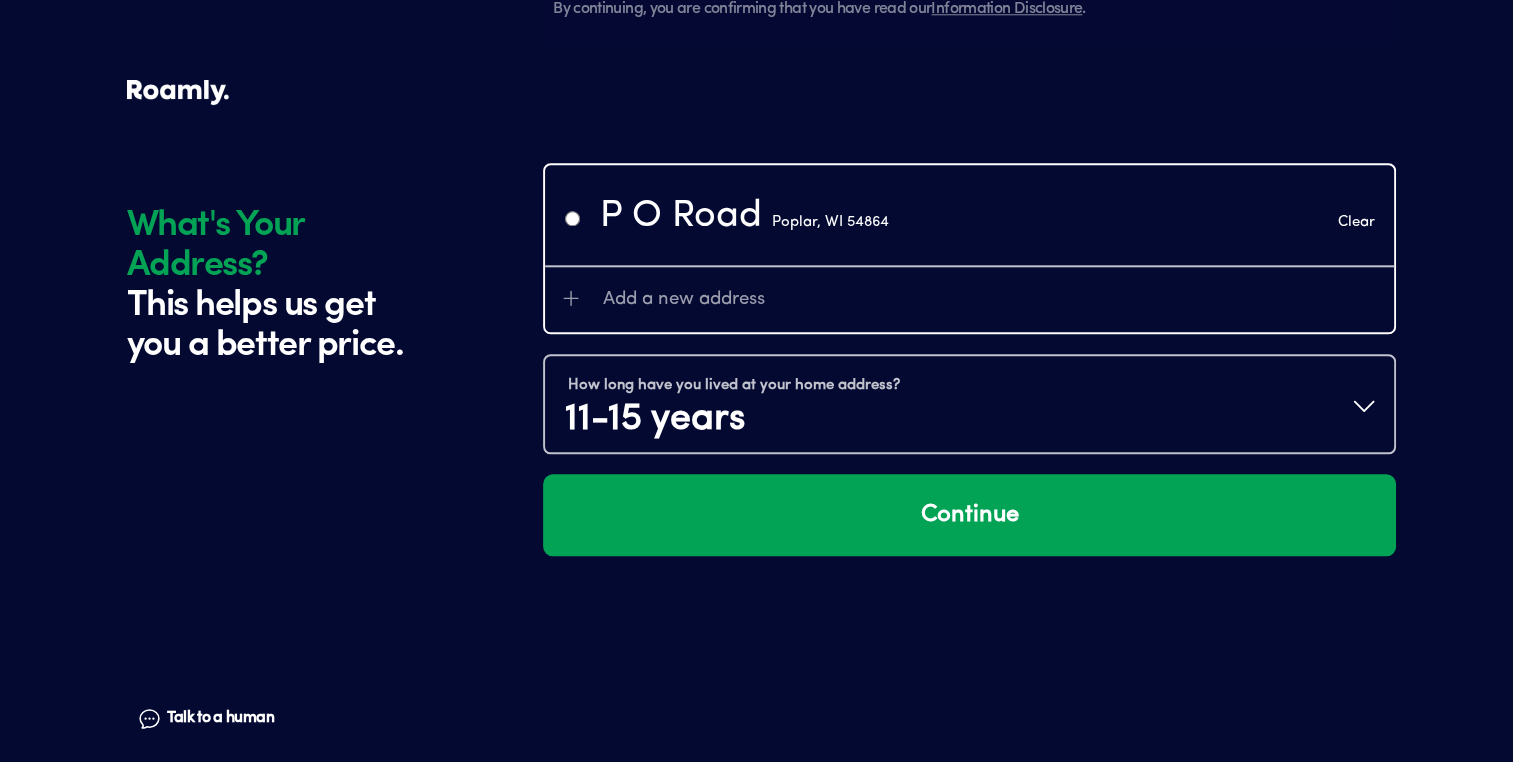 click on "[GEOGRAPHIC_DATA]" at bounding box center (744, 217) 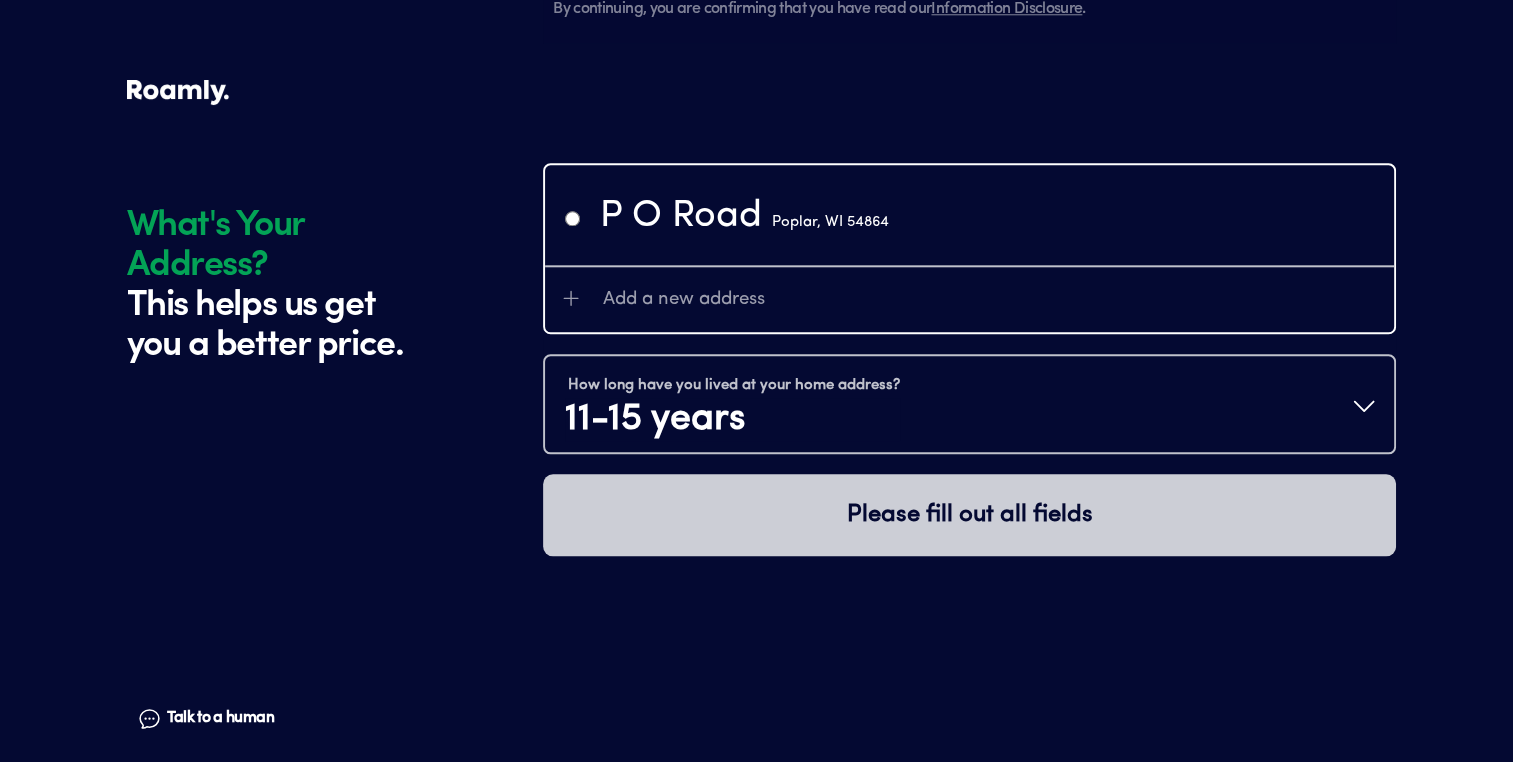 click at bounding box center [572, 218] 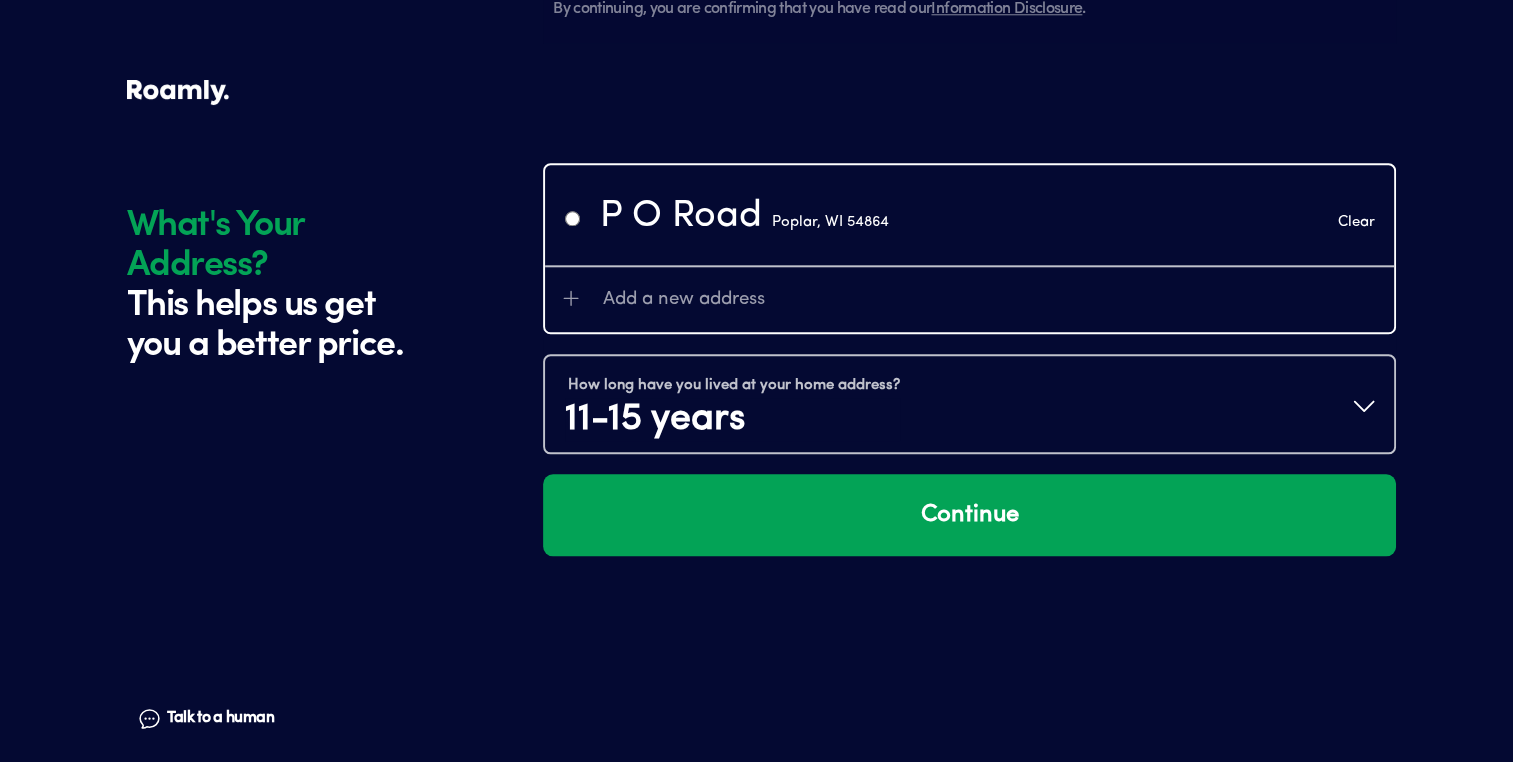 click on "Clear" at bounding box center (1355, 222) 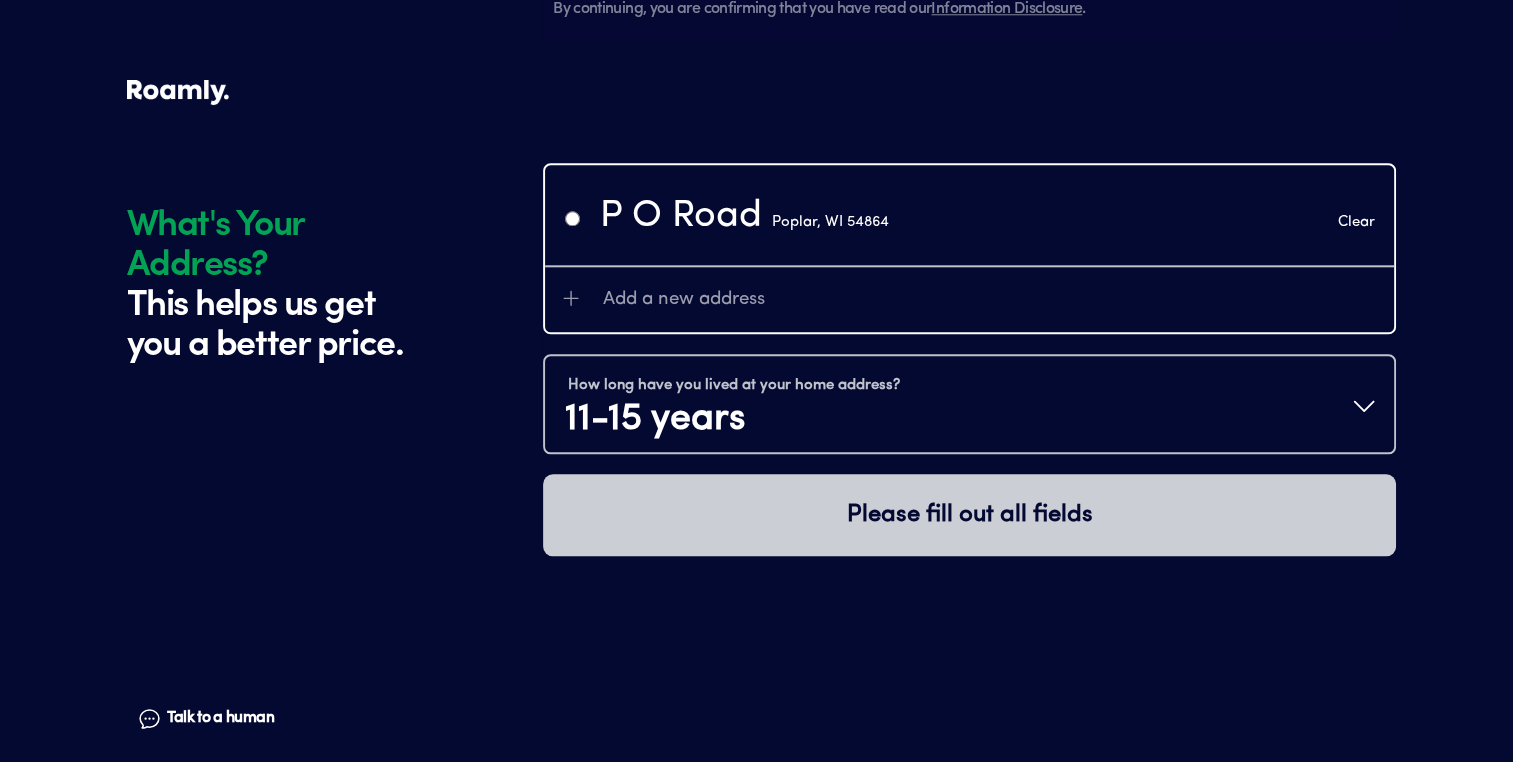 click on "Add a new address" at bounding box center [969, 298] 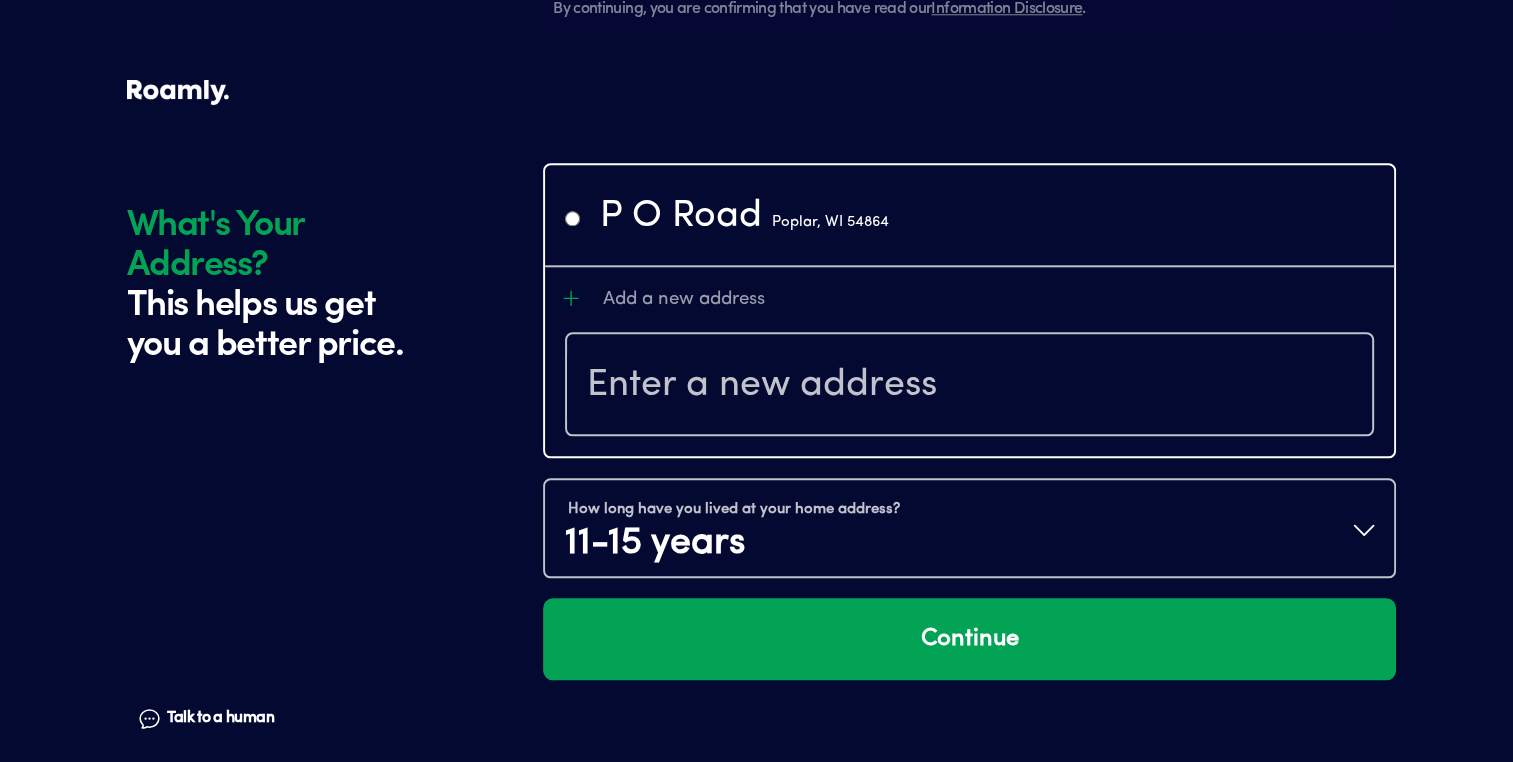 click on "[GEOGRAPHIC_DATA]" at bounding box center (744, 217) 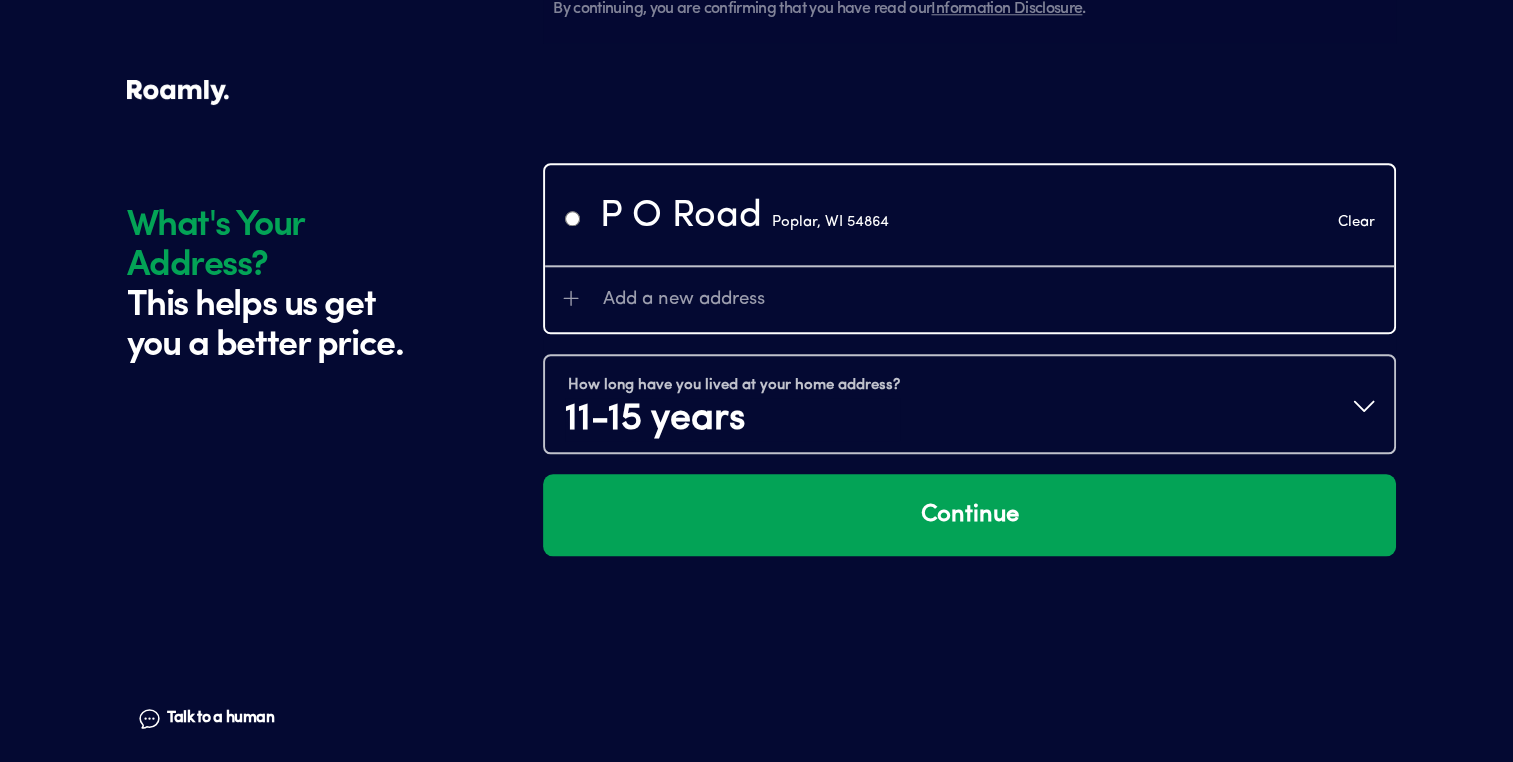 click on "Add a new address" at bounding box center [684, 300] 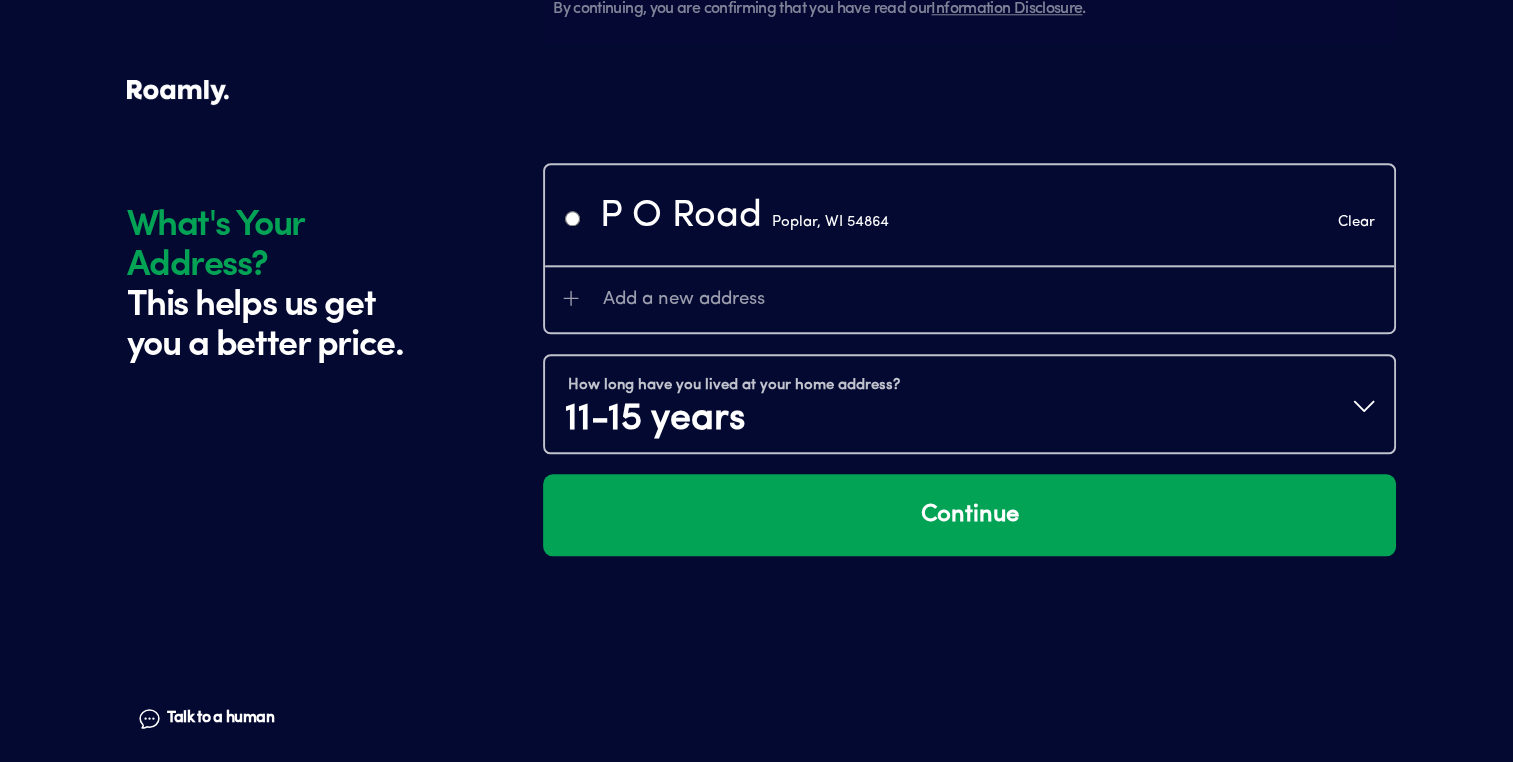 radio on "false" 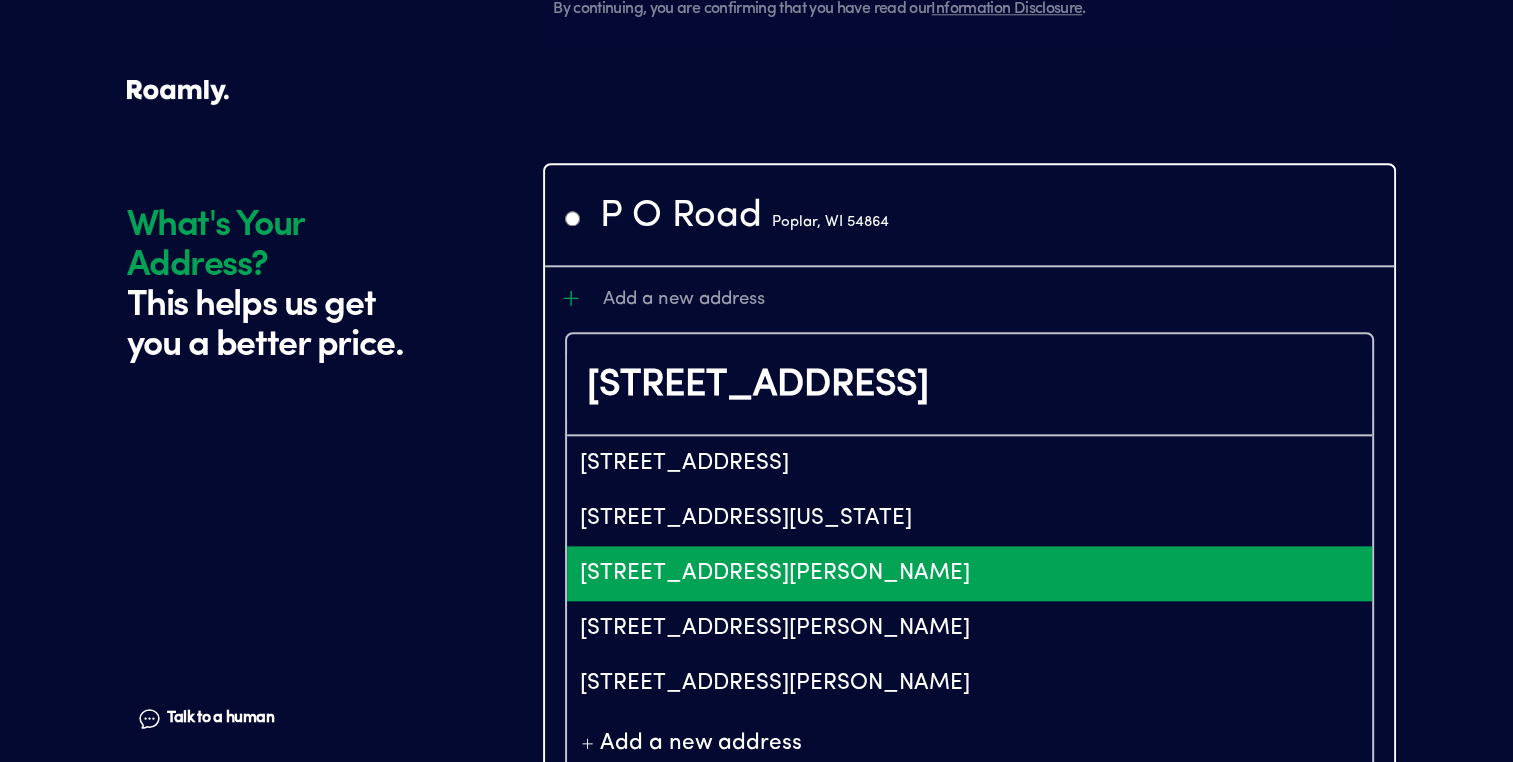 click on "[STREET_ADDRESS][PERSON_NAME]" at bounding box center [969, 573] 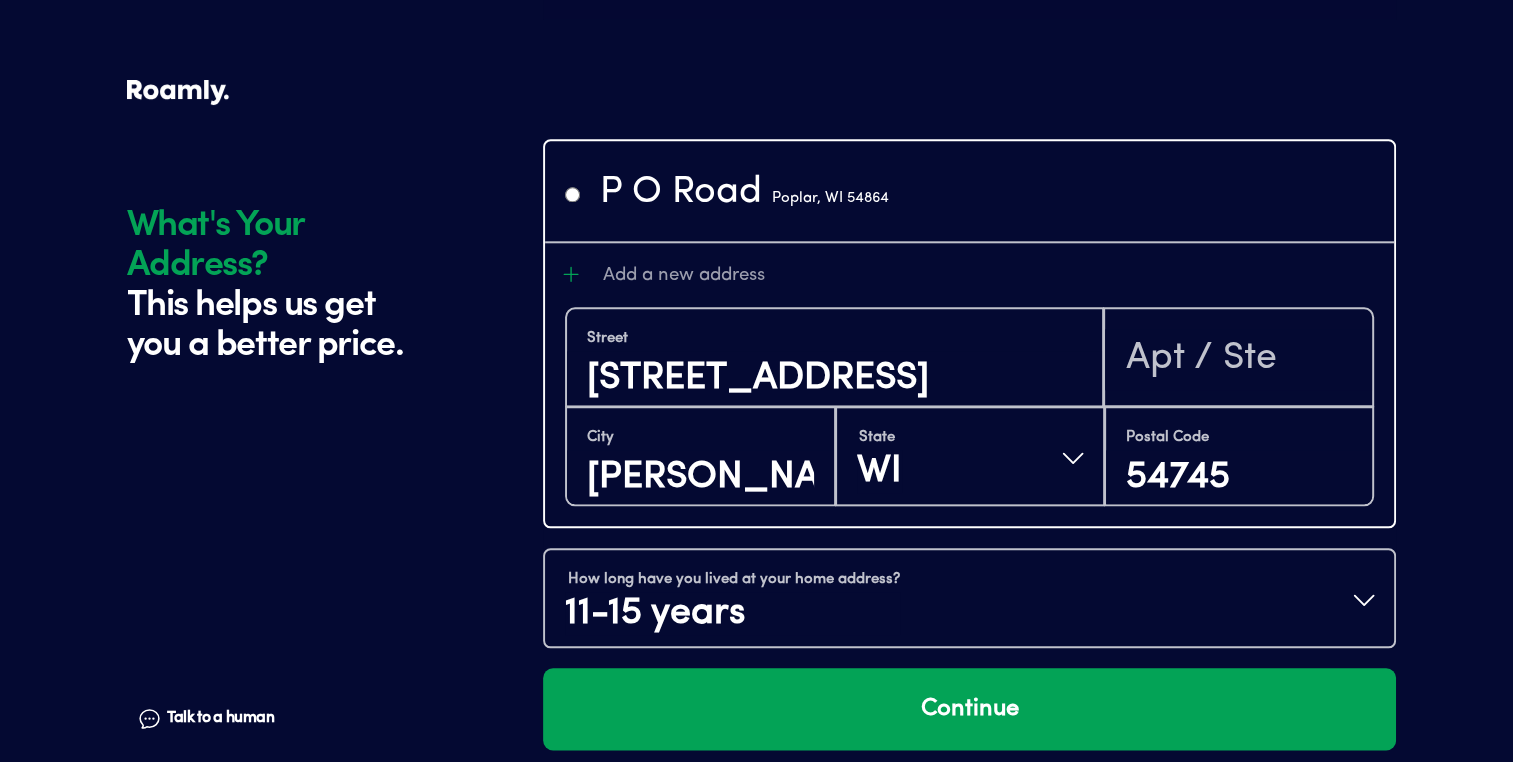 scroll, scrollTop: 2120, scrollLeft: 0, axis: vertical 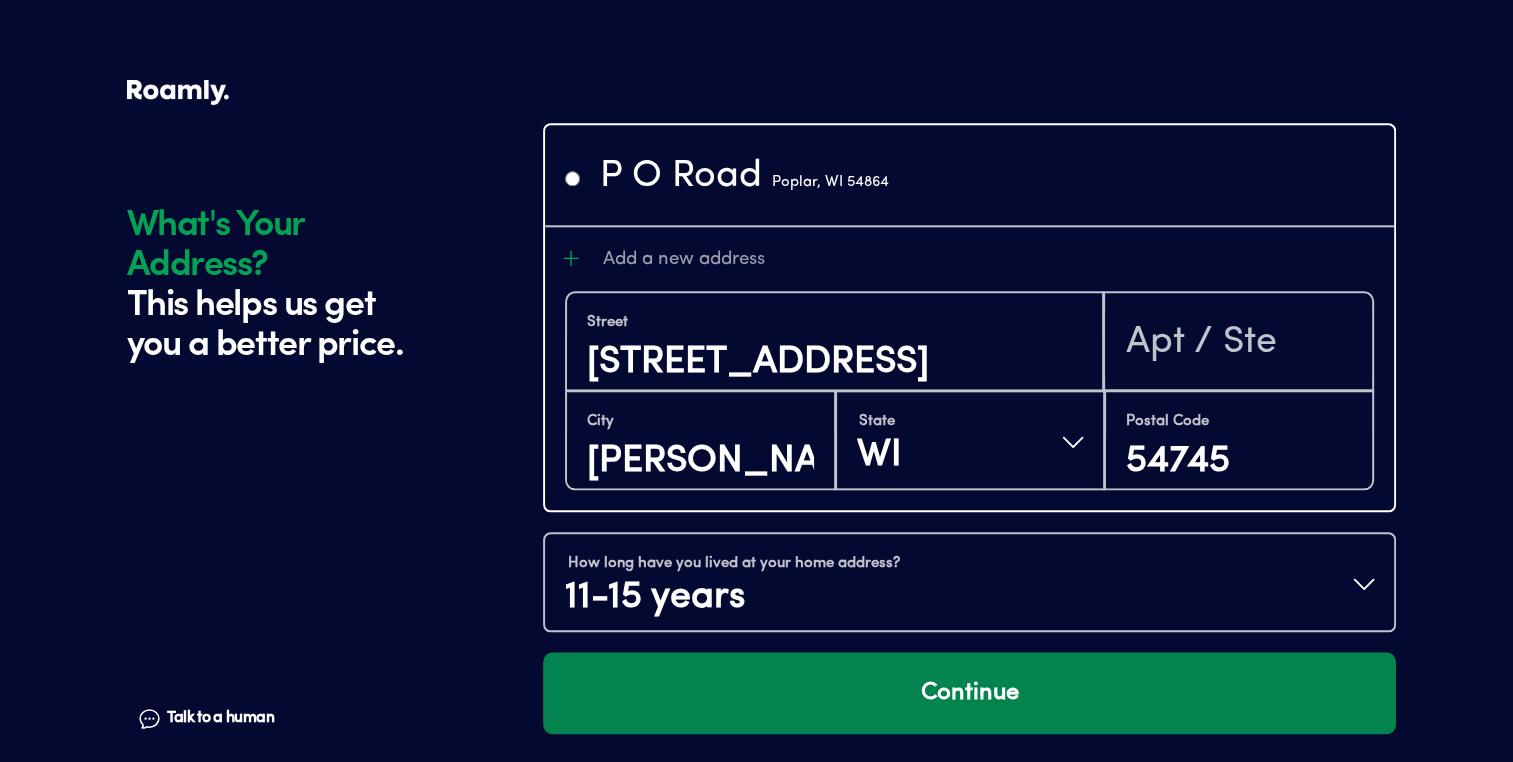 click on "Continue" at bounding box center [969, 693] 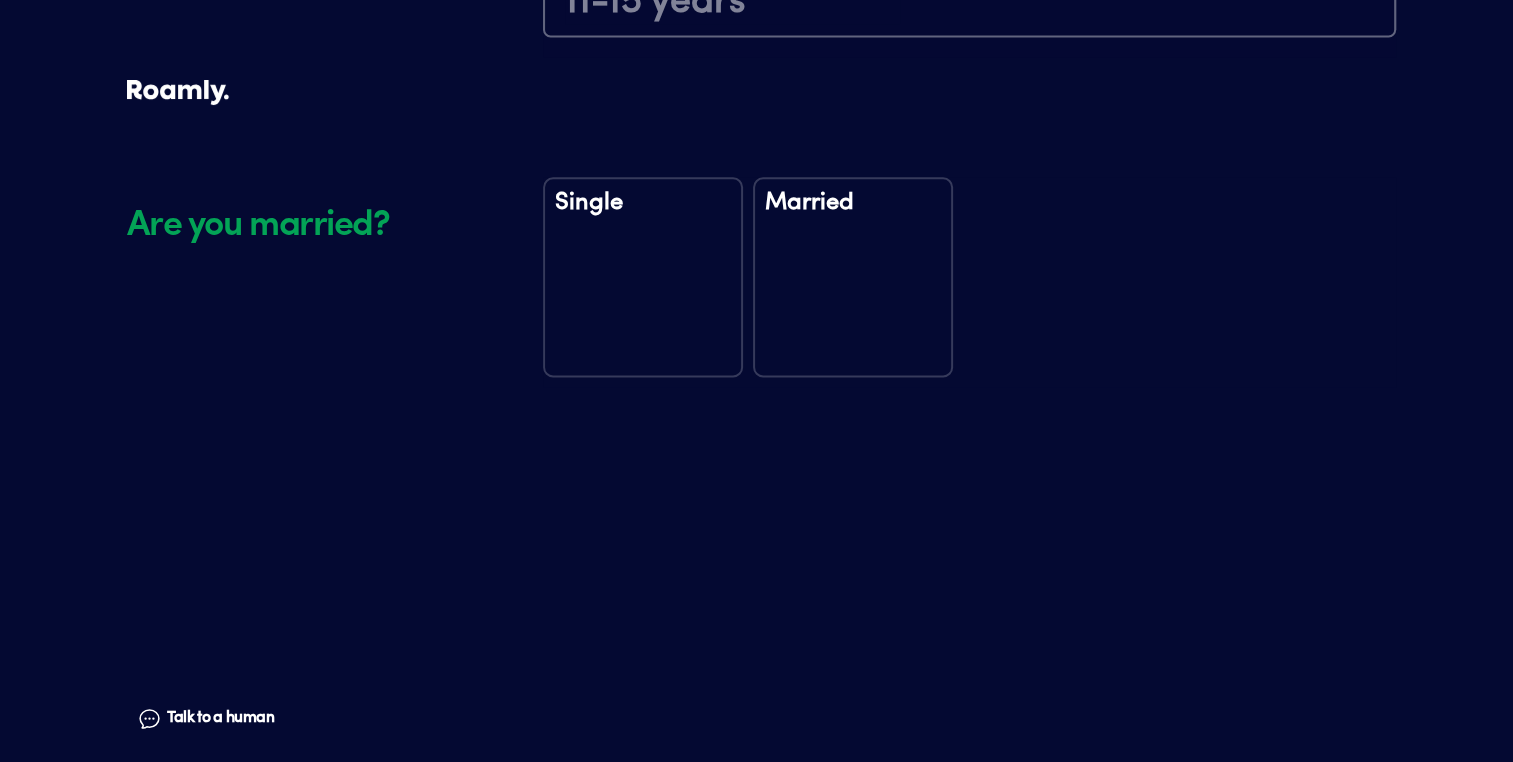 scroll, scrollTop: 2649, scrollLeft: 0, axis: vertical 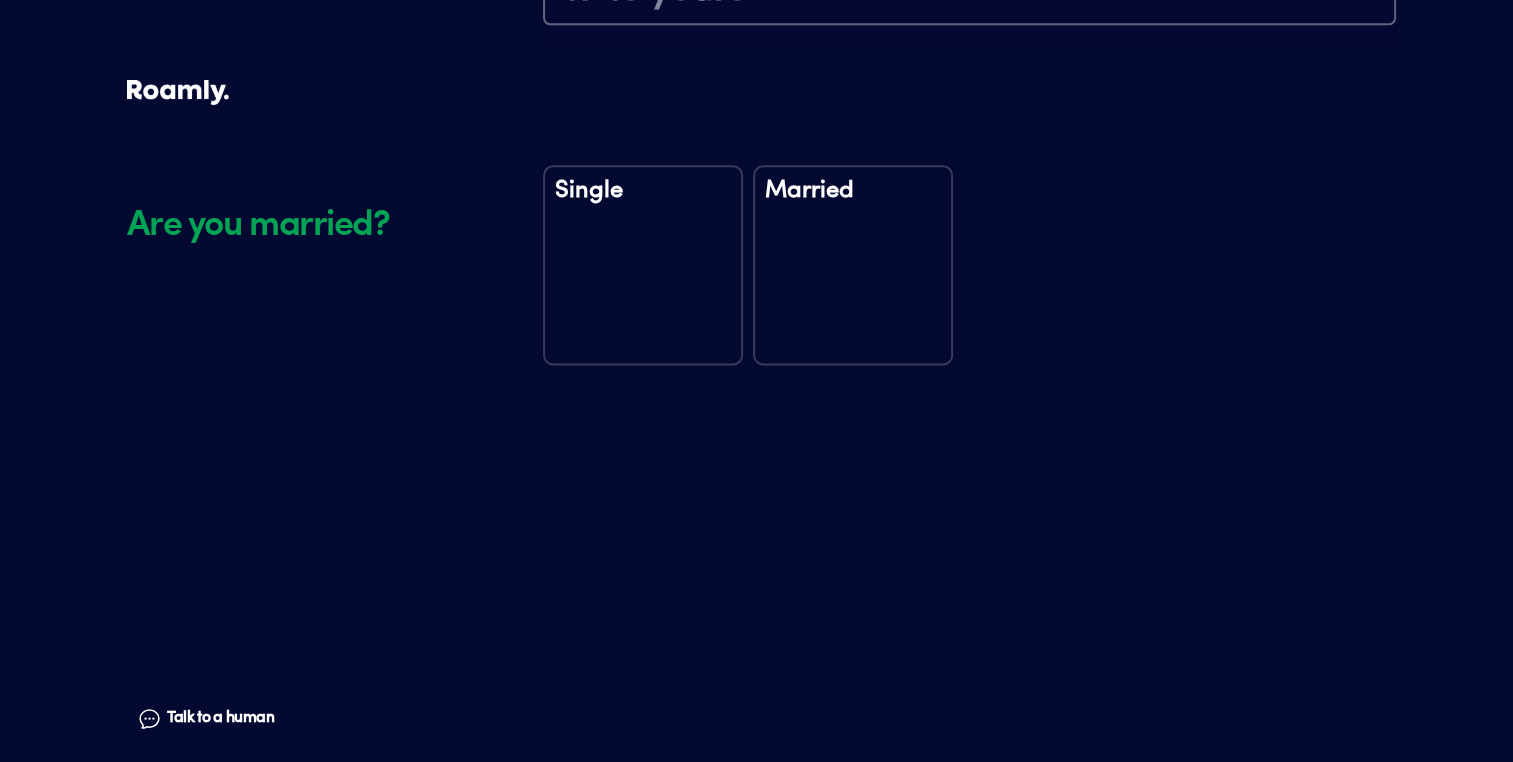 click on "Married" at bounding box center (853, 265) 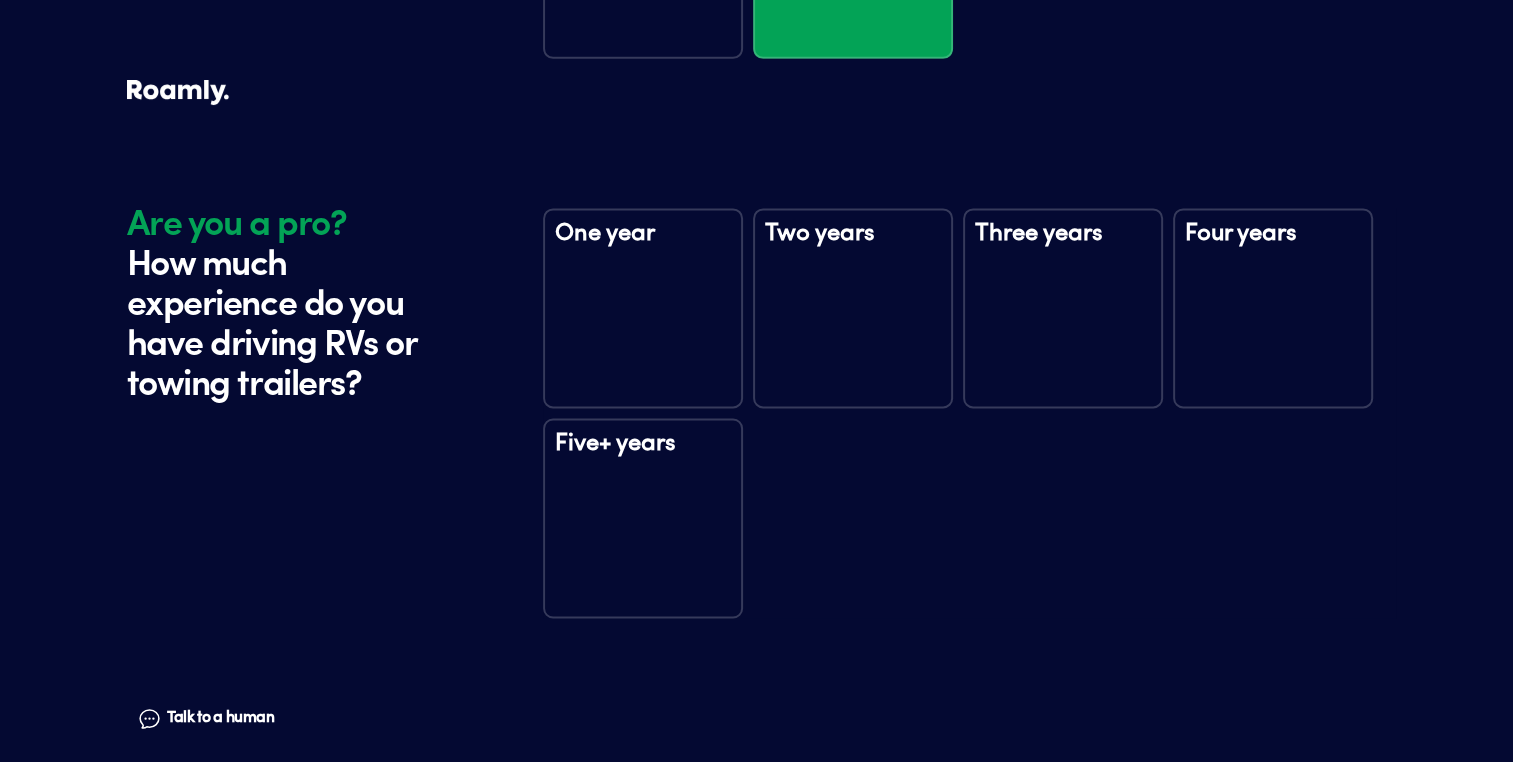 scroll, scrollTop: 3039, scrollLeft: 0, axis: vertical 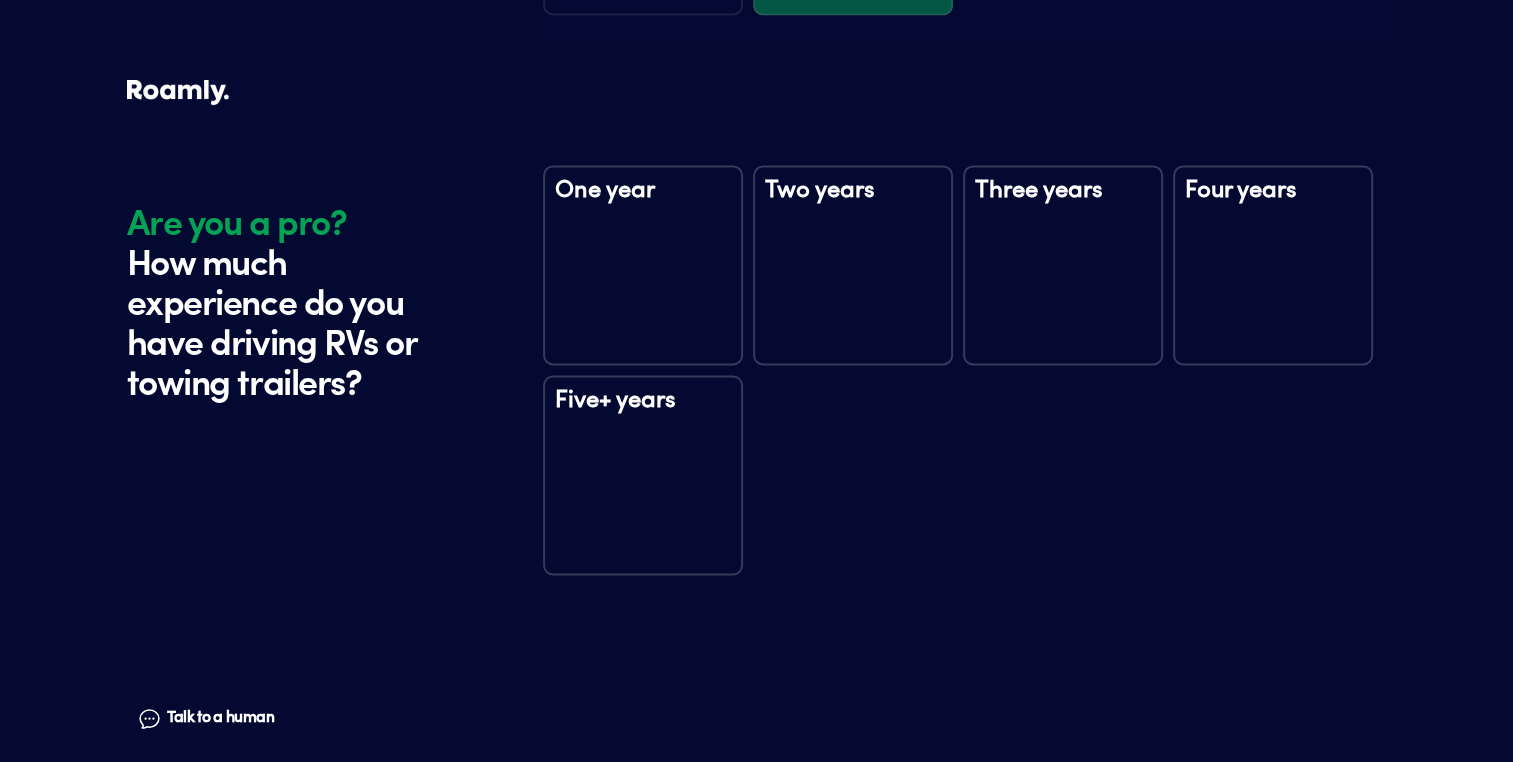 click on "Five+ years" at bounding box center [643, 419] 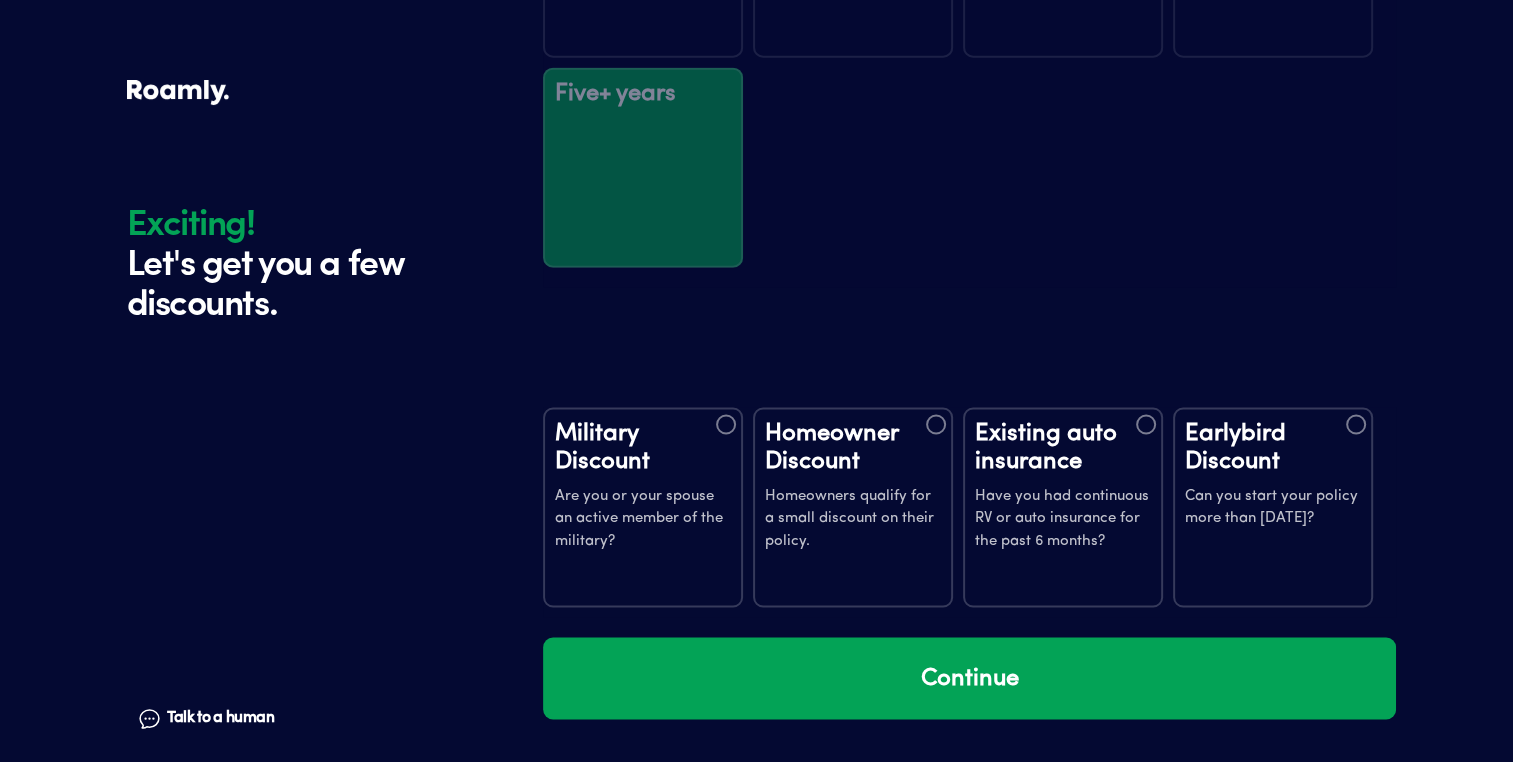 scroll, scrollTop: 3629, scrollLeft: 0, axis: vertical 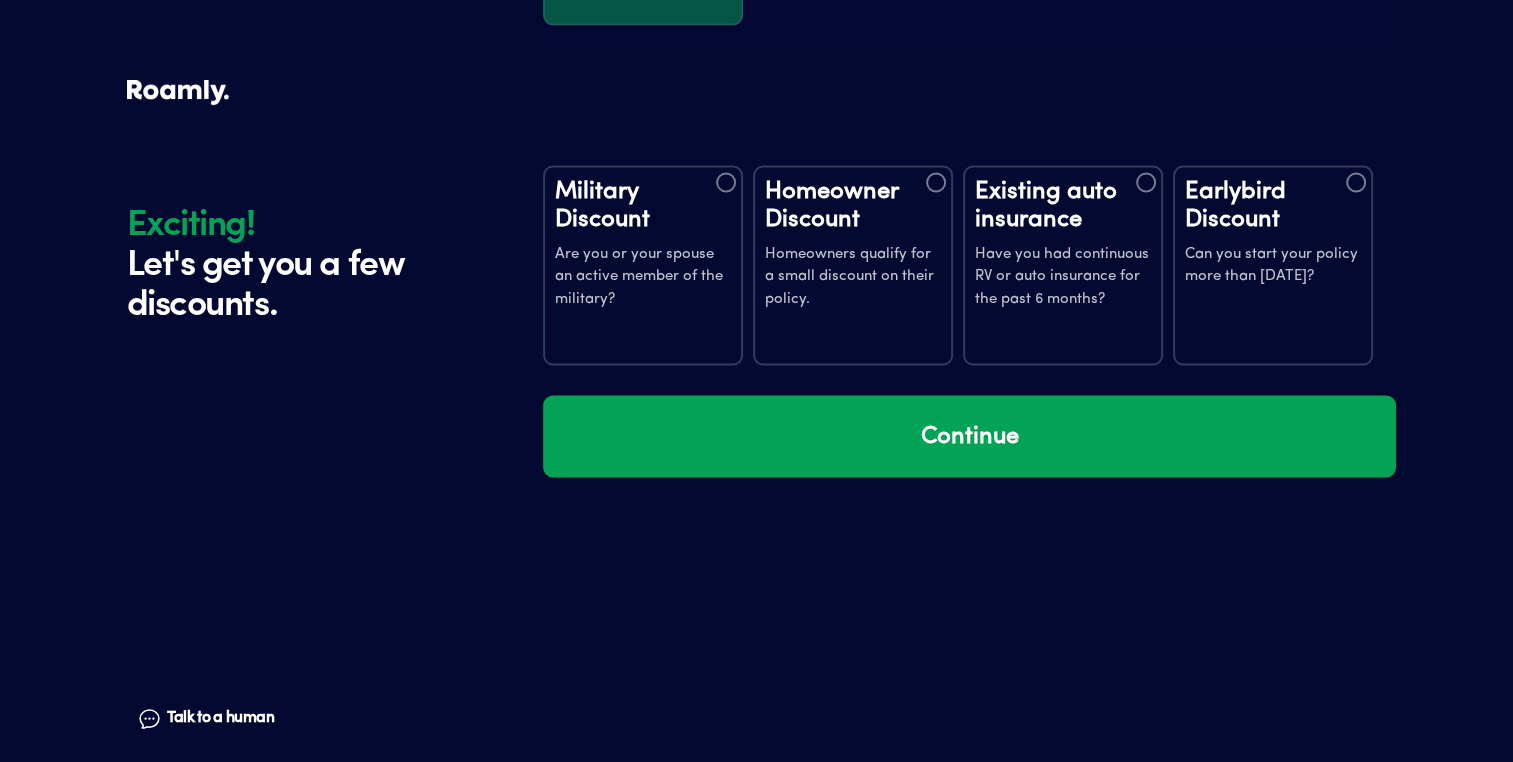 click at bounding box center [936, 182] 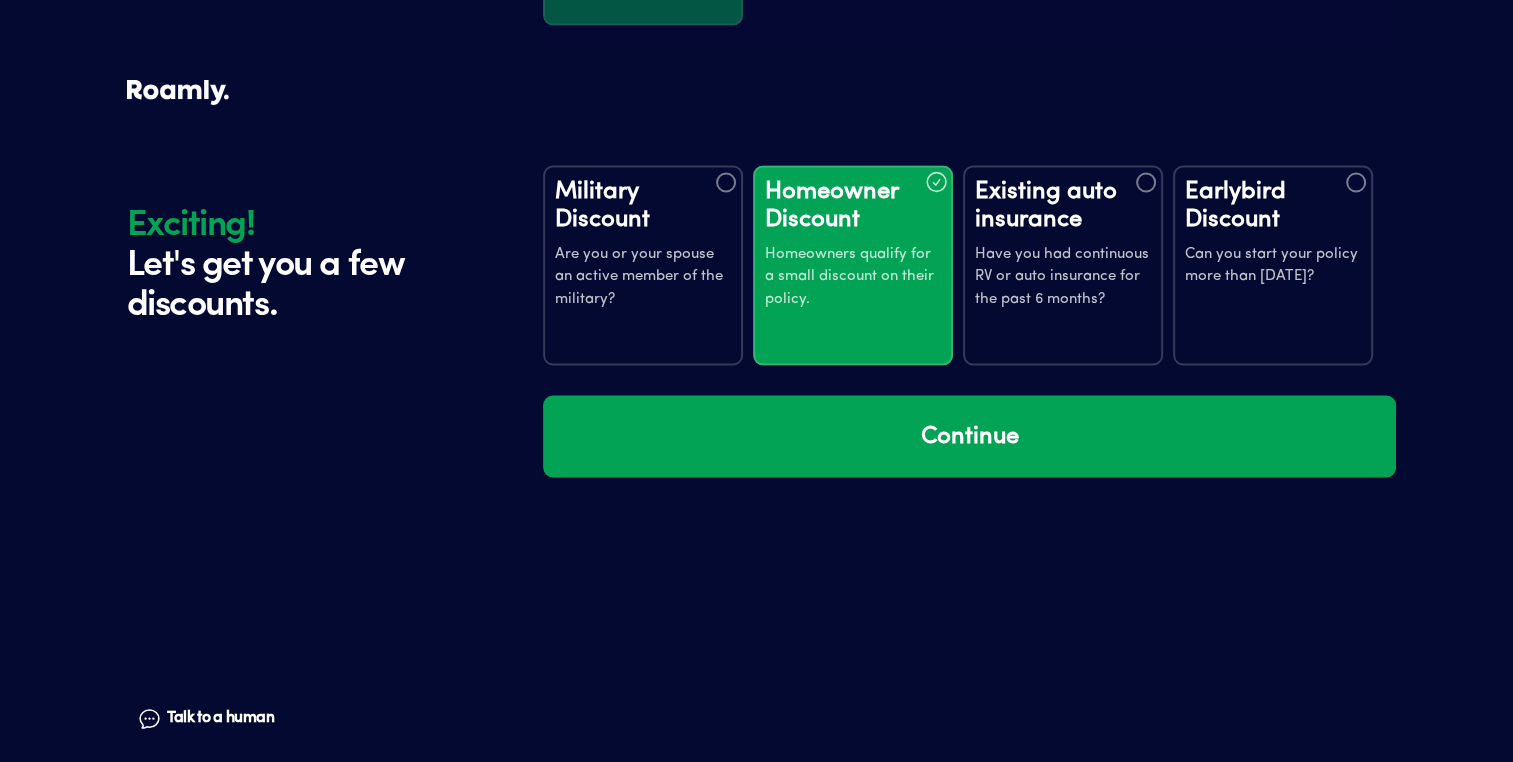 click at bounding box center (1146, 182) 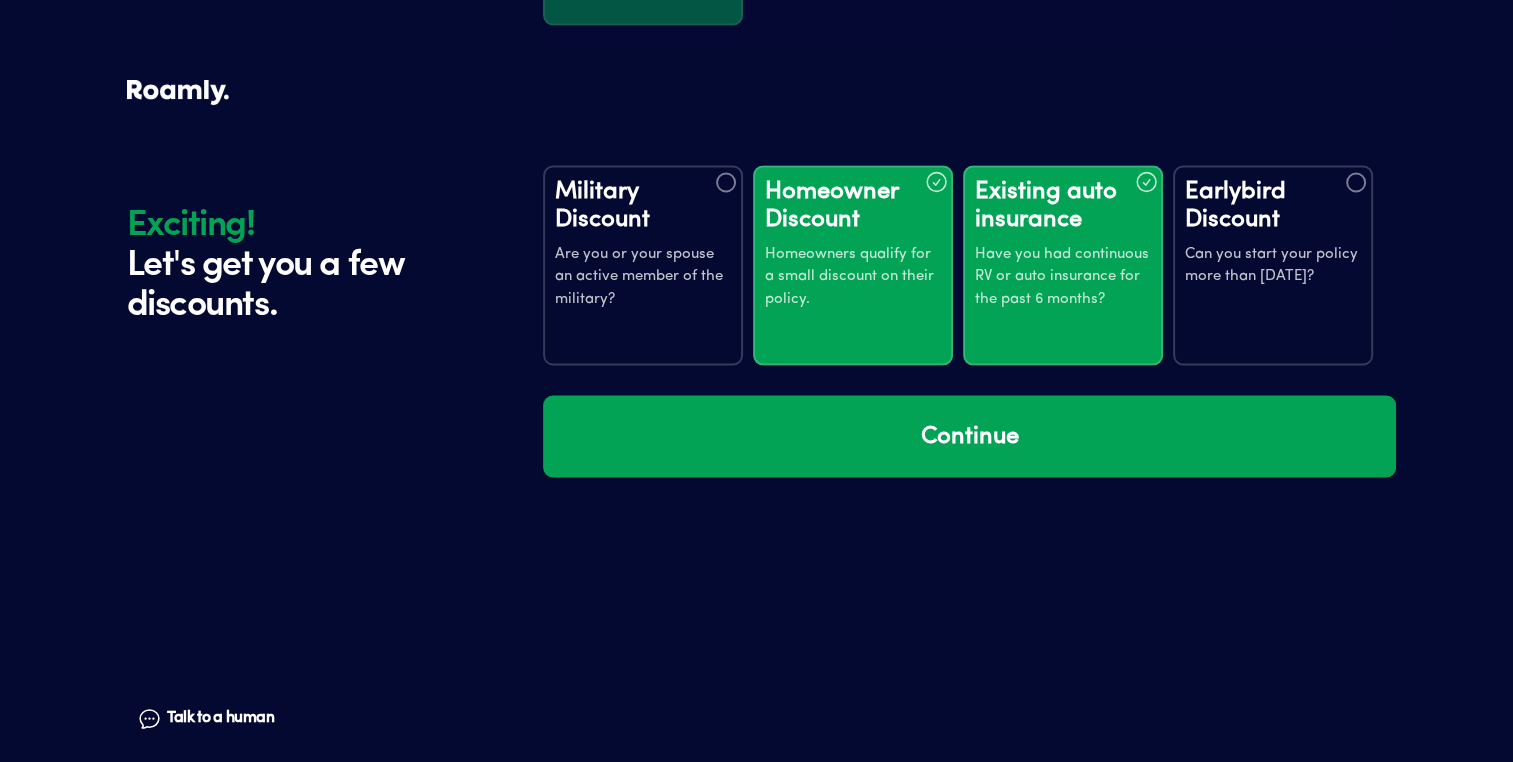 click at bounding box center [1356, 182] 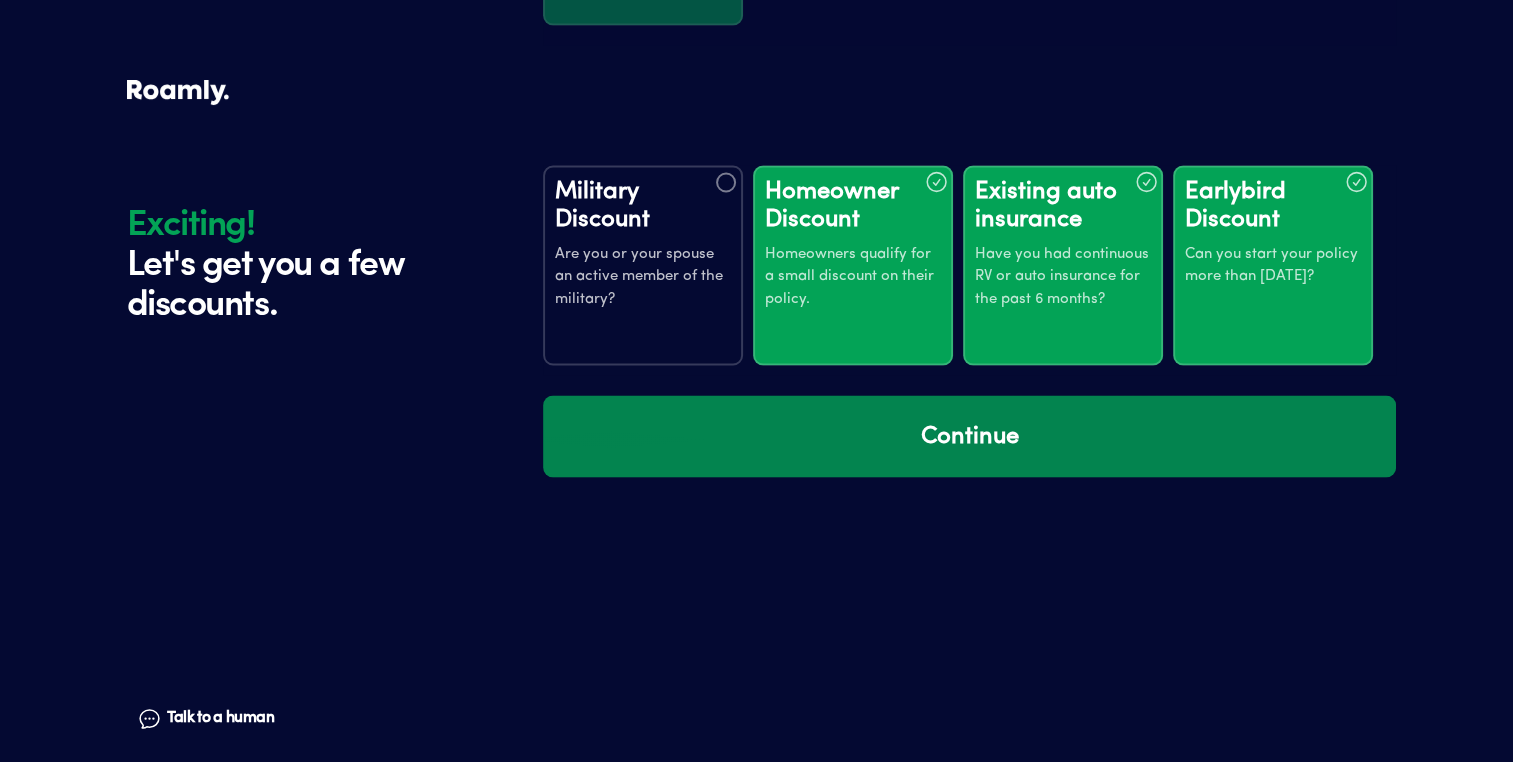 click on "Continue" at bounding box center (969, 436) 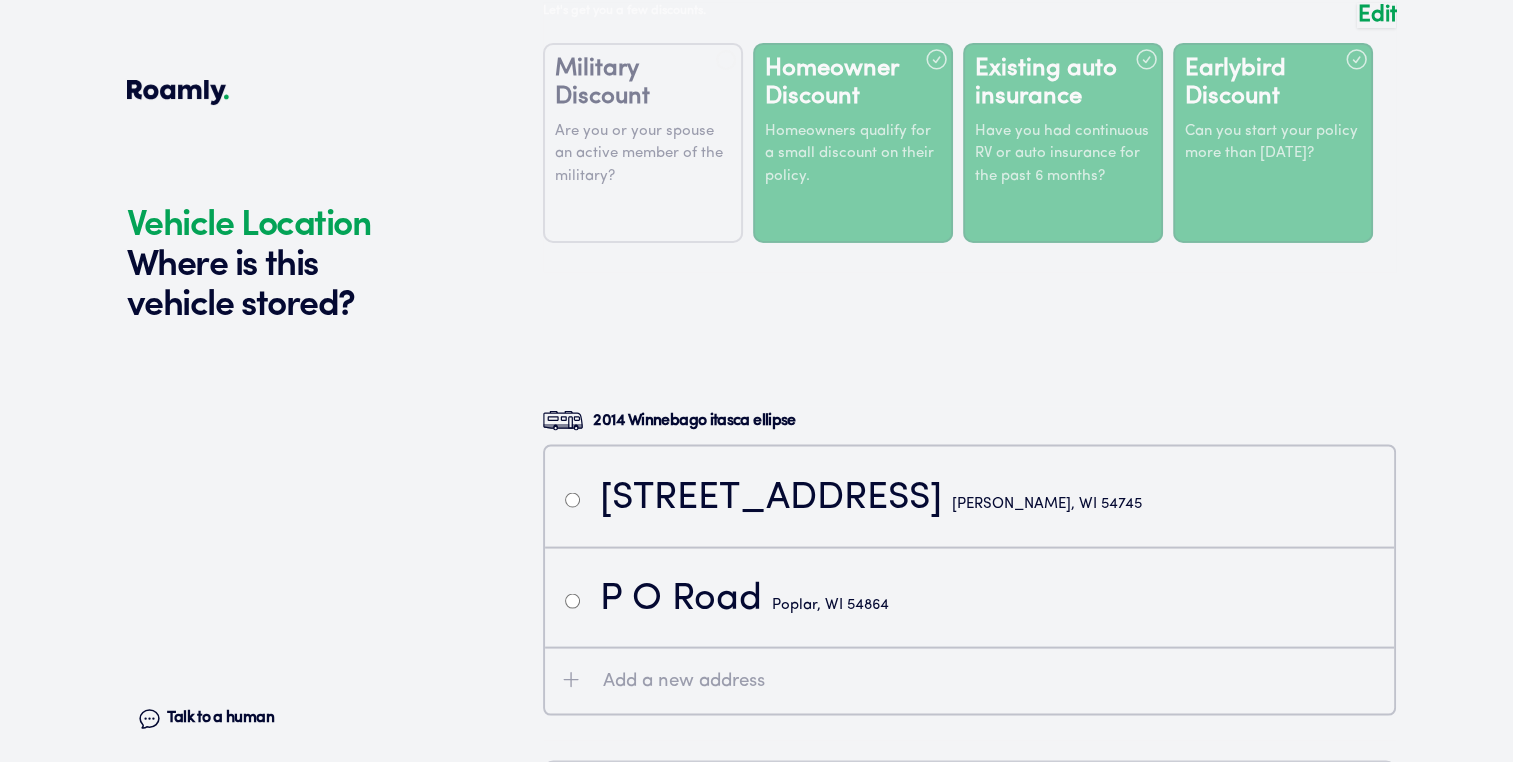 scroll, scrollTop: 4019, scrollLeft: 0, axis: vertical 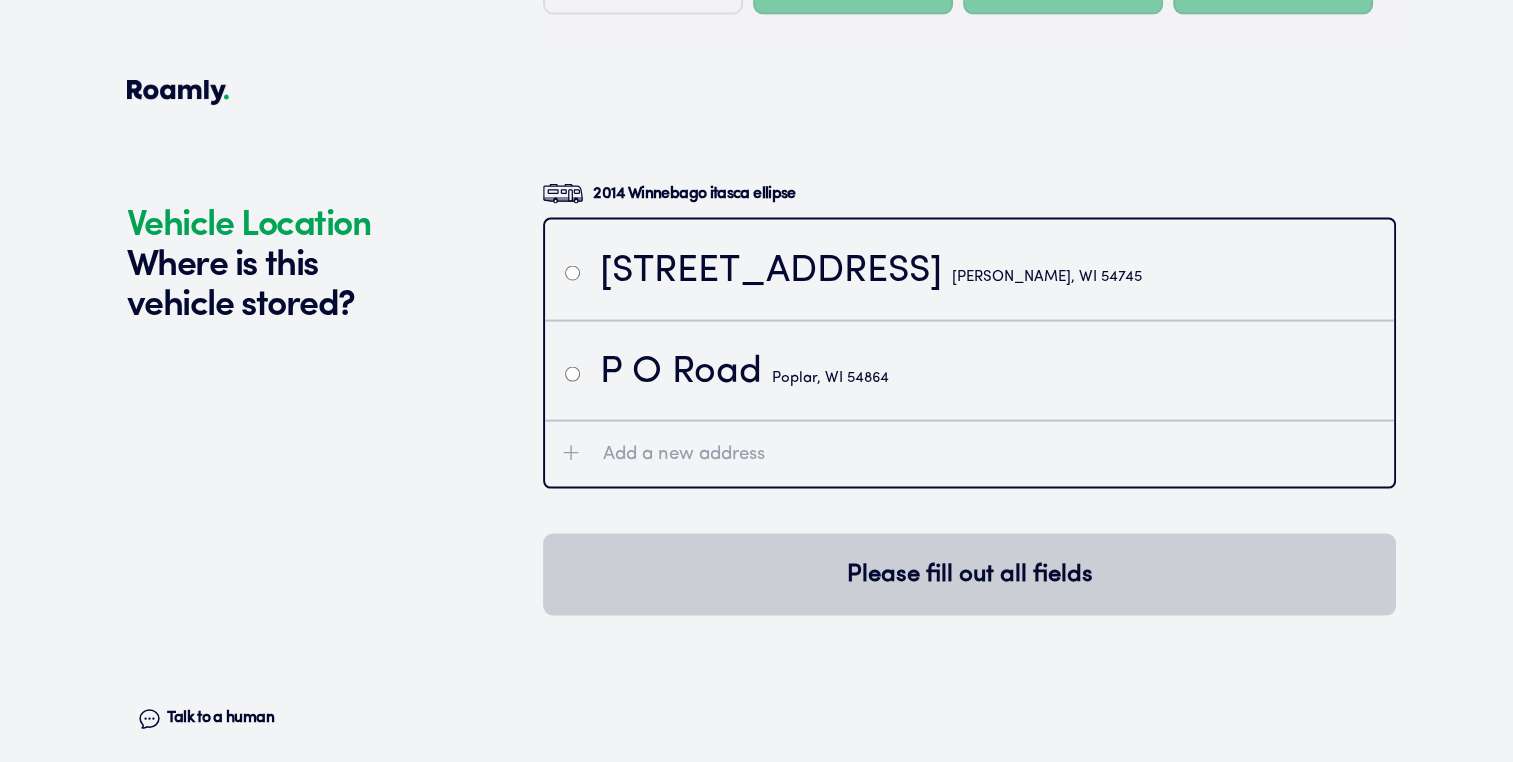click at bounding box center (572, 273) 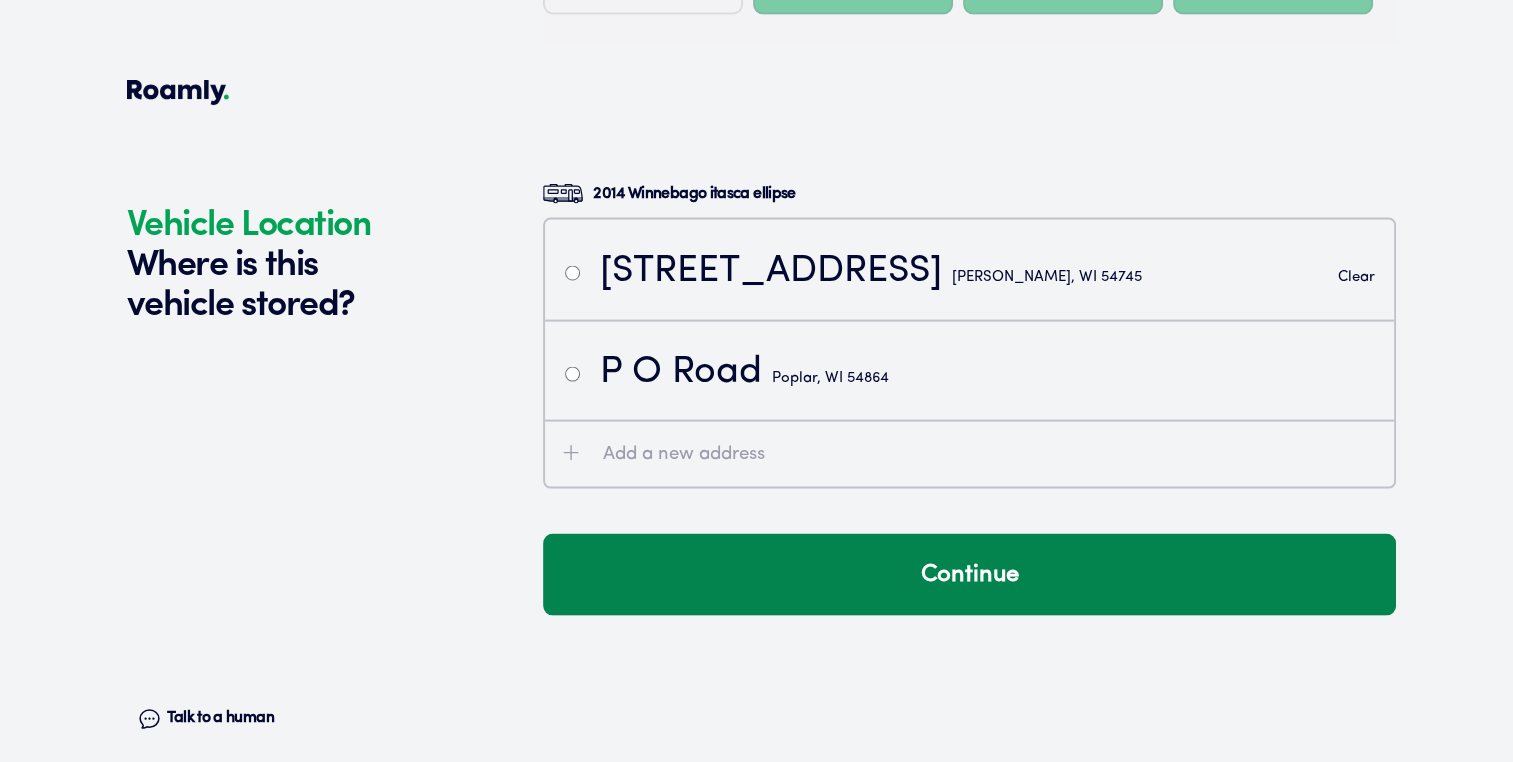 click on "Continue" at bounding box center [969, 575] 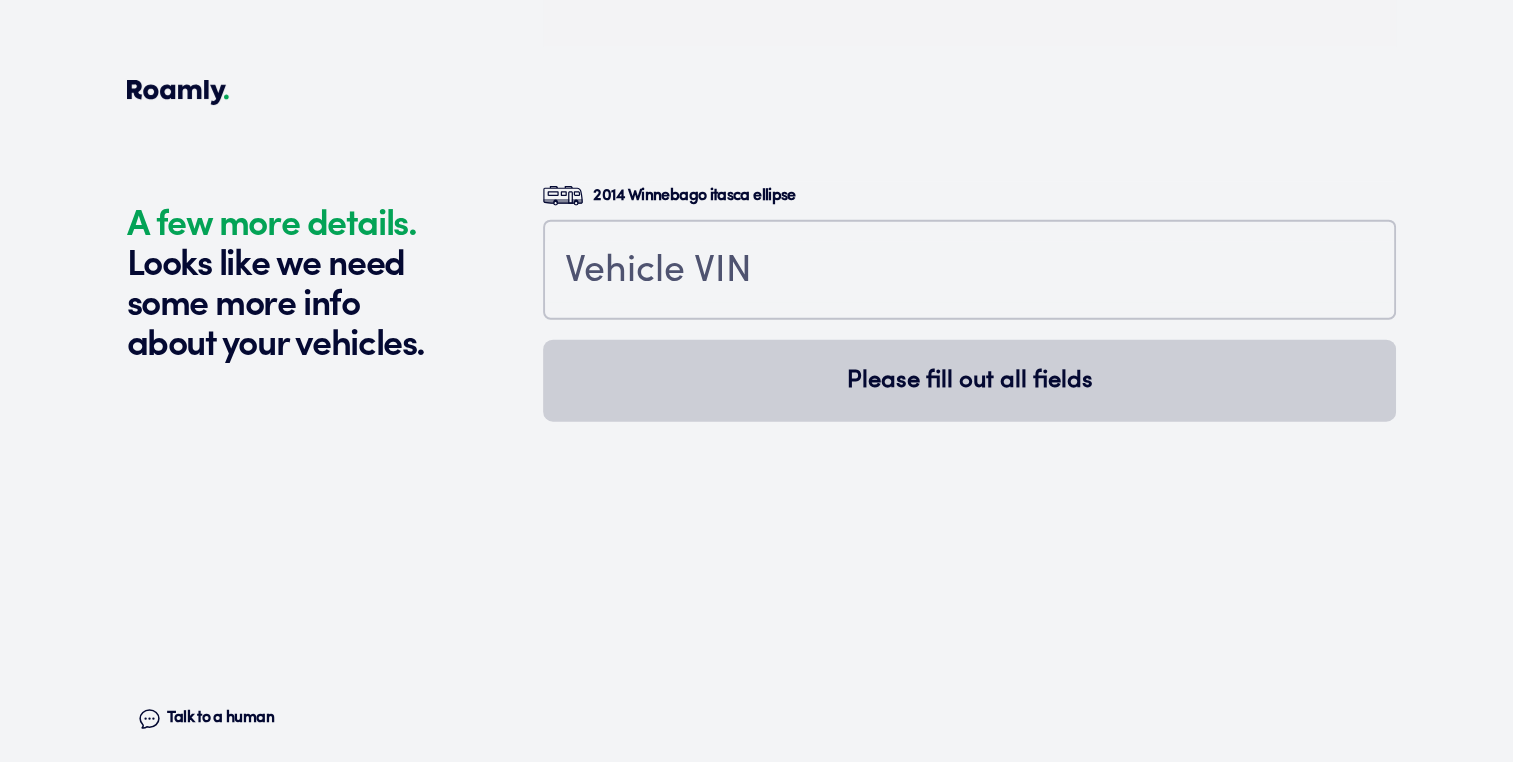 scroll, scrollTop: 4557, scrollLeft: 0, axis: vertical 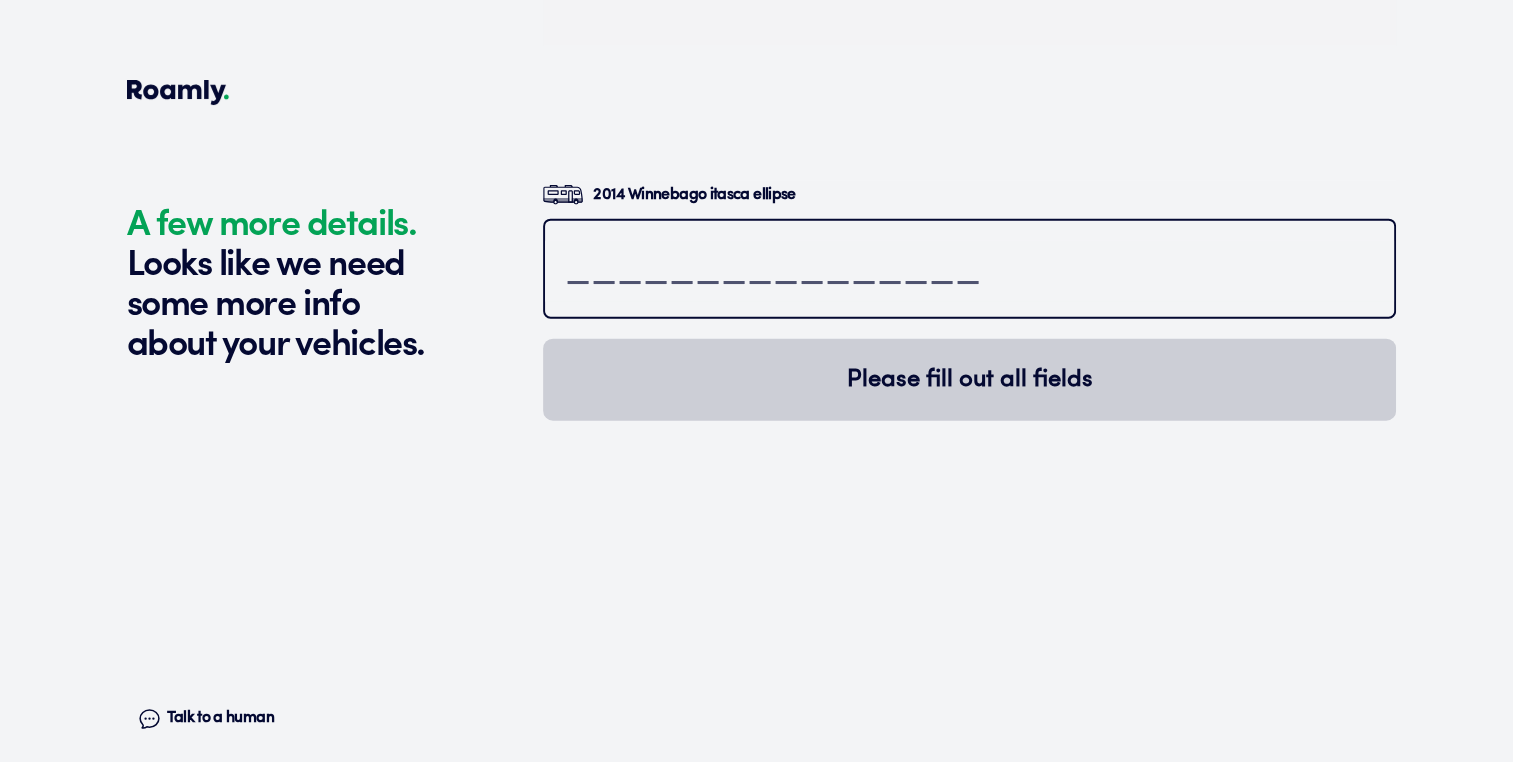 click at bounding box center [969, 271] 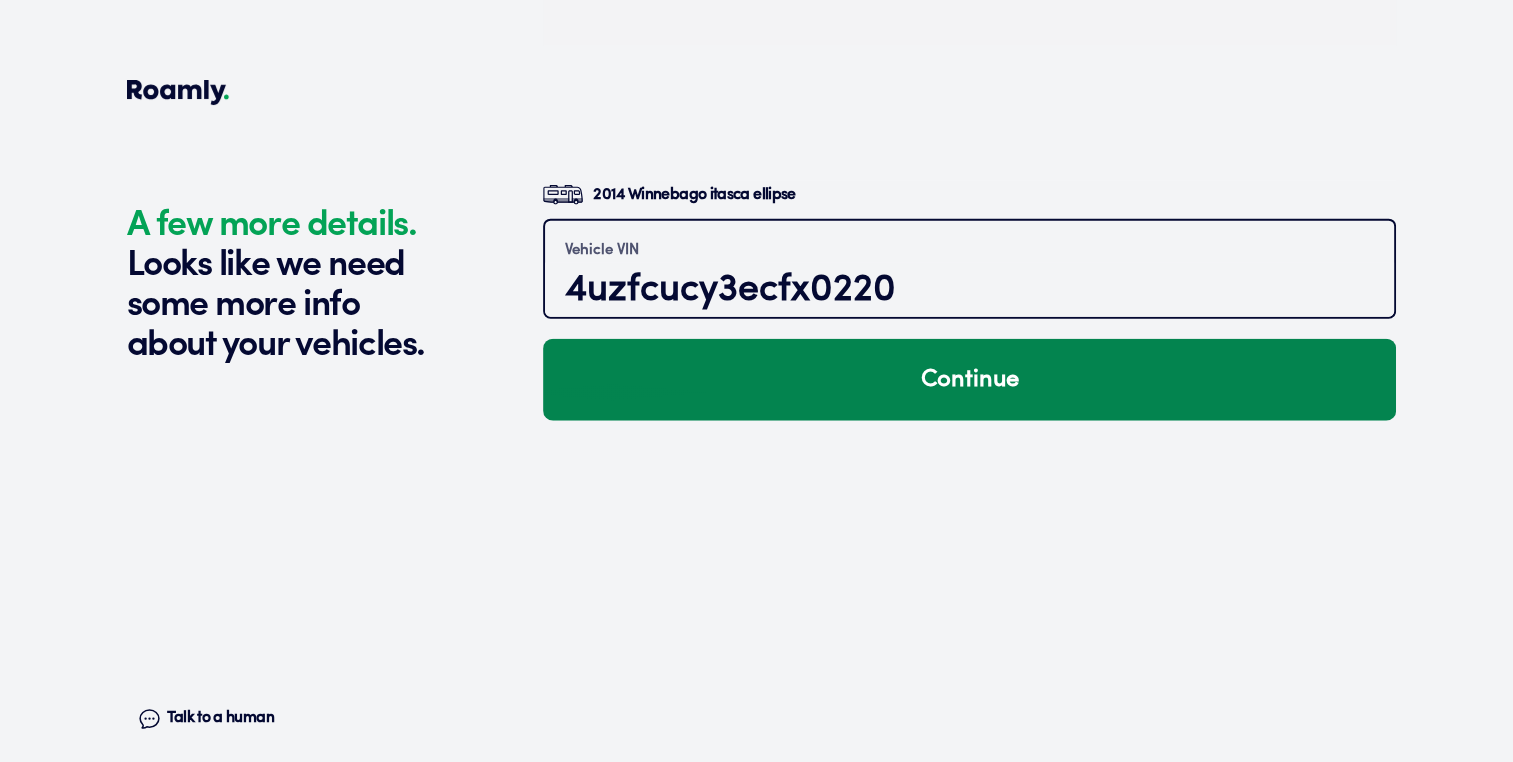 type on "4uzfcucy3ecfx0220" 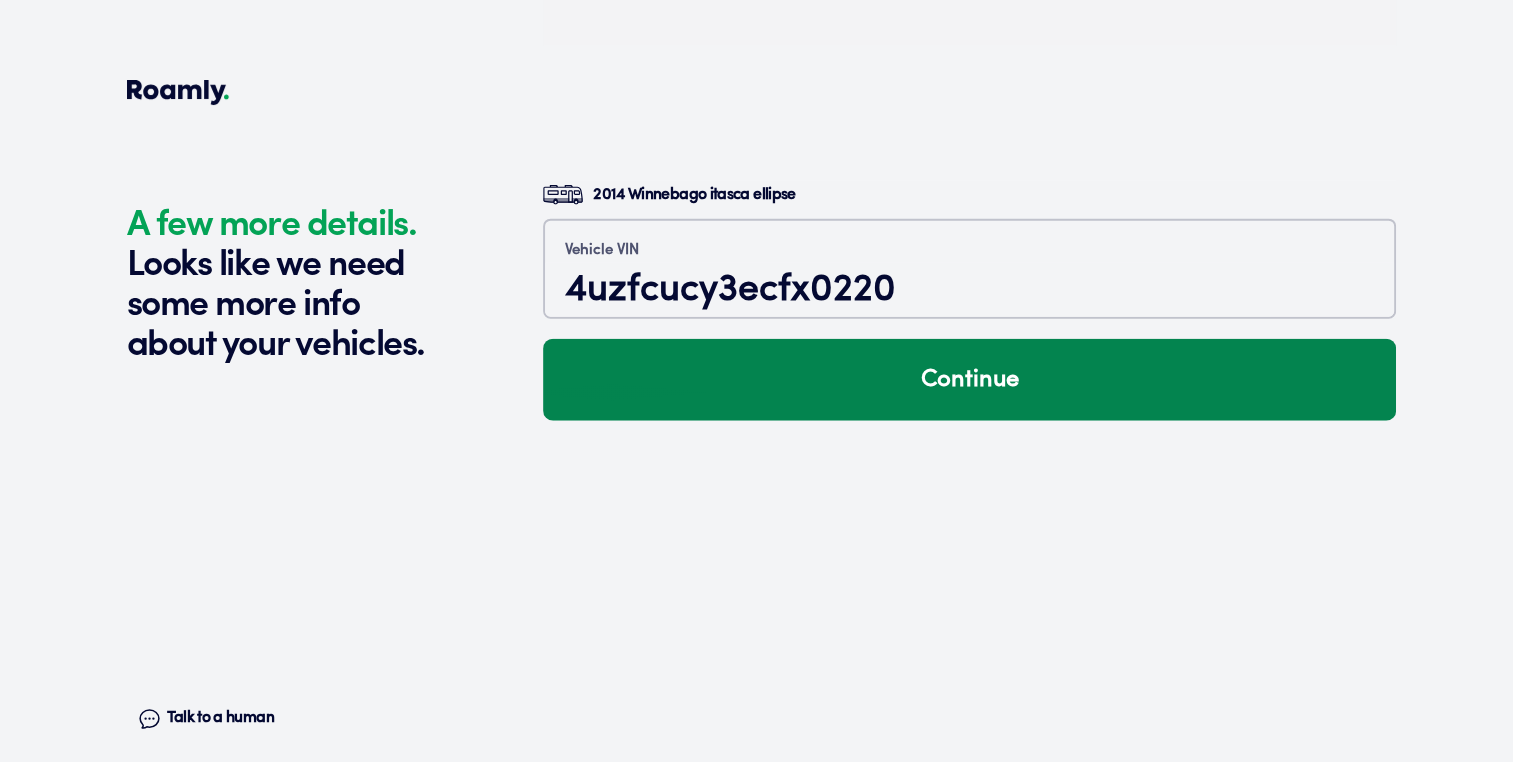 click on "Continue" at bounding box center [969, 380] 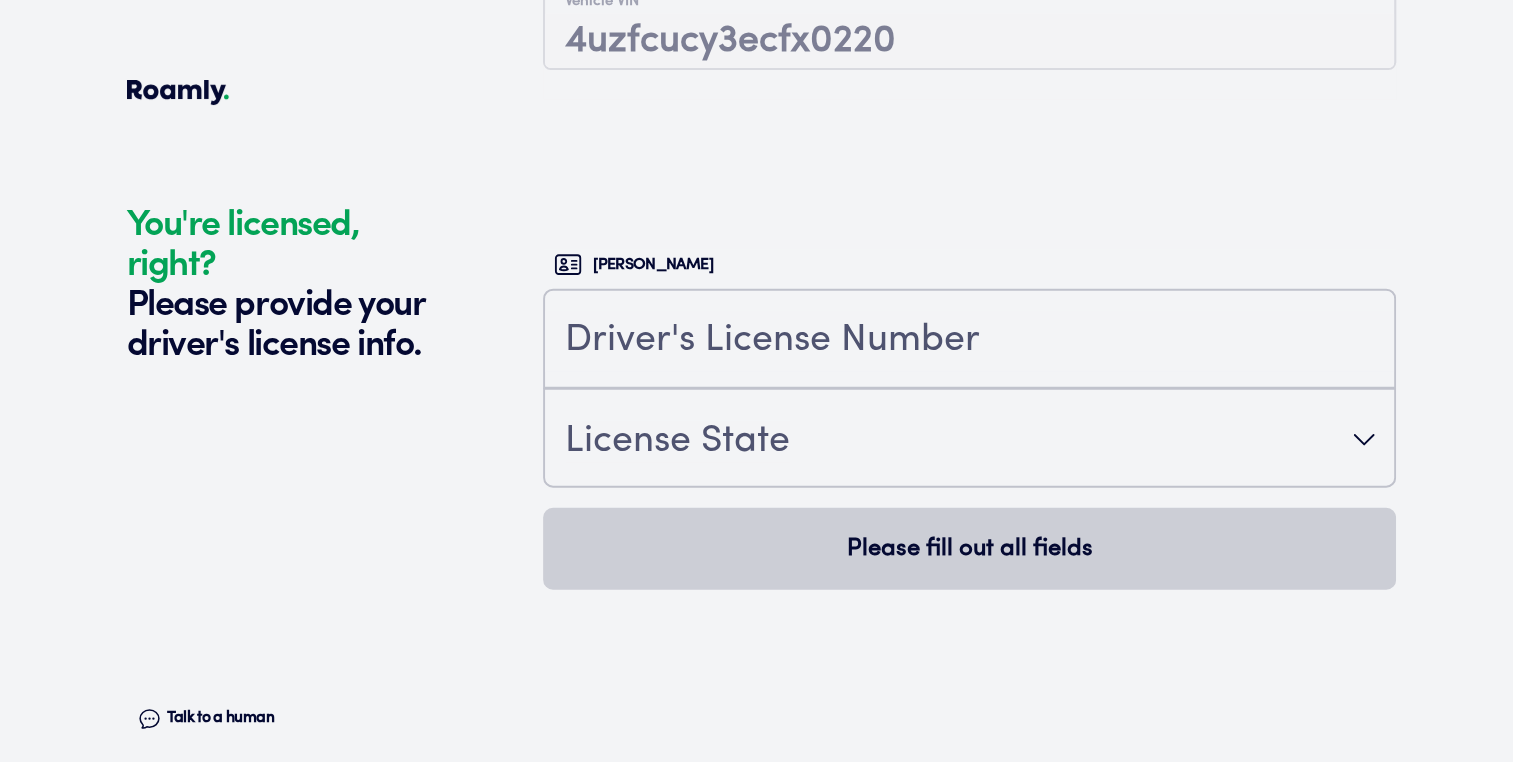 scroll, scrollTop: 4900, scrollLeft: 0, axis: vertical 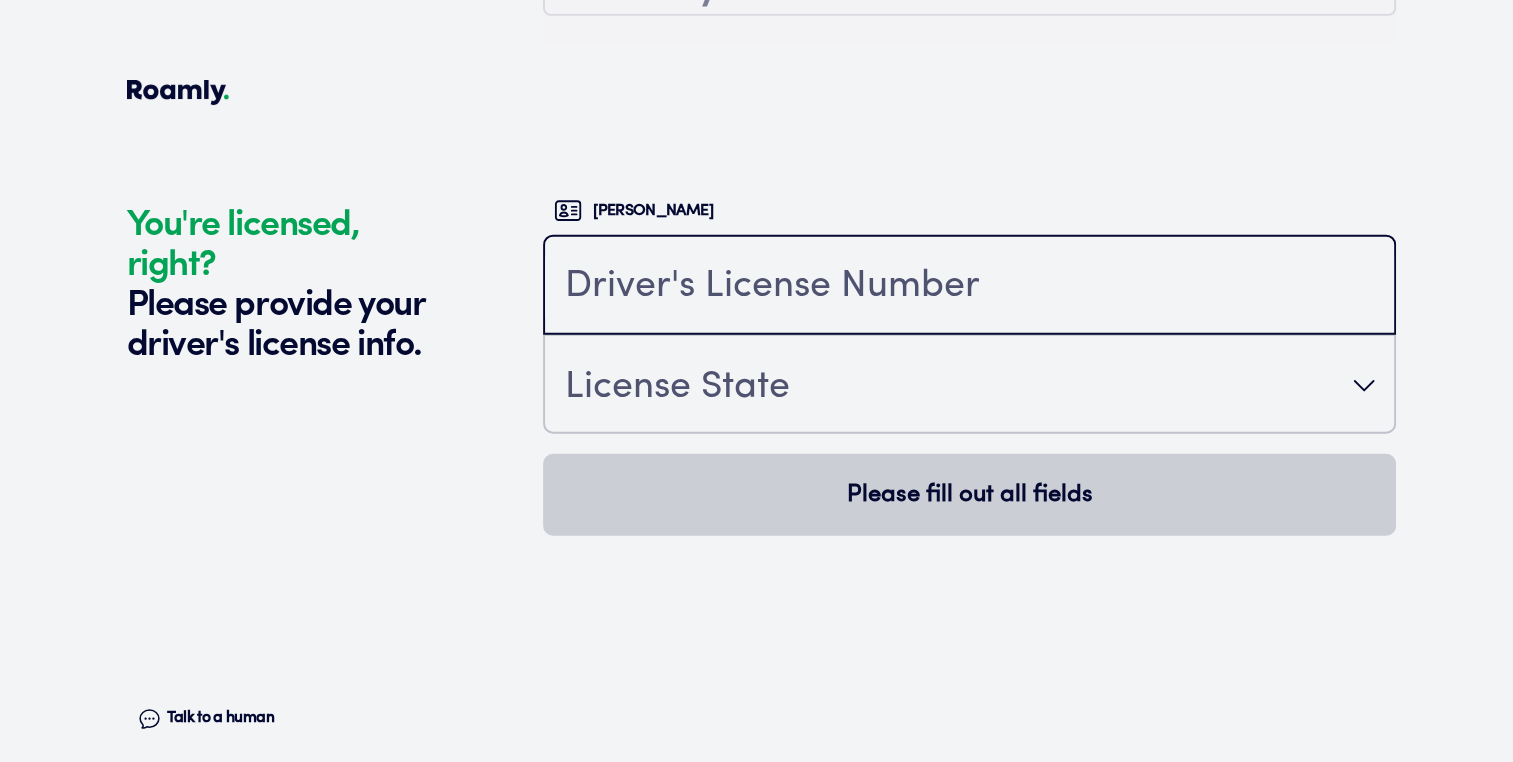 click at bounding box center [969, 287] 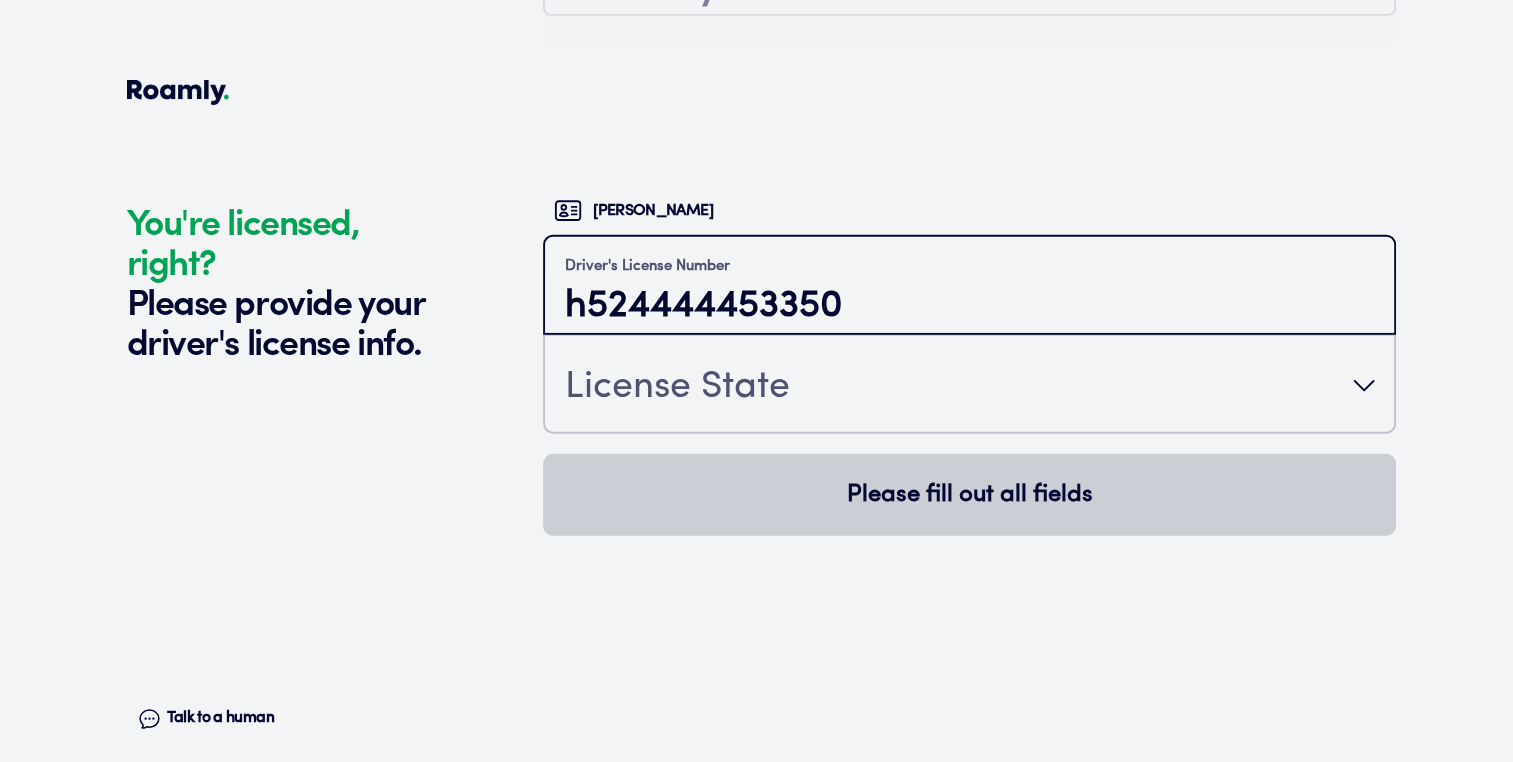 type on "h524444453350" 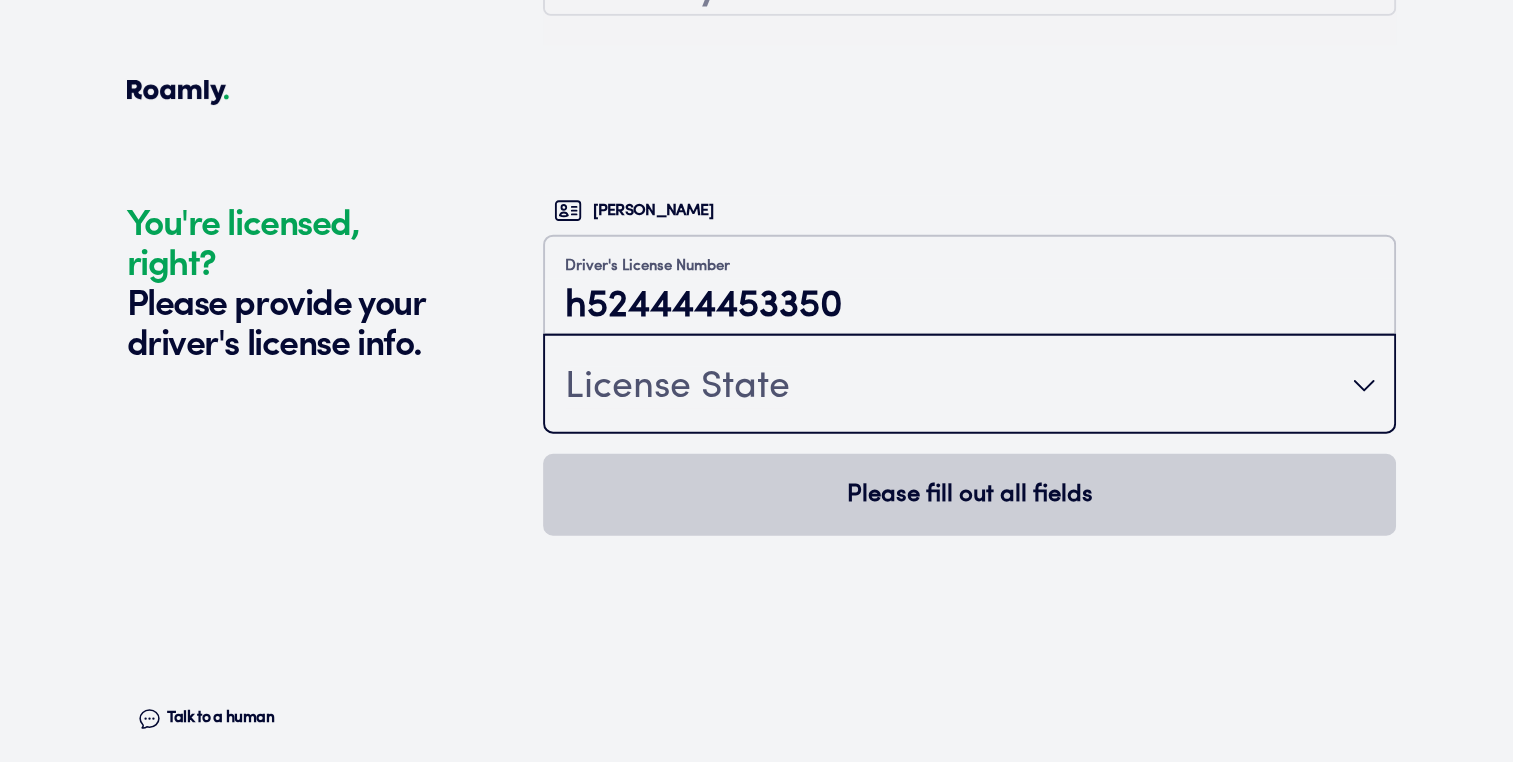 click on "License State" at bounding box center [969, 386] 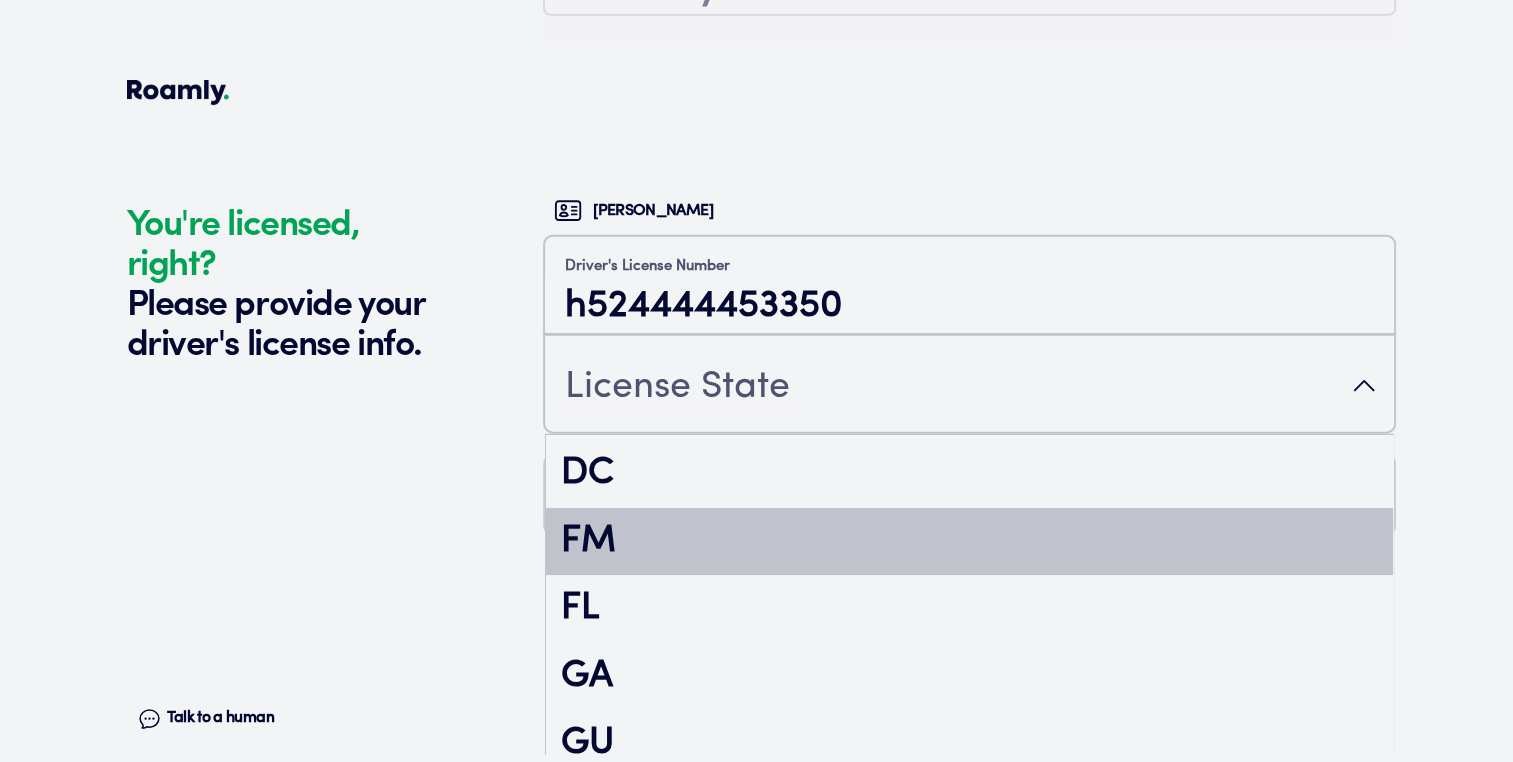 scroll, scrollTop: 617, scrollLeft: 0, axis: vertical 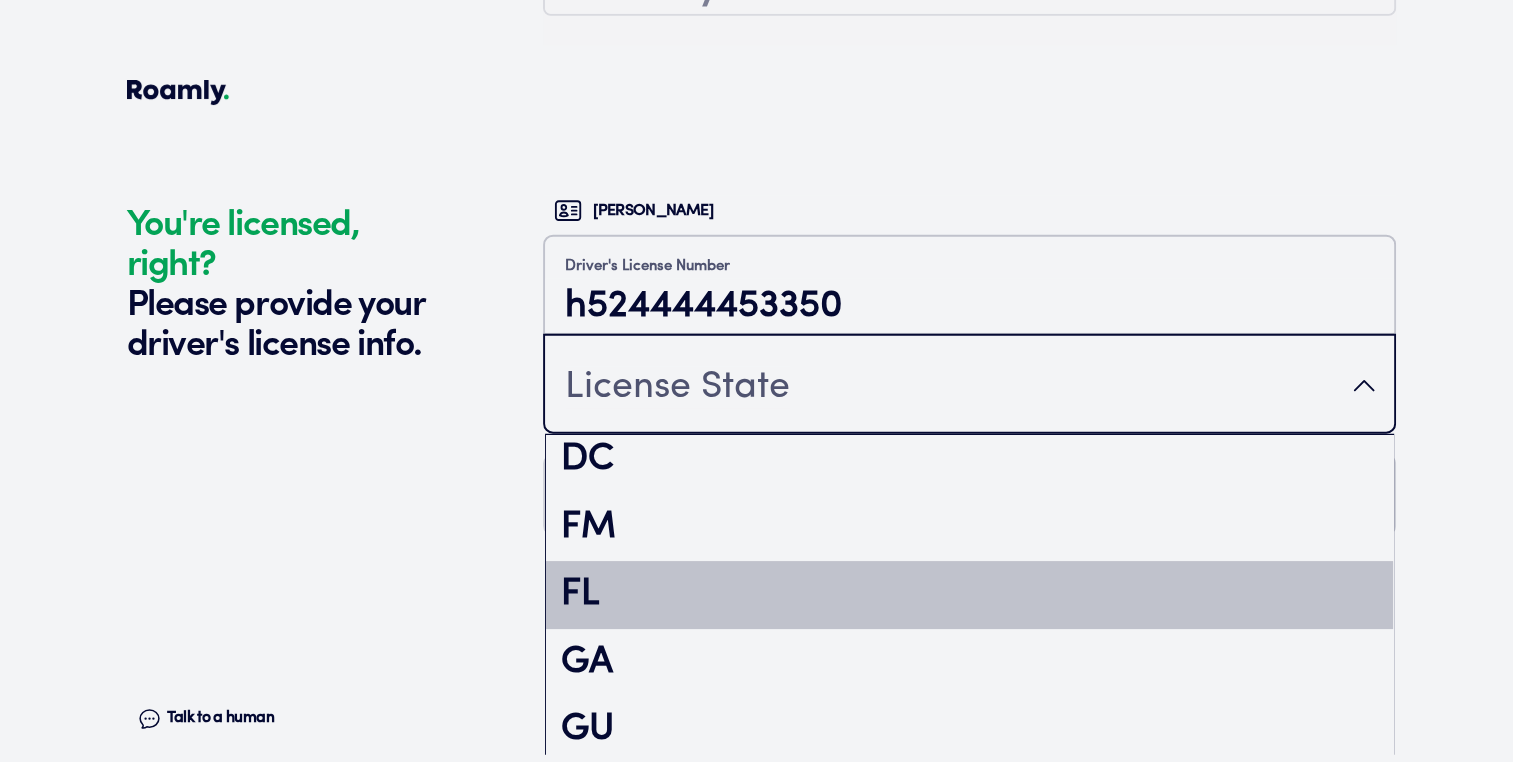 click on "FL" at bounding box center (969, 595) 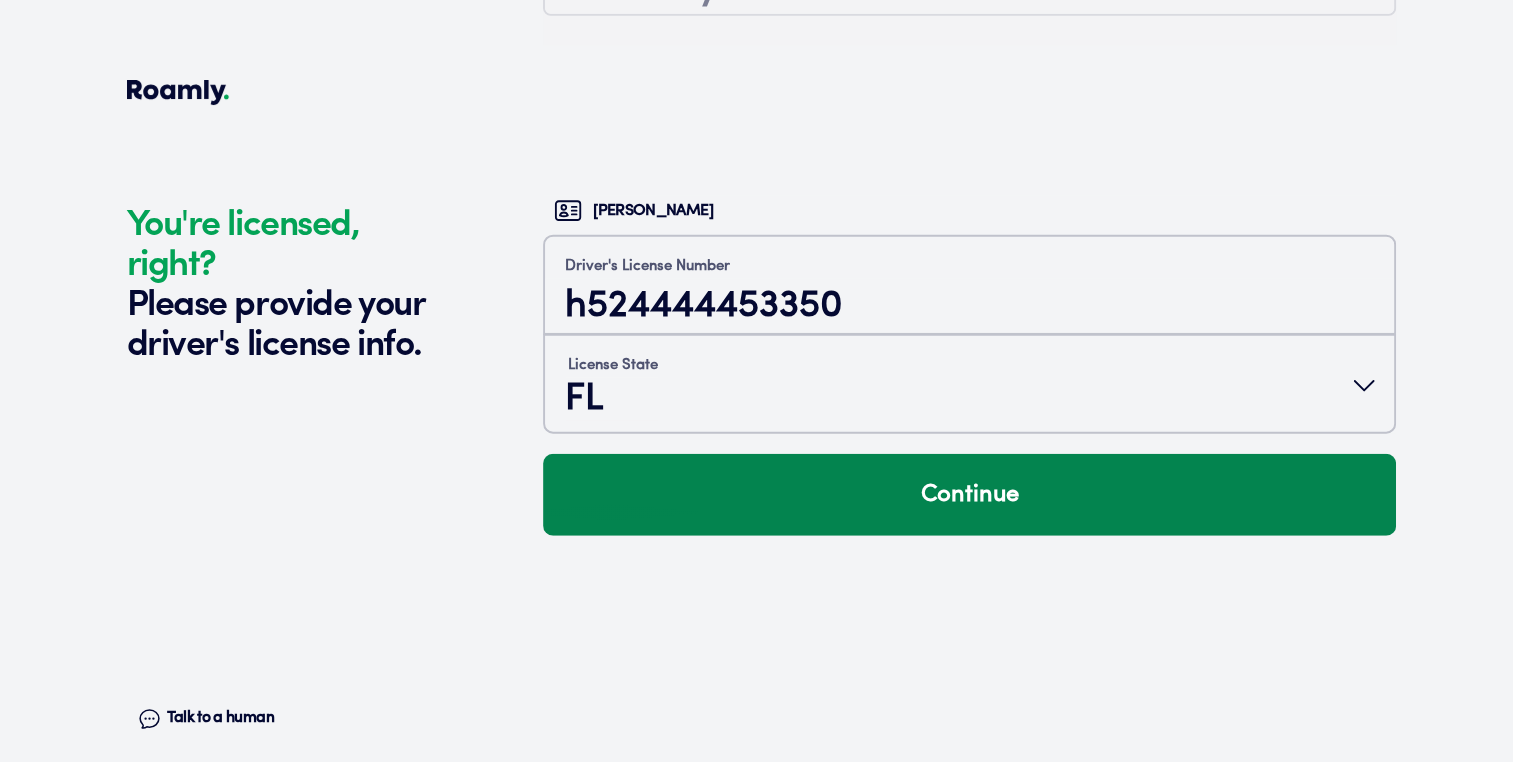 click on "Continue" at bounding box center (969, 495) 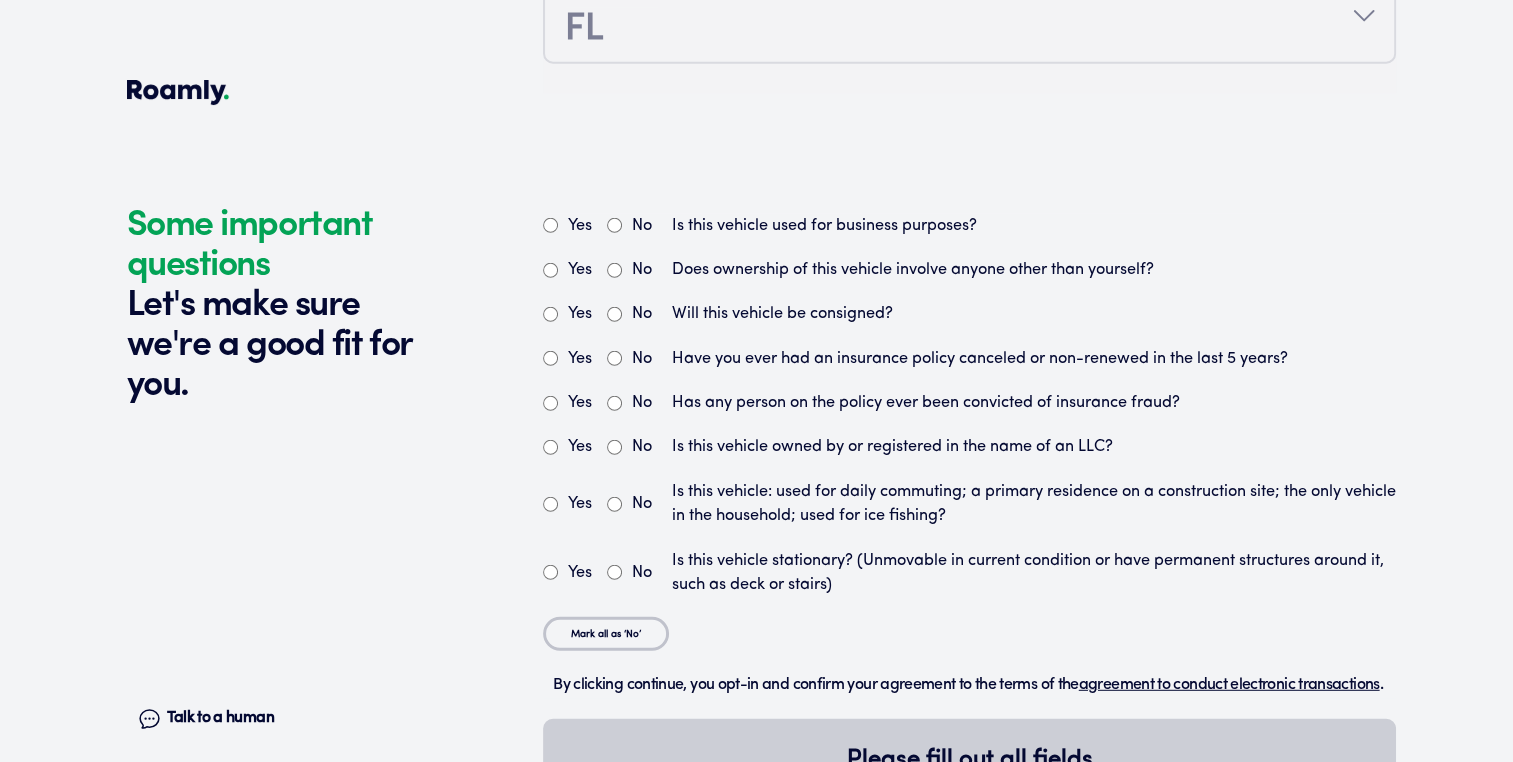 scroll, scrollTop: 5380, scrollLeft: 0, axis: vertical 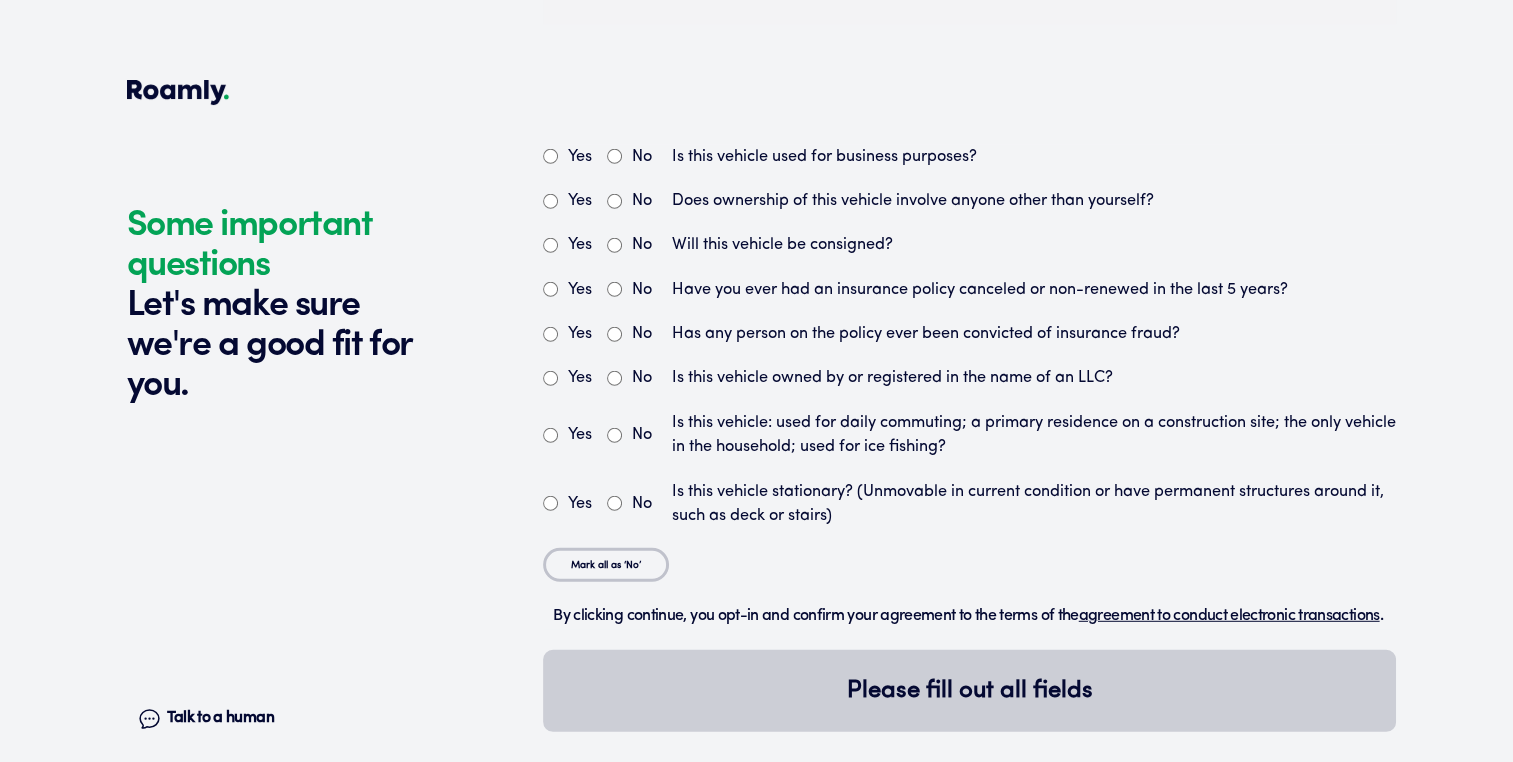 click on "No" at bounding box center [629, 157] 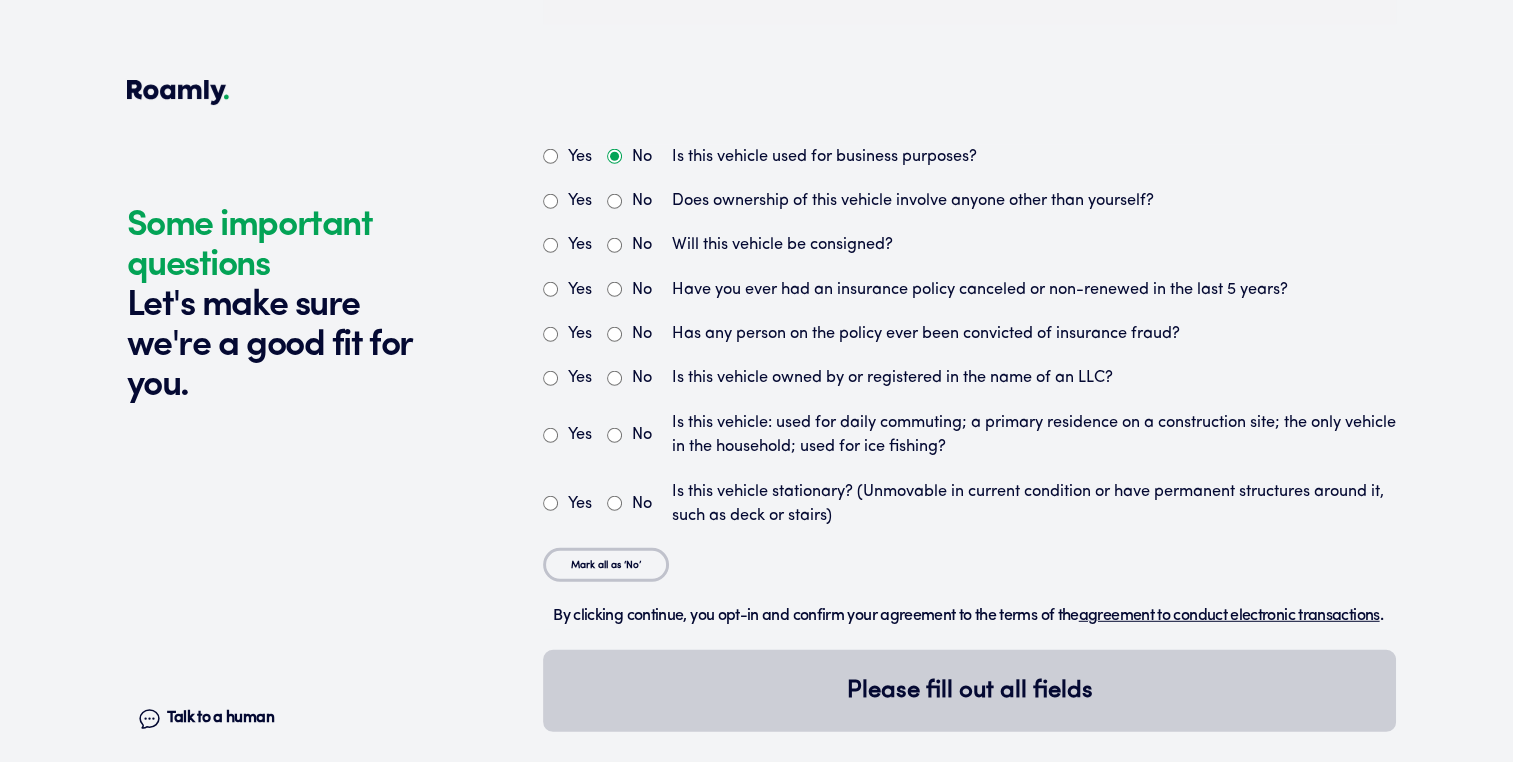 radio on "true" 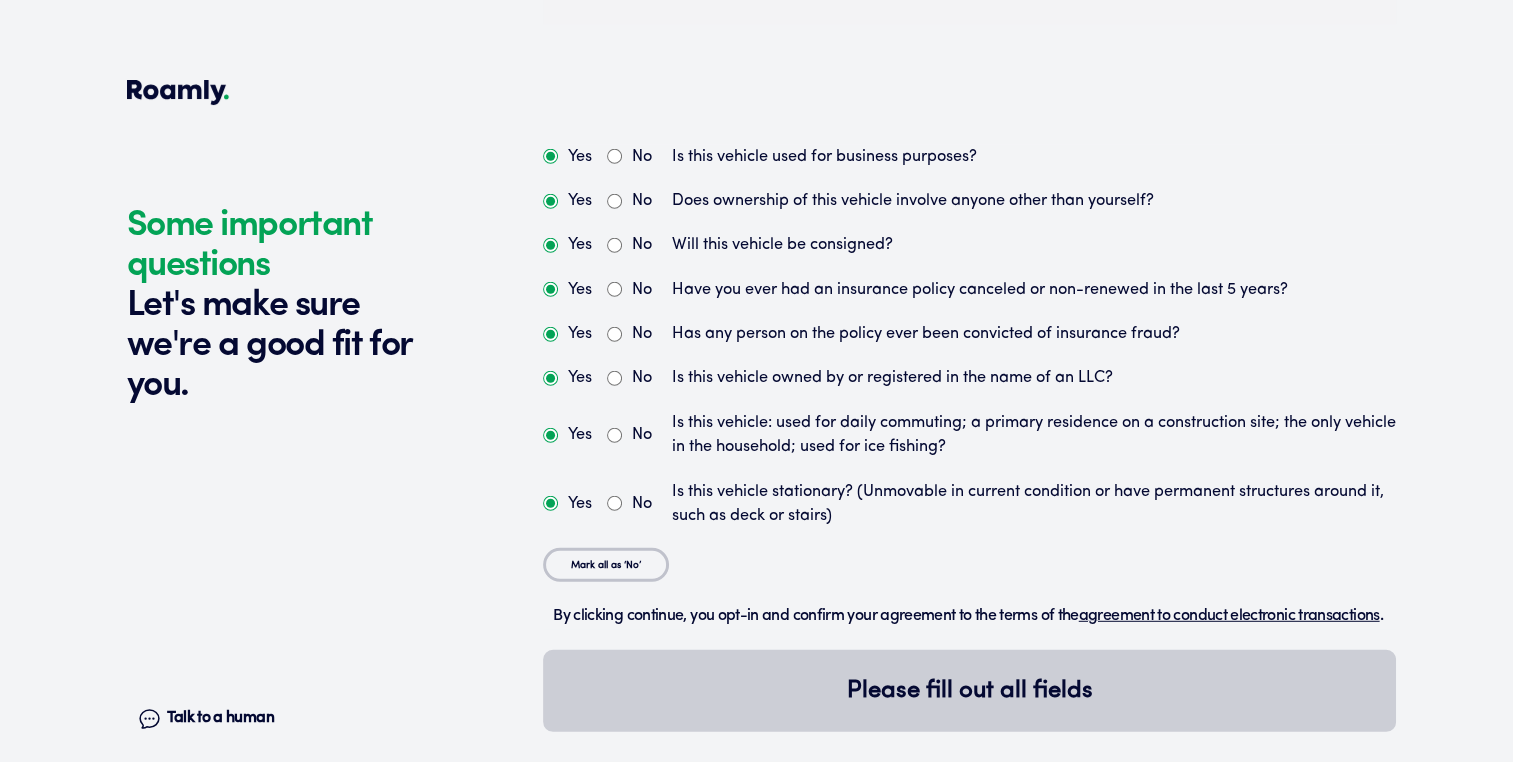 click on "No" at bounding box center [614, 201] 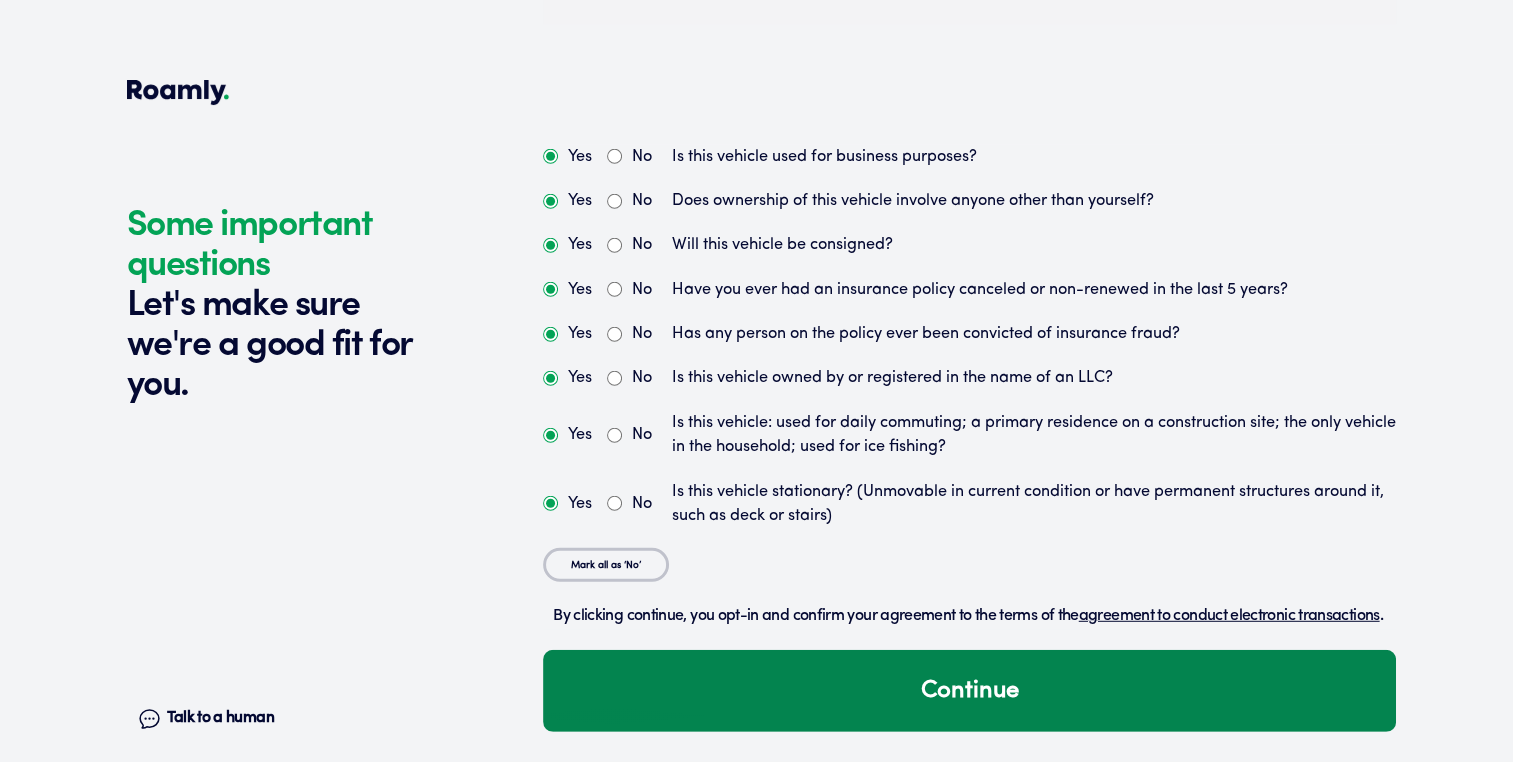click on "Continue" at bounding box center [969, 691] 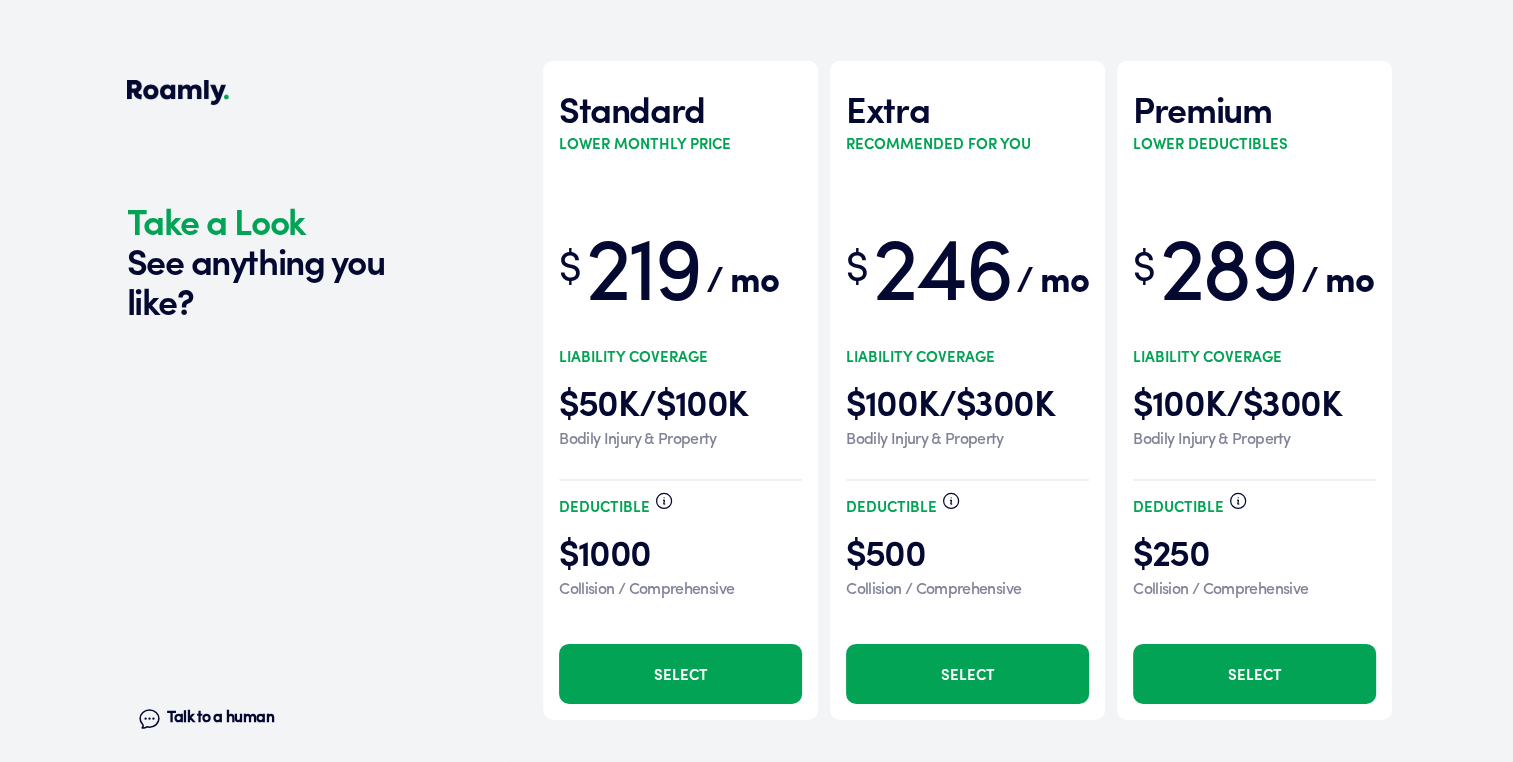 scroll, scrollTop: 6165, scrollLeft: 0, axis: vertical 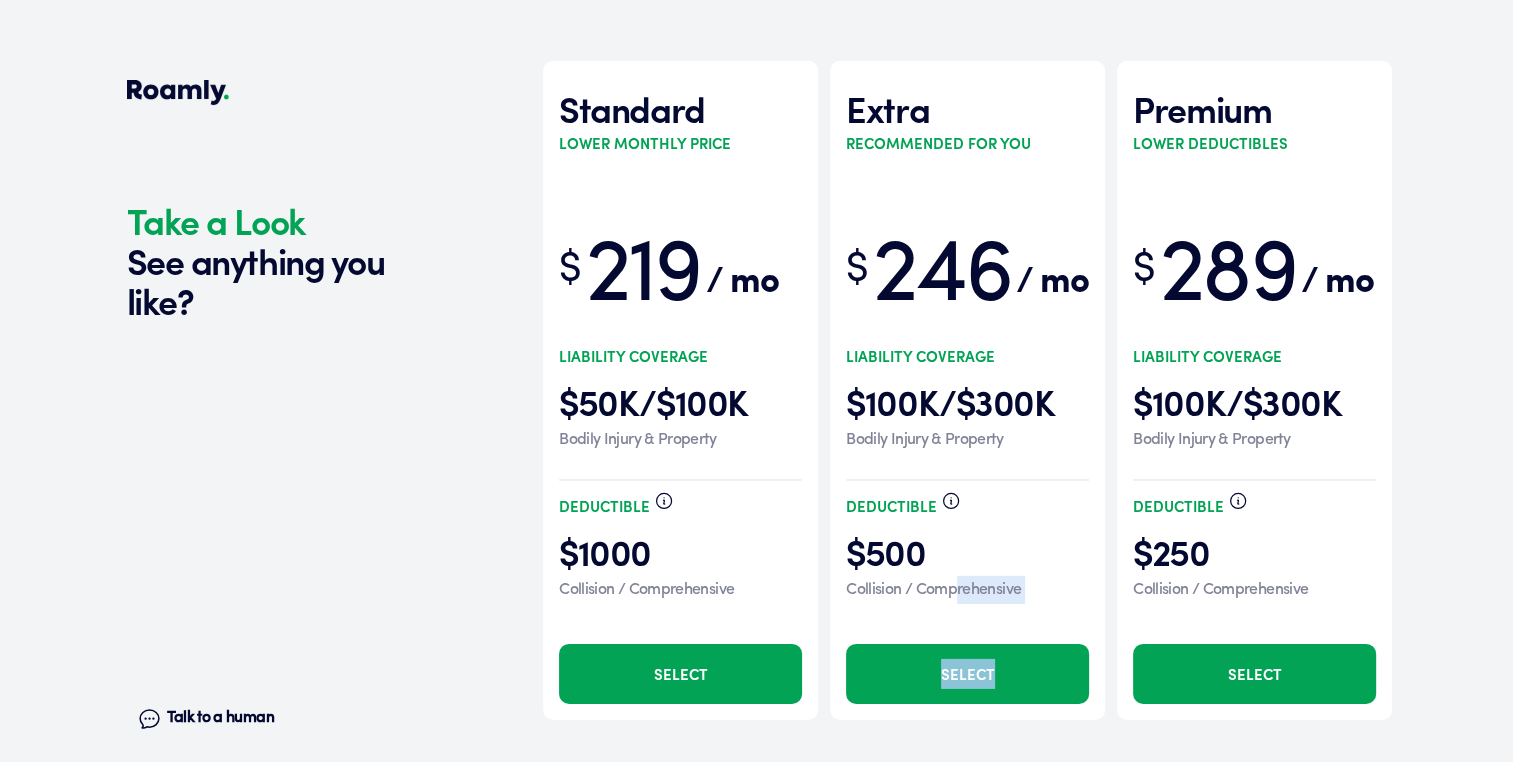 drag, startPoint x: 957, startPoint y: 593, endPoint x: 1013, endPoint y: 789, distance: 203.84308 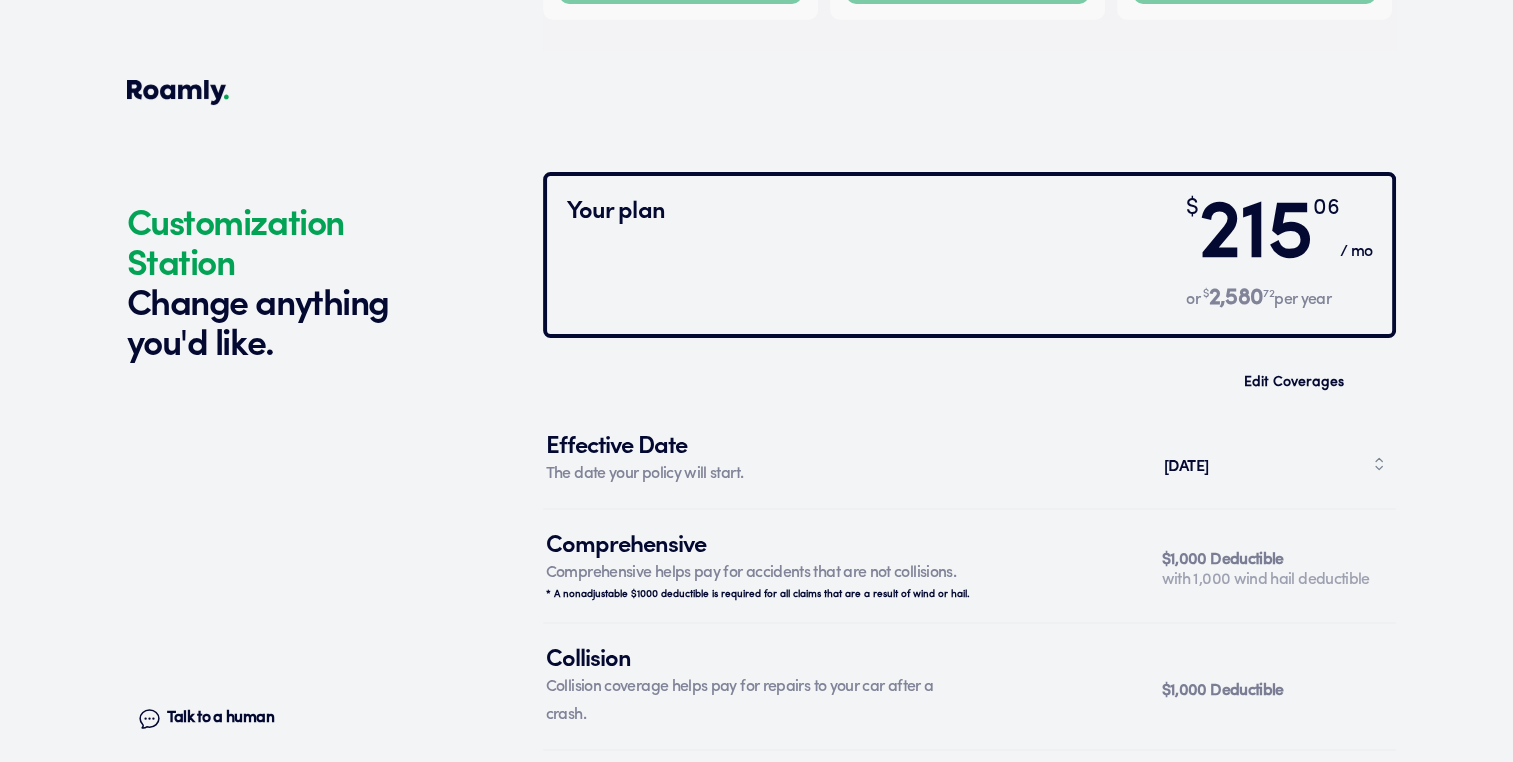 scroll, scrollTop: 6915, scrollLeft: 0, axis: vertical 